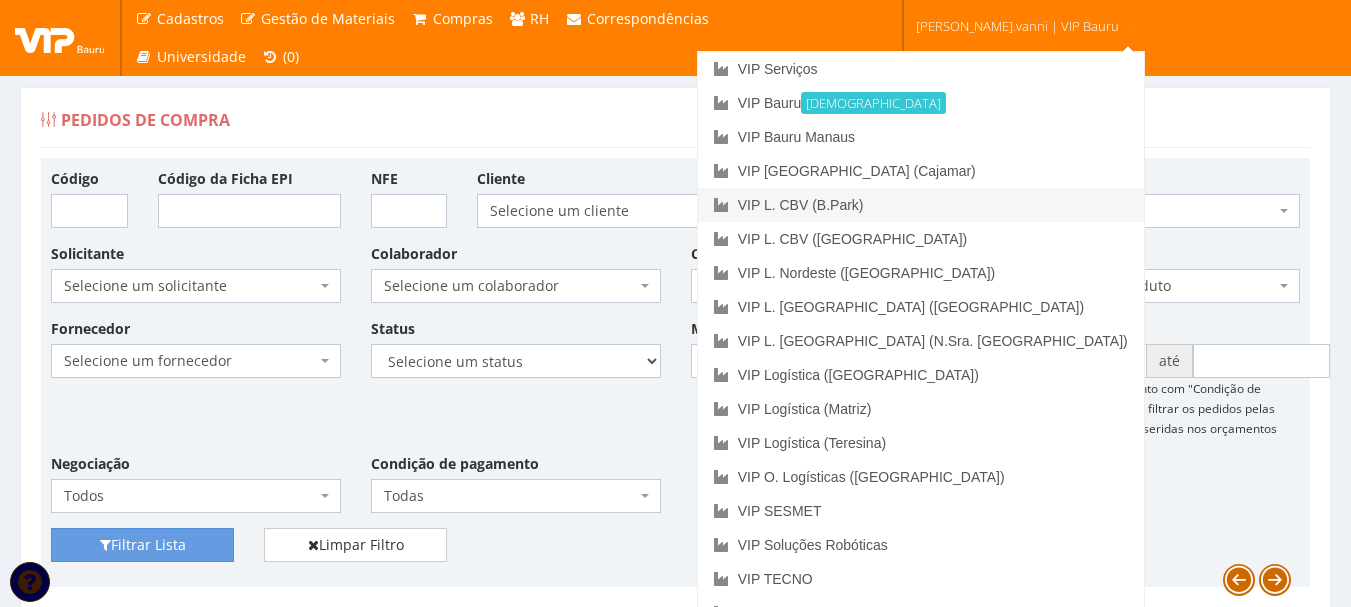 scroll, scrollTop: 0, scrollLeft: 0, axis: both 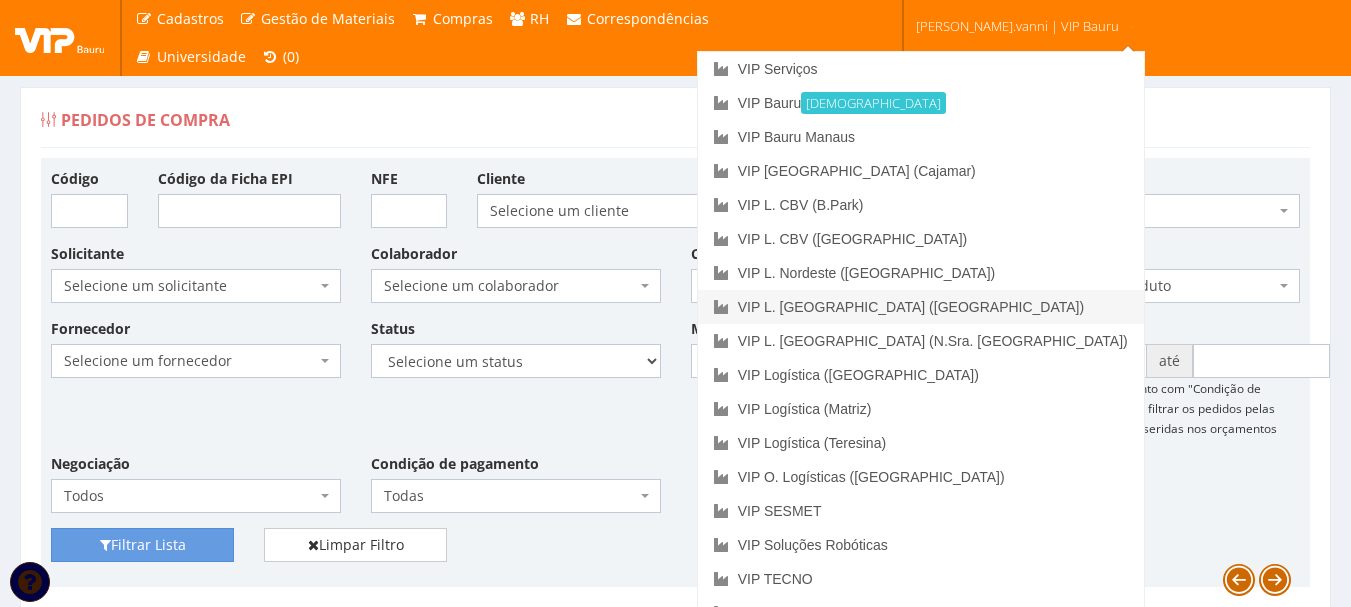 click on "VIP L. [GEOGRAPHIC_DATA] ([GEOGRAPHIC_DATA])" at bounding box center [921, 307] 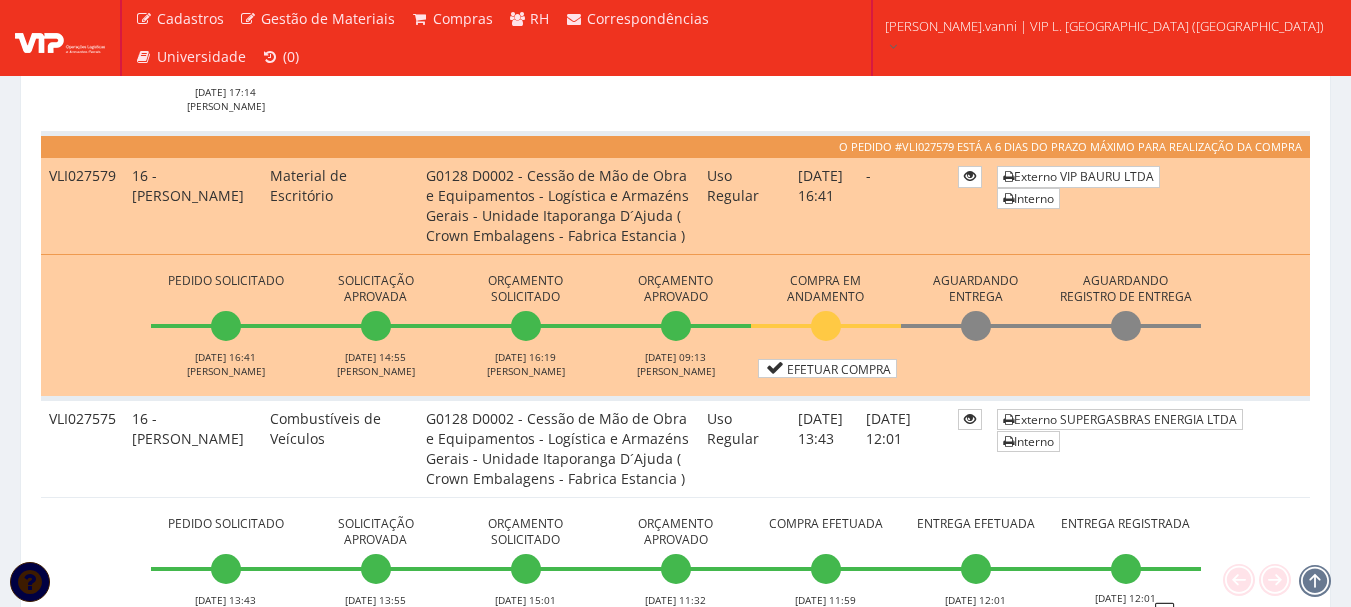 scroll, scrollTop: 800, scrollLeft: 0, axis: vertical 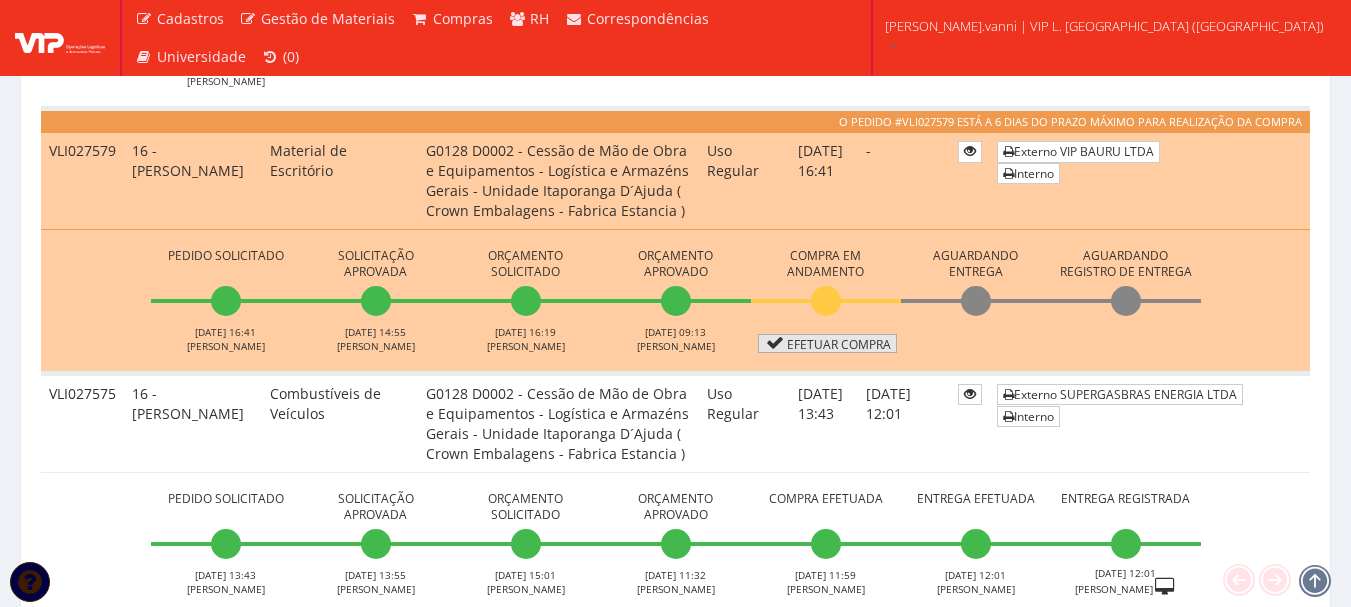 click on "Efetuar Compra" at bounding box center [827, 343] 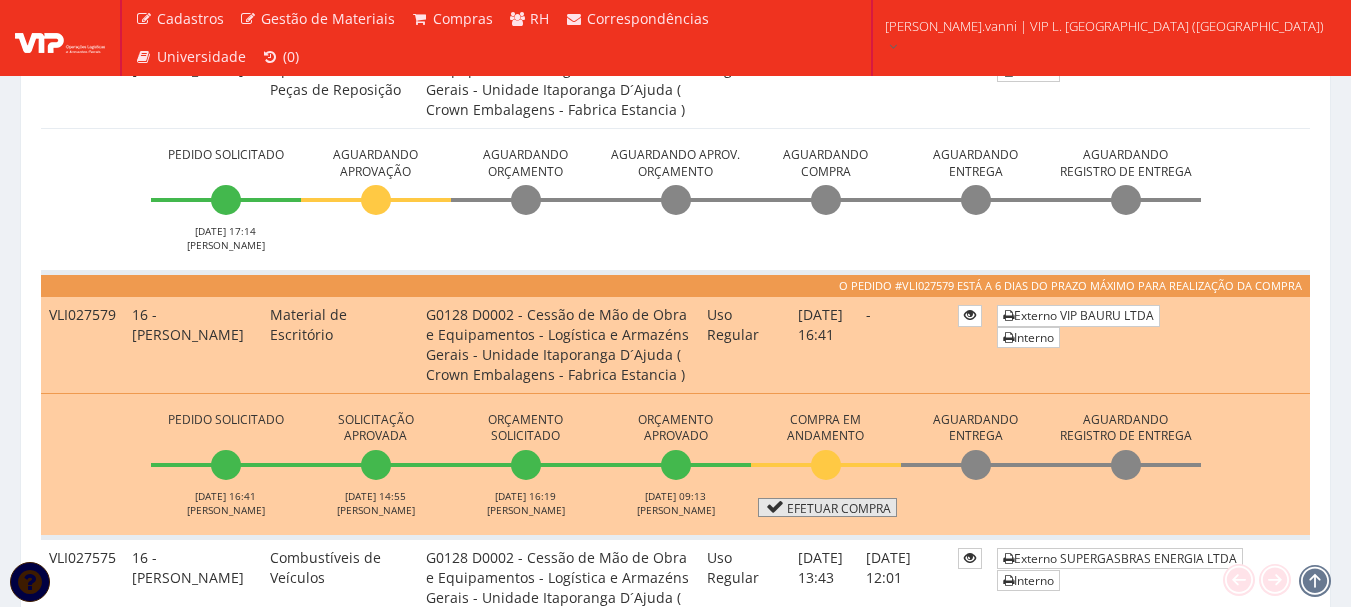 scroll, scrollTop: 800, scrollLeft: 0, axis: vertical 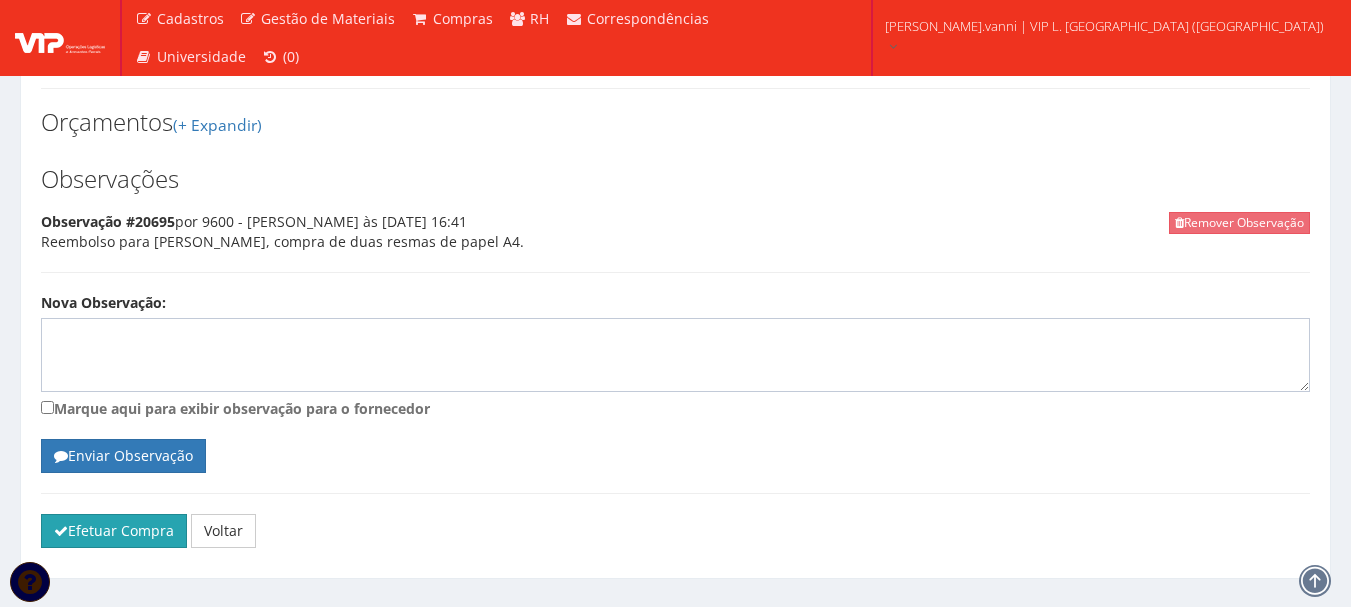 click on "Efetuar Compra" at bounding box center (114, 531) 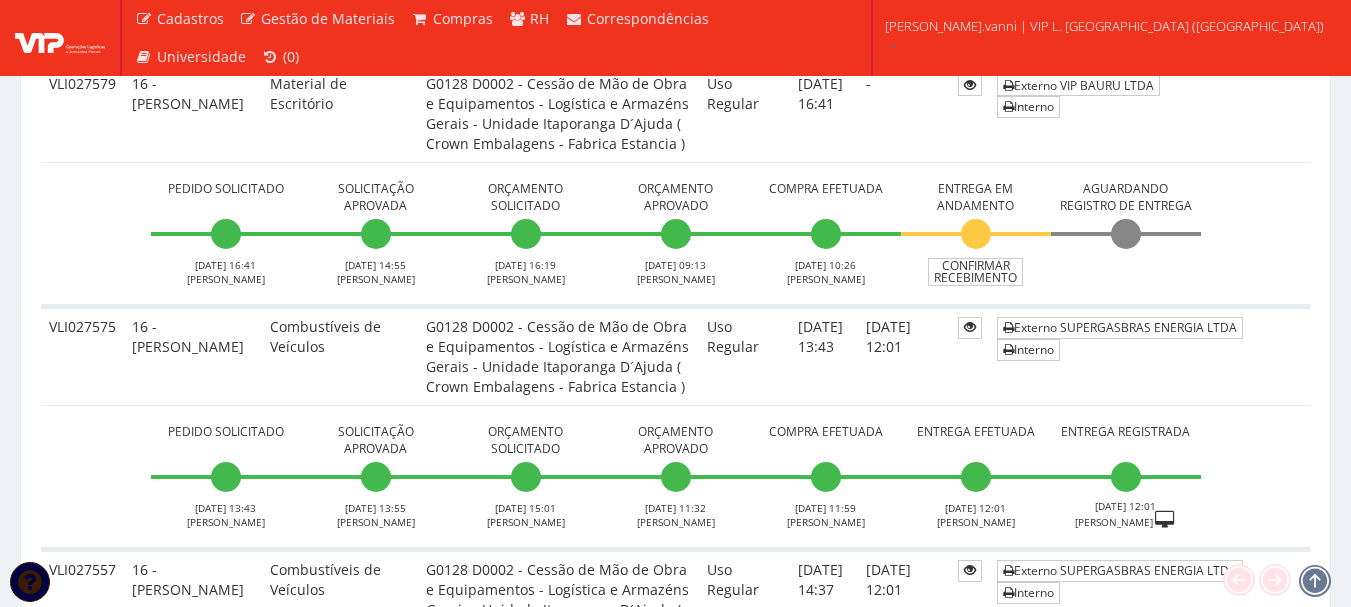 scroll, scrollTop: 700, scrollLeft: 0, axis: vertical 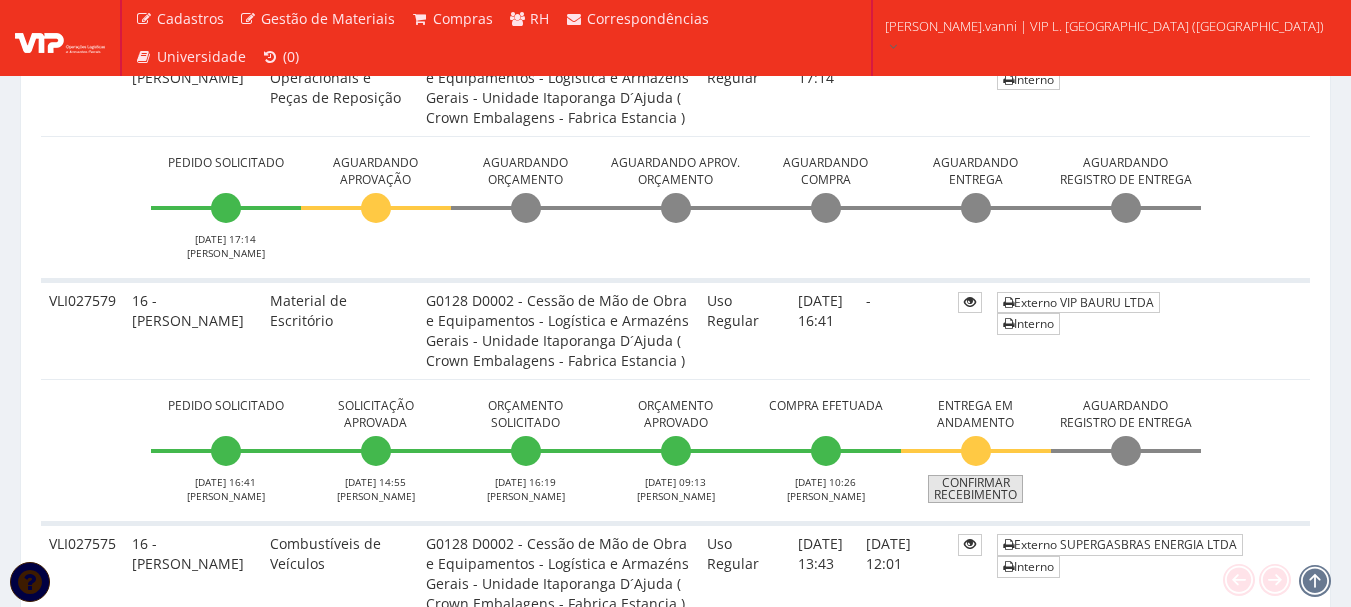 click on "Confirmar Recebimento" at bounding box center [975, 489] 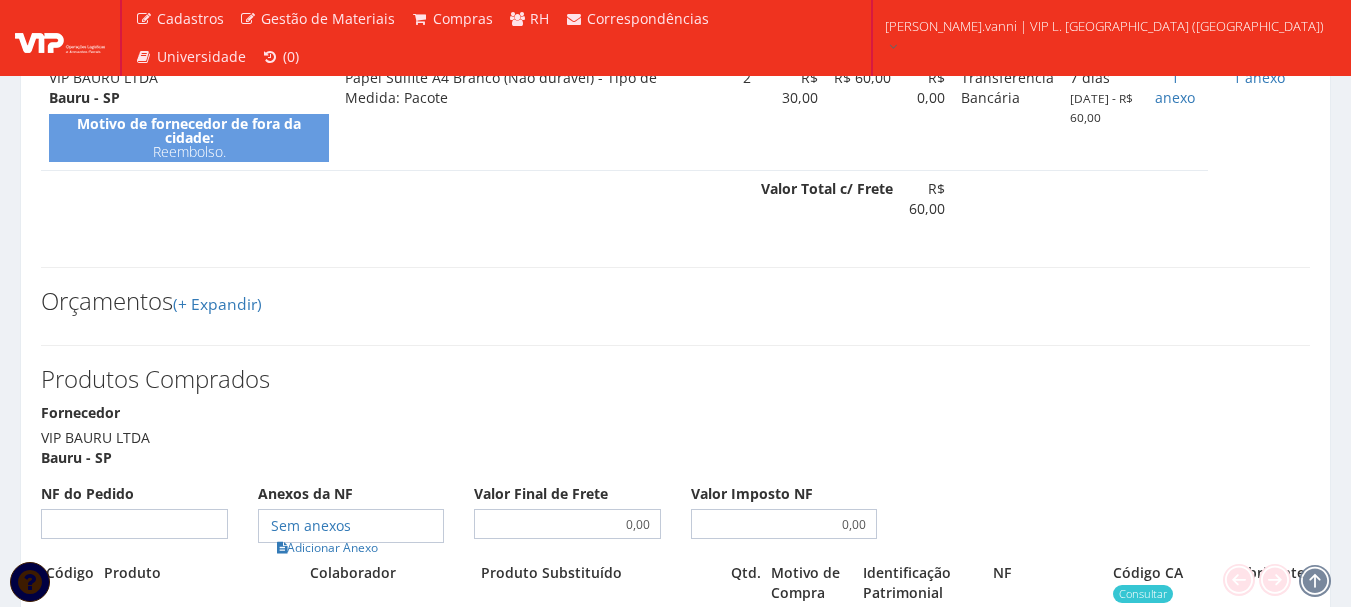 scroll, scrollTop: 1000, scrollLeft: 0, axis: vertical 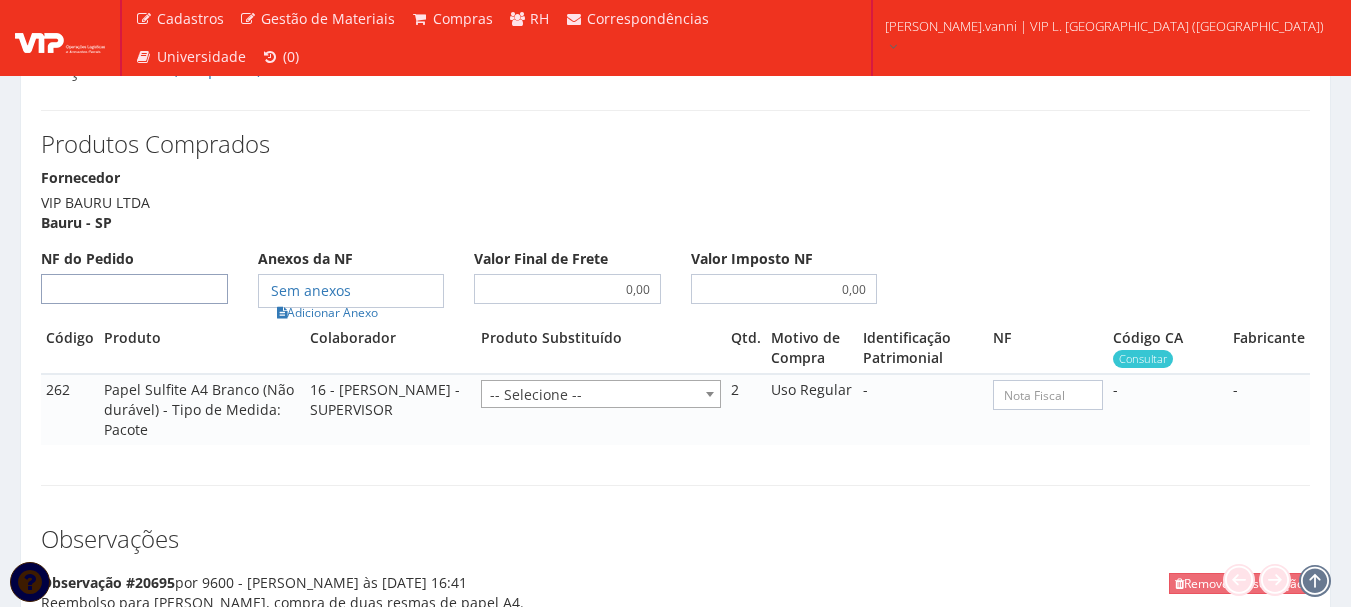 click on "NF do Pedido" at bounding box center (134, 289) 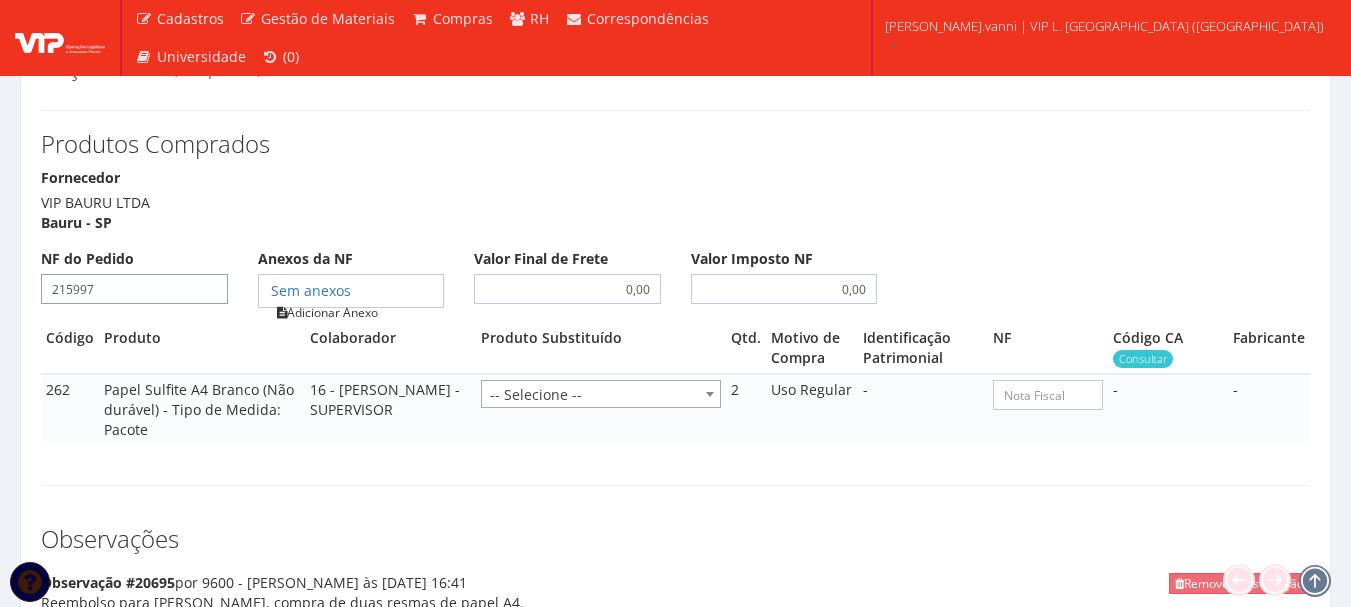 type on "215997" 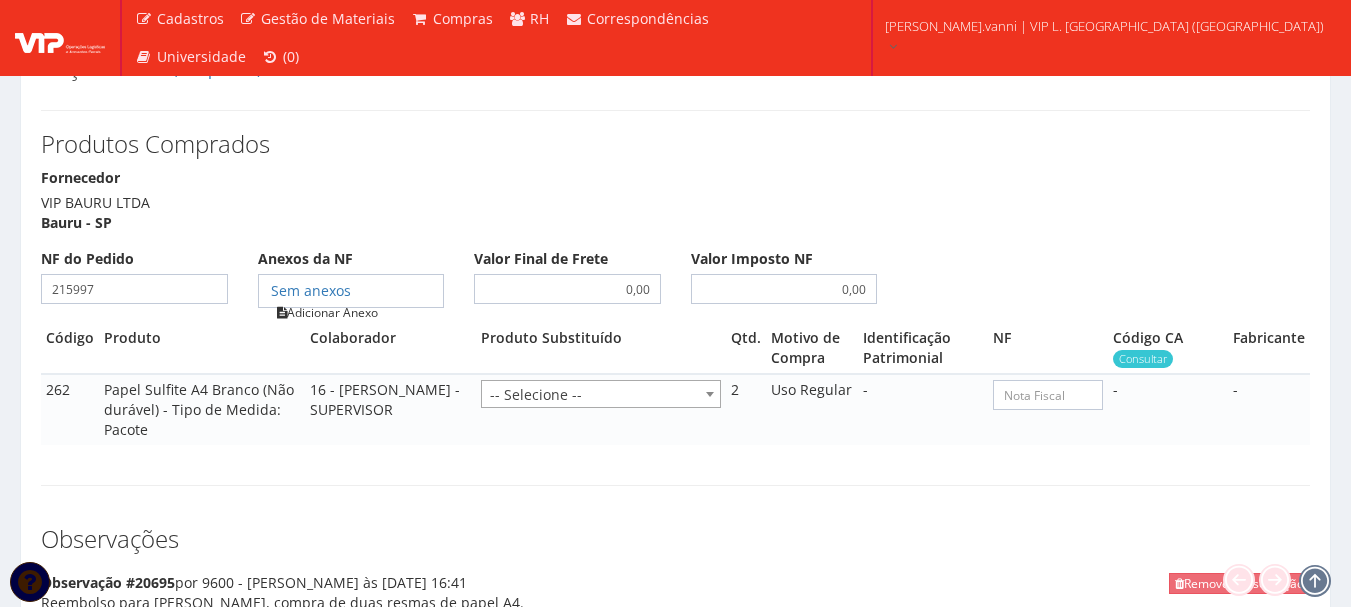 type on "215997" 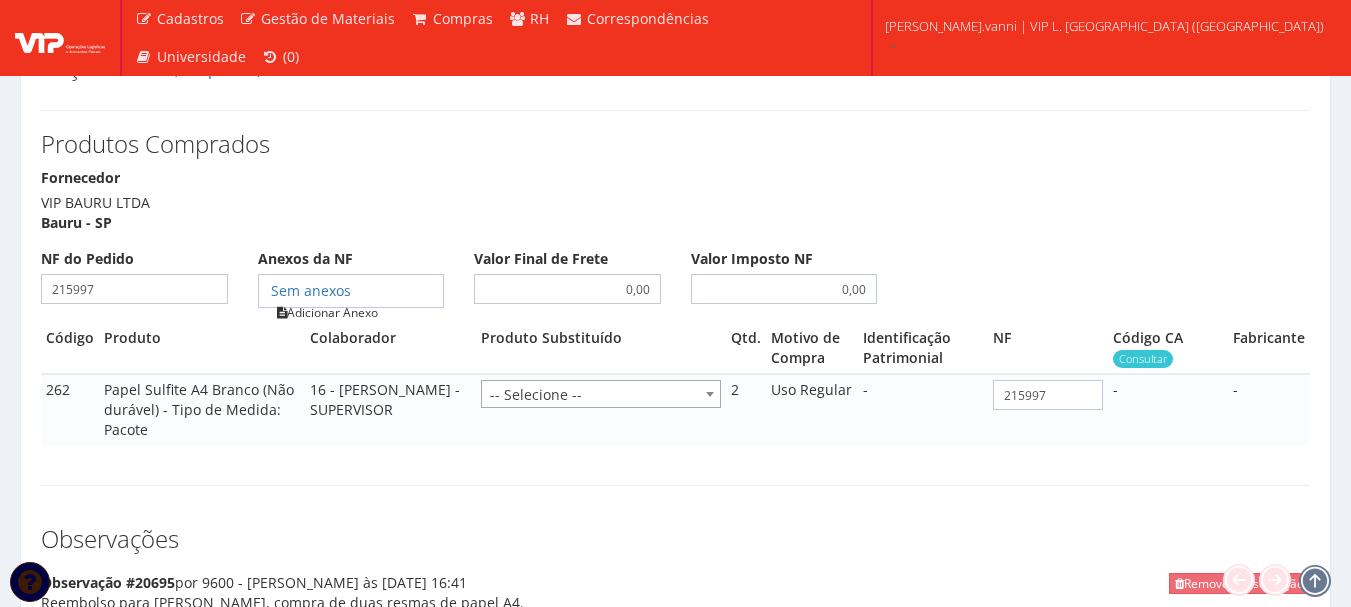 click on "Adicionar Anexo" at bounding box center (327, 312) 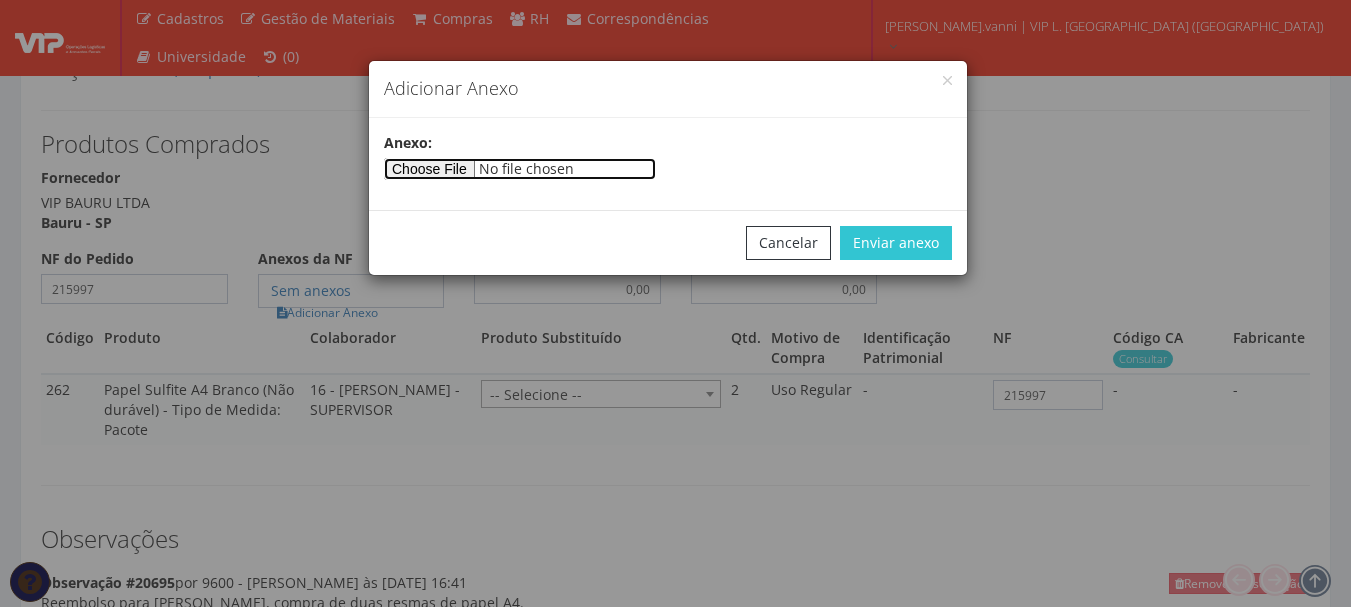 click at bounding box center [520, 169] 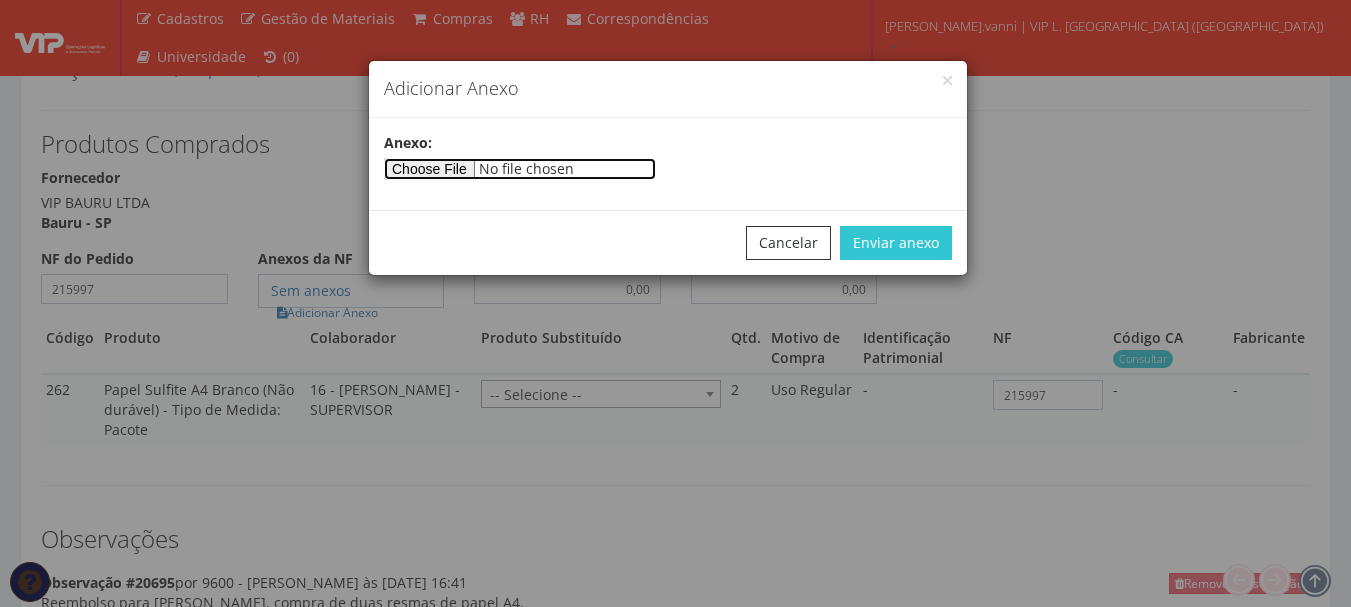 type on "C:\fakepath\NF 215997.pdf" 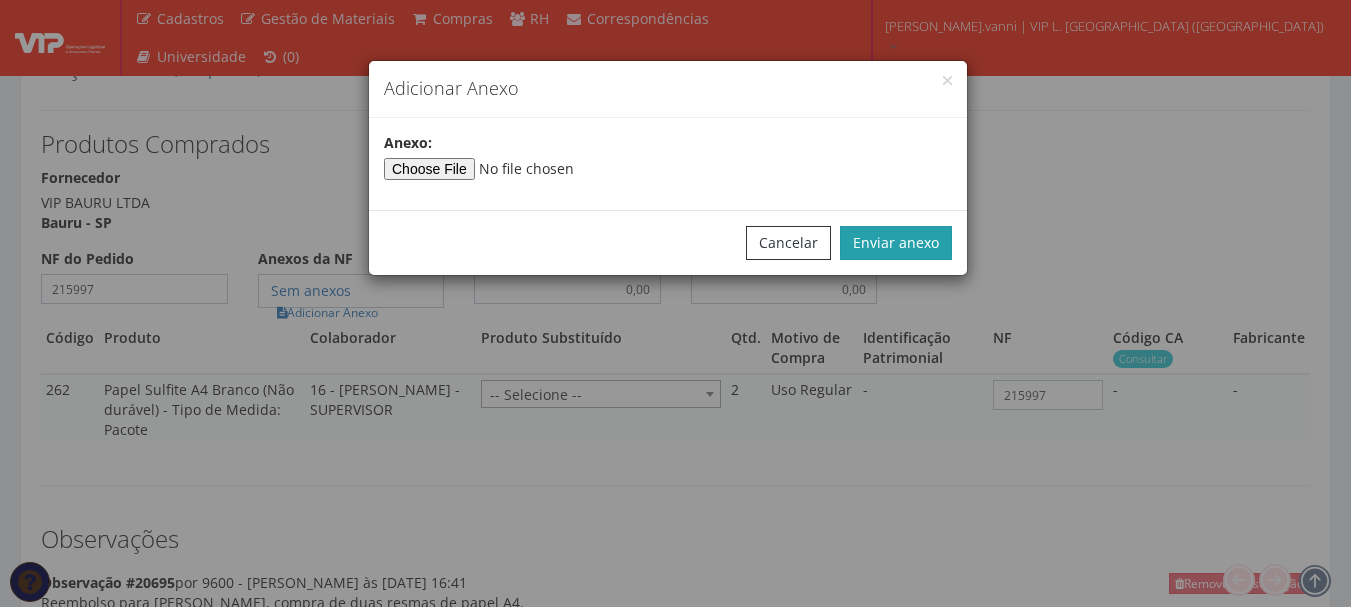 click on "Enviar anexo" at bounding box center [896, 243] 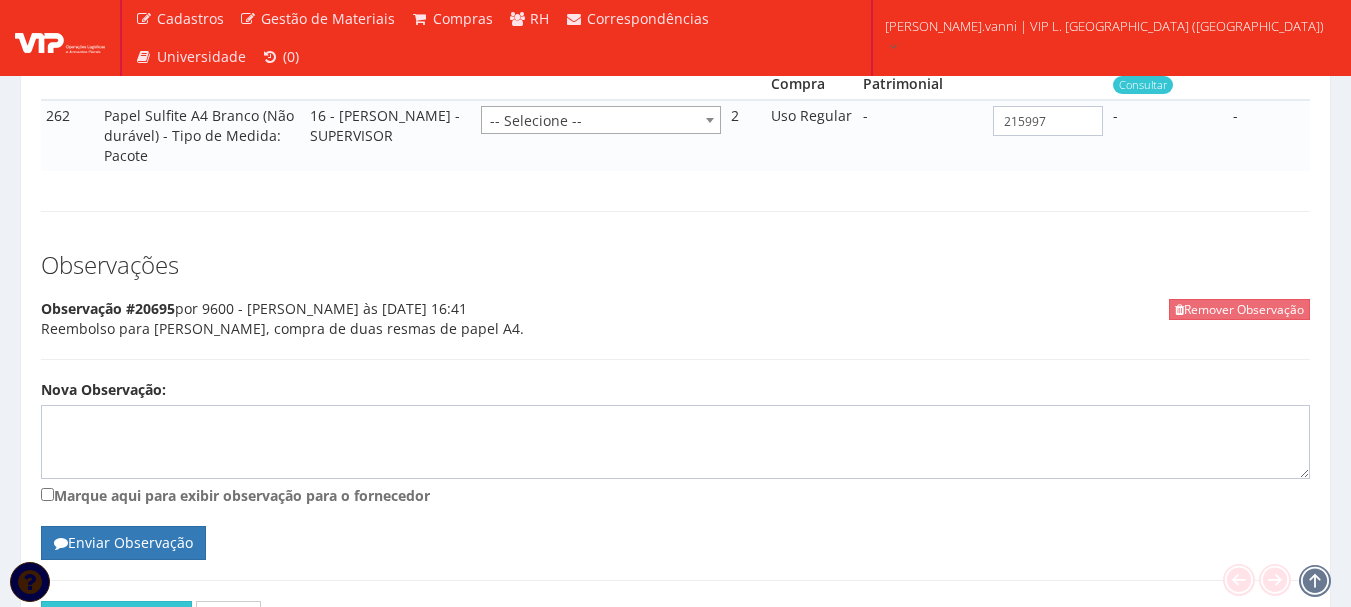 scroll, scrollTop: 1361, scrollLeft: 0, axis: vertical 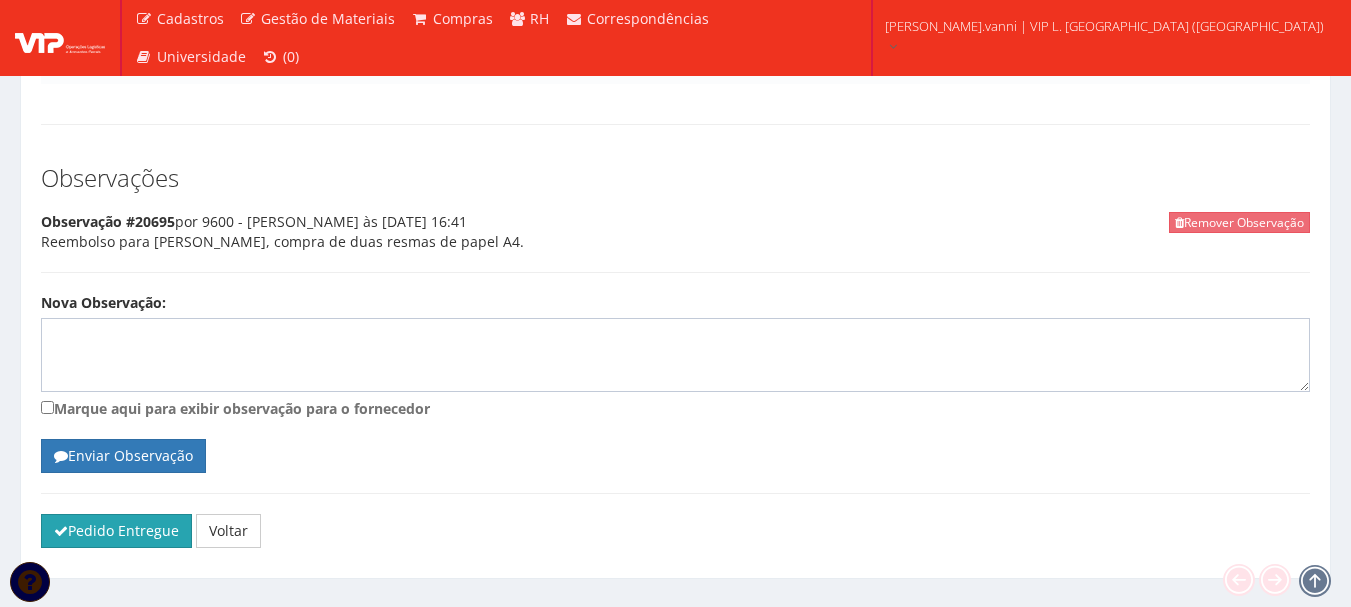 click on "Pedido Entregue" at bounding box center [116, 531] 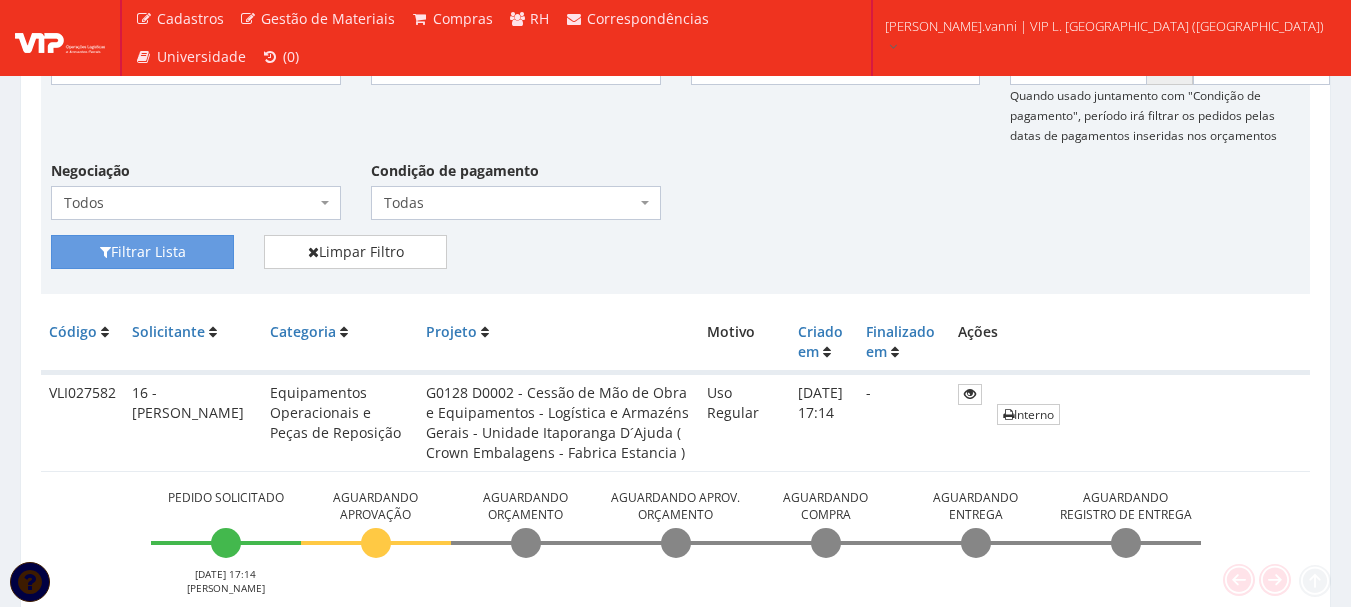 scroll, scrollTop: 500, scrollLeft: 0, axis: vertical 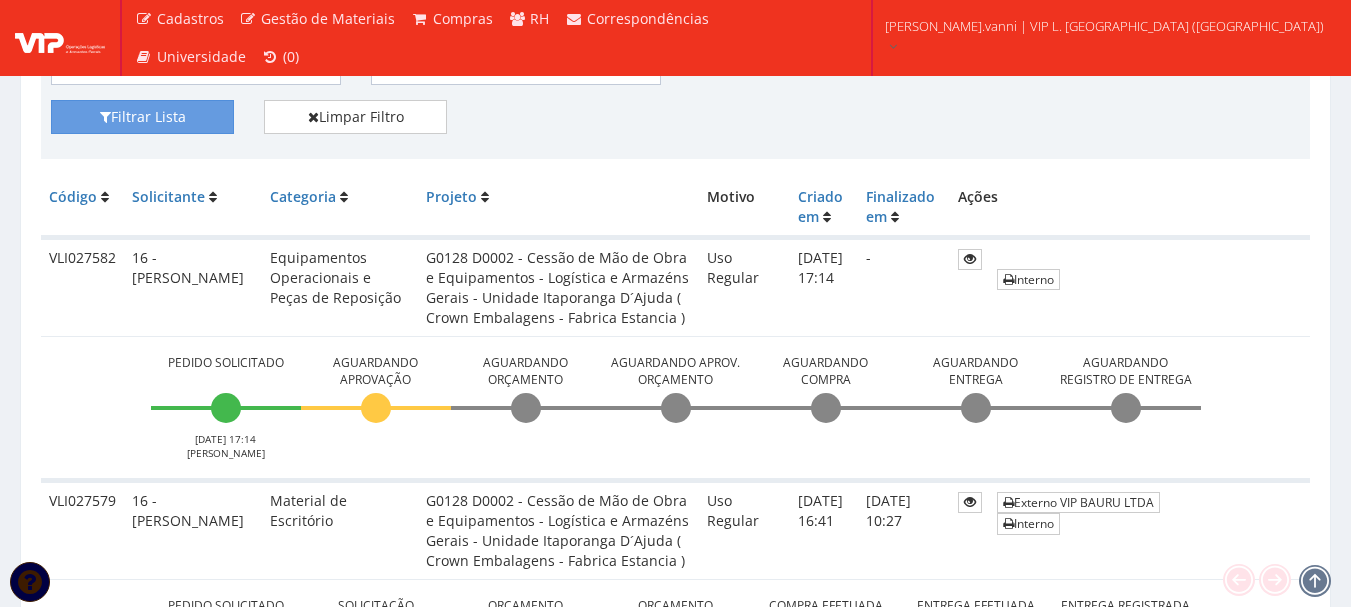 click on "VLI027582" at bounding box center (82, 287) 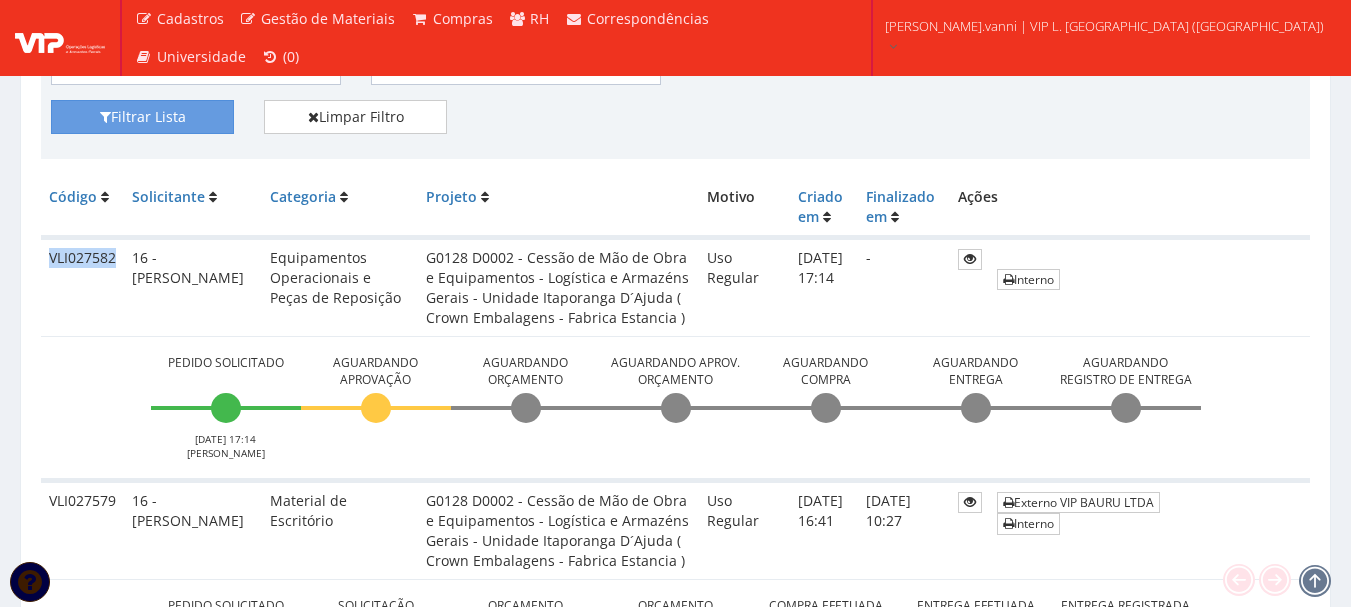 click on "VLI027582" at bounding box center (82, 287) 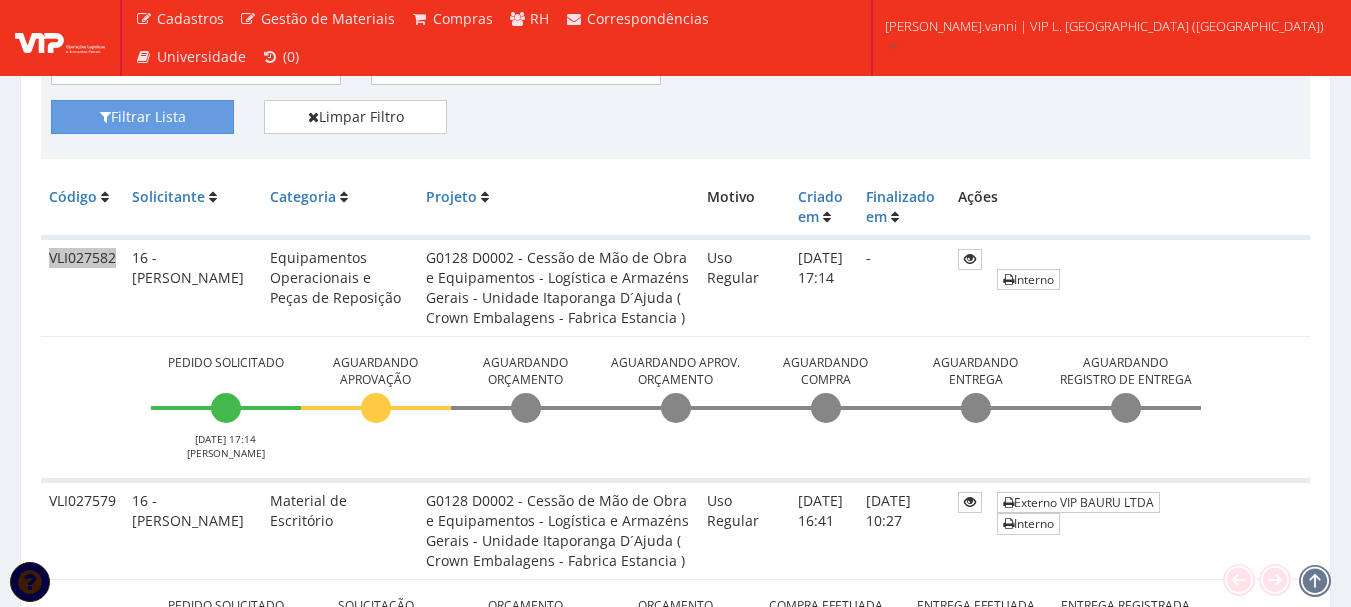 scroll, scrollTop: 600, scrollLeft: 0, axis: vertical 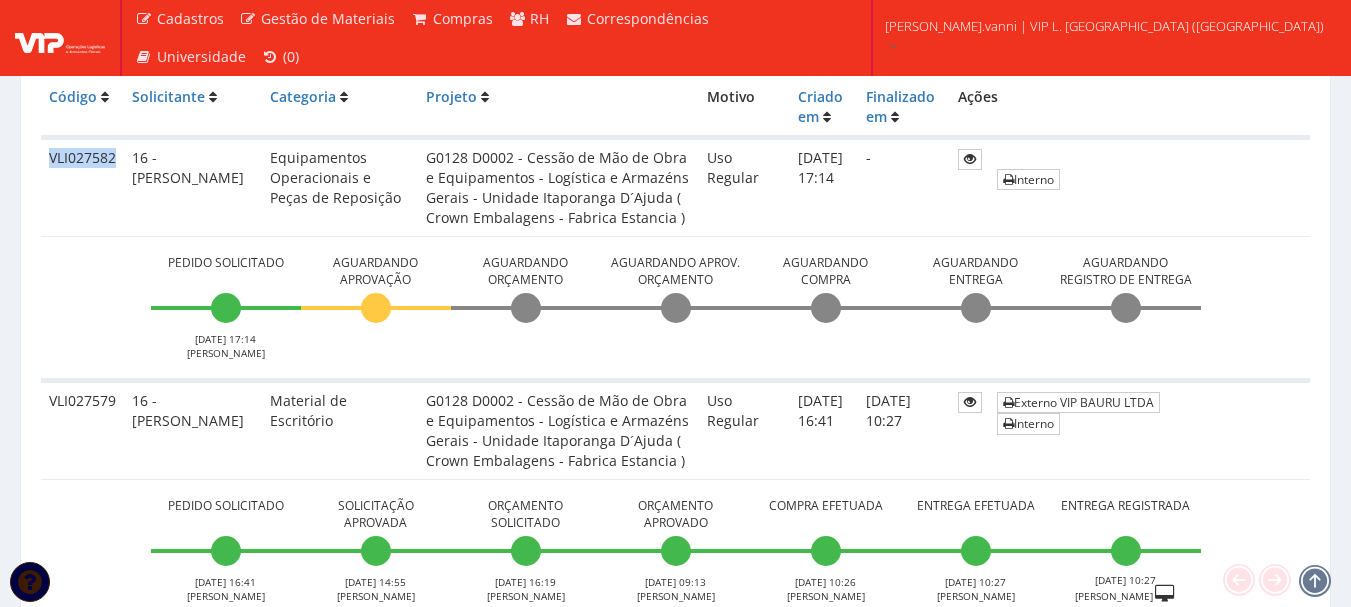 click on "VLI027579" at bounding box center (82, 429) 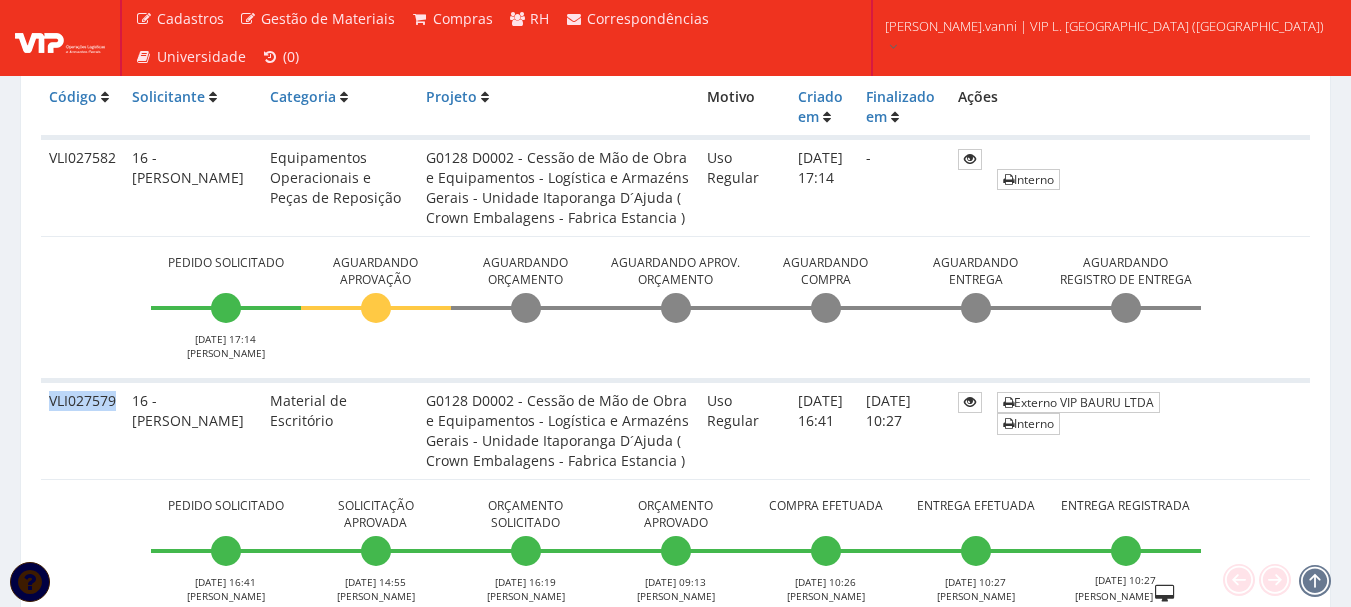 click on "VLI027579" at bounding box center [82, 429] 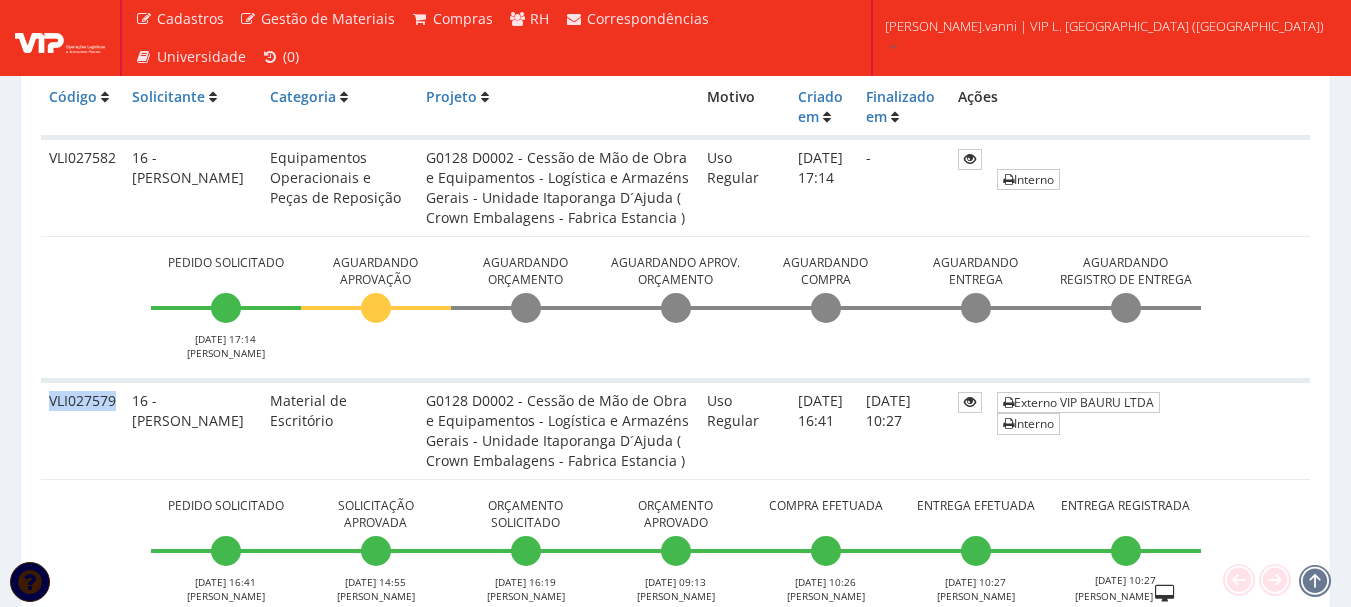 copy on "VLI027579" 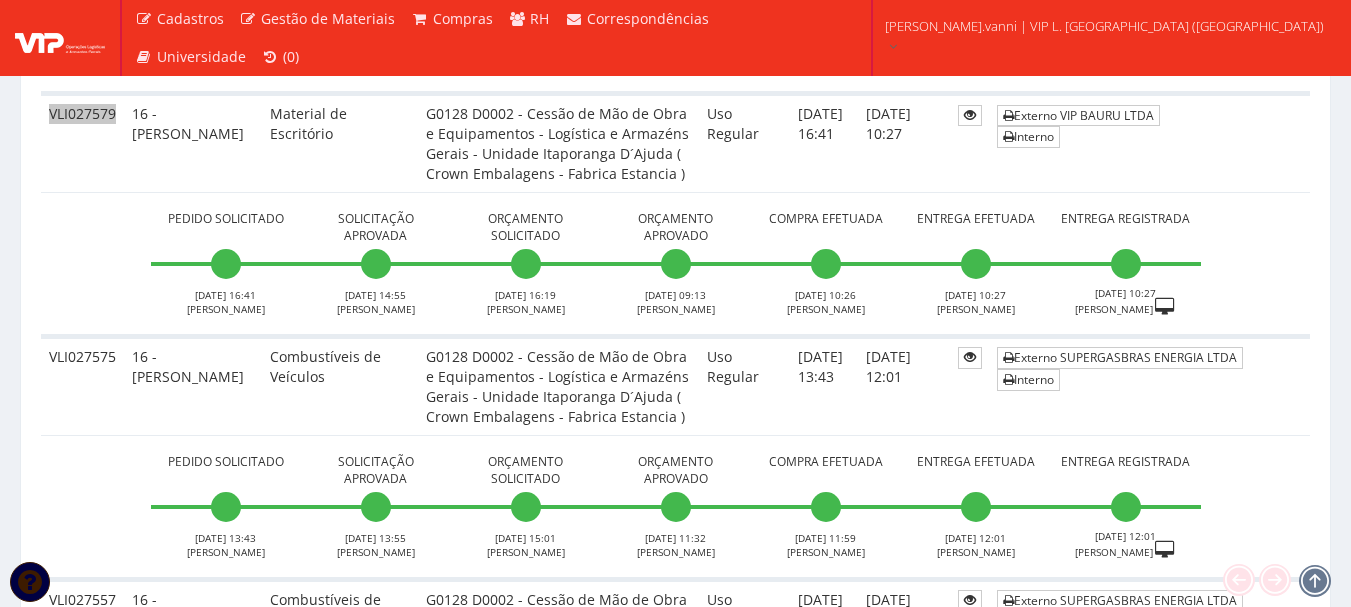 scroll, scrollTop: 900, scrollLeft: 0, axis: vertical 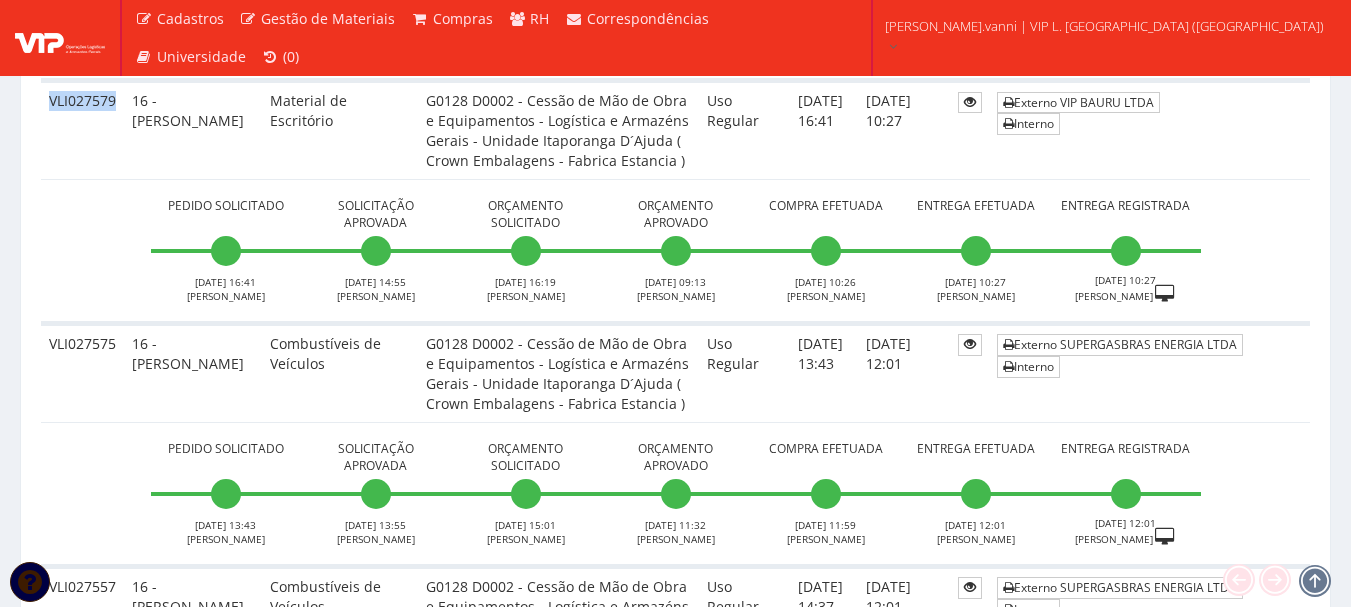 click on "VLI027575" at bounding box center [82, 372] 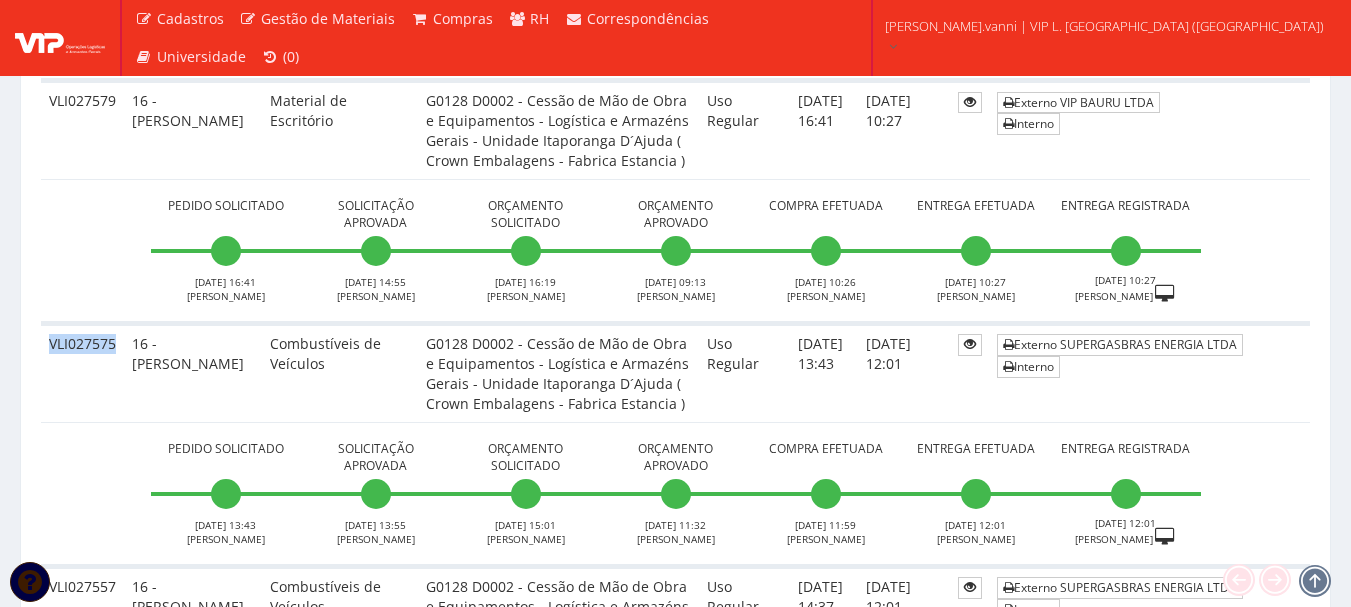 click on "VLI027575" at bounding box center (82, 372) 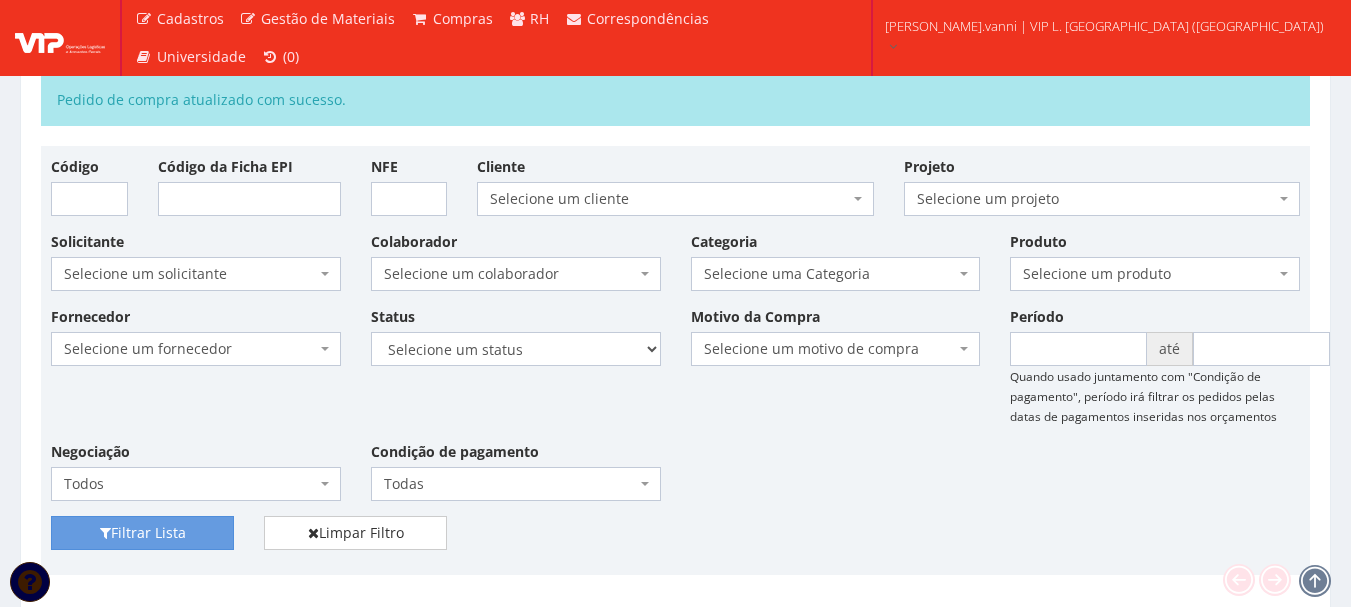 scroll, scrollTop: 0, scrollLeft: 0, axis: both 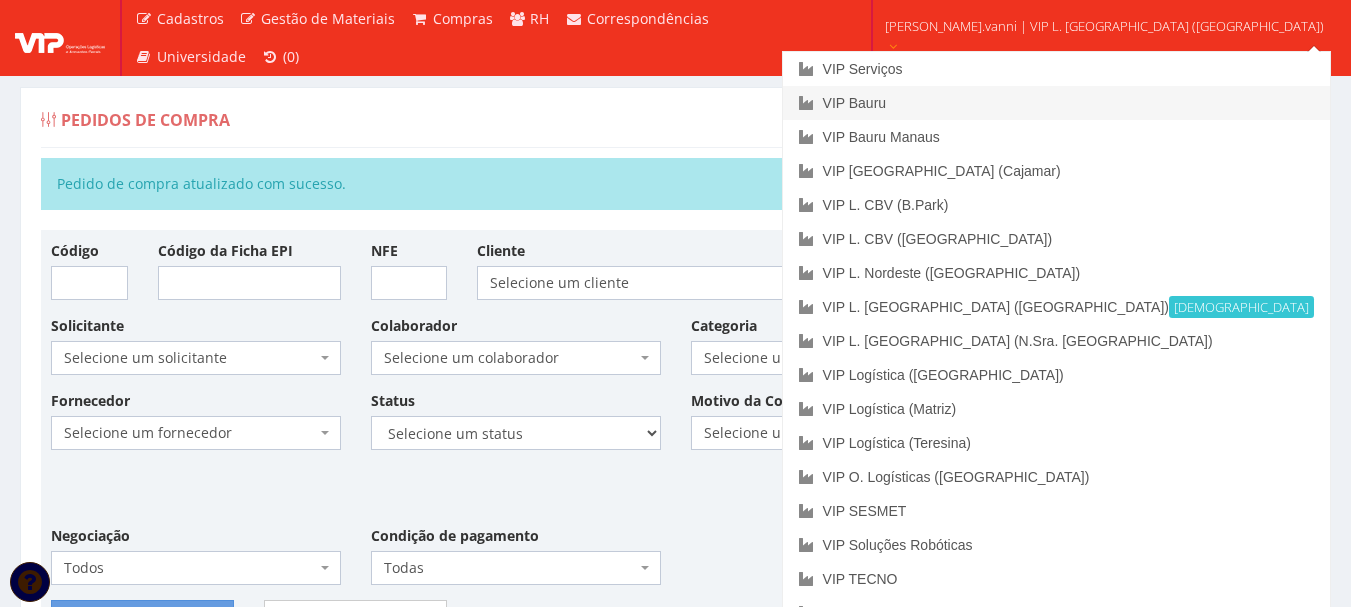 click on "VIP Bauru" at bounding box center [1056, 103] 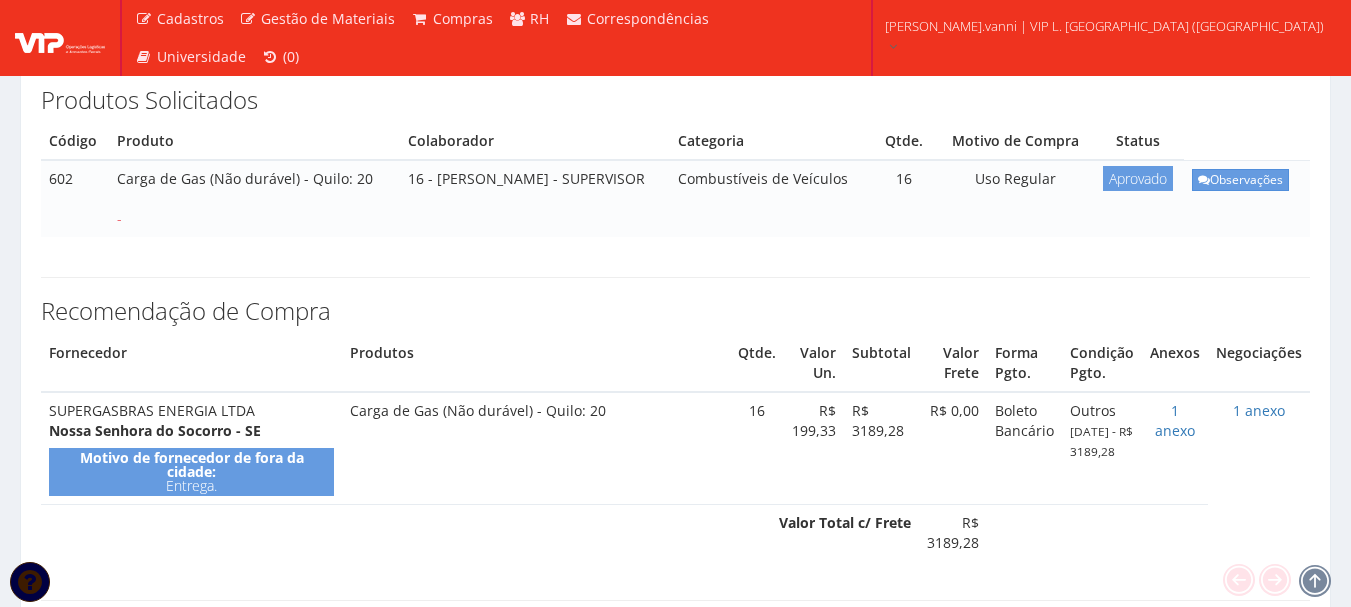 scroll, scrollTop: 400, scrollLeft: 0, axis: vertical 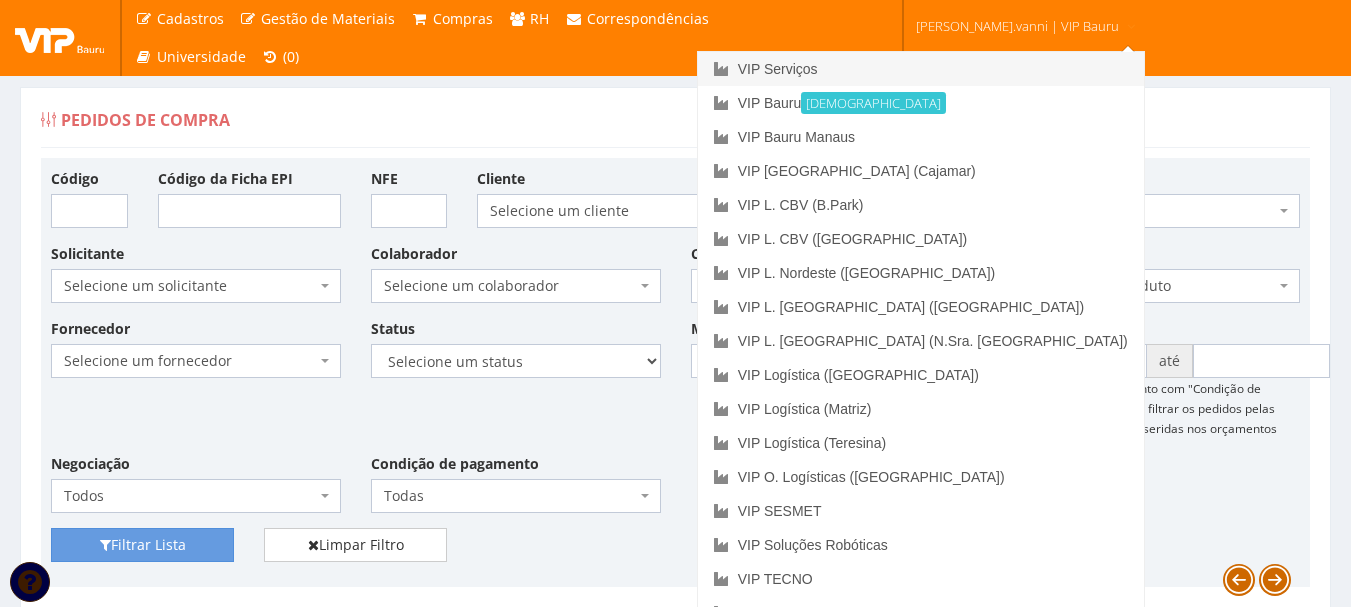 click on "VIP Serviços" at bounding box center [921, 69] 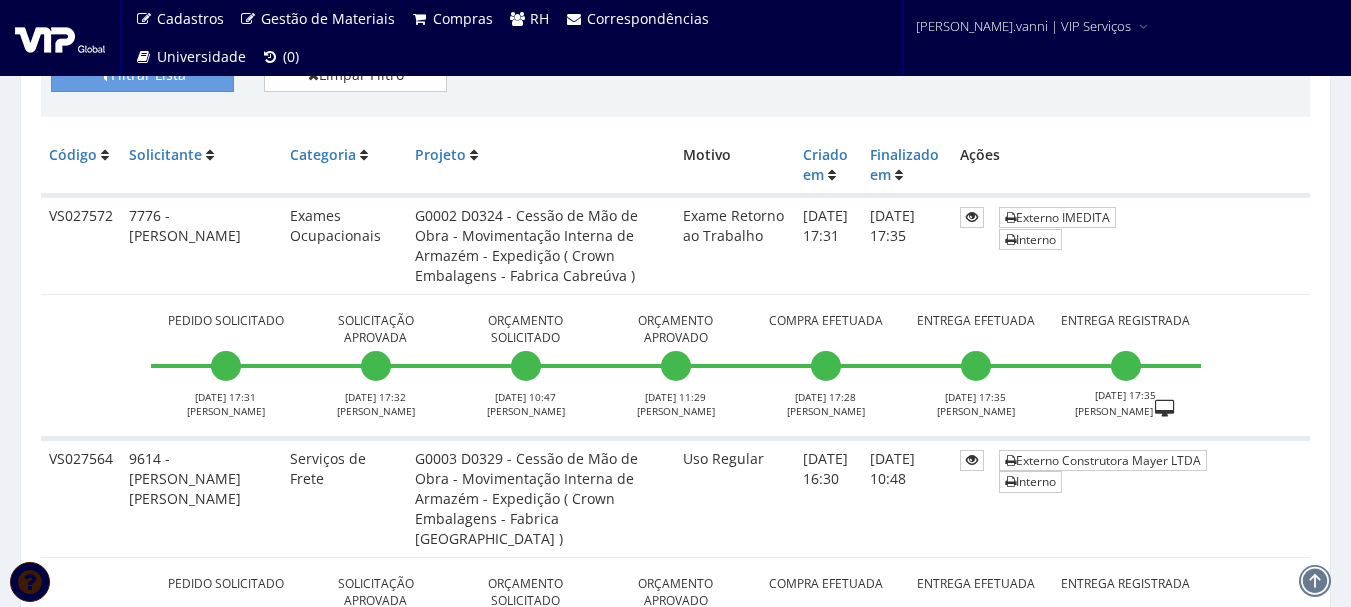 scroll, scrollTop: 500, scrollLeft: 0, axis: vertical 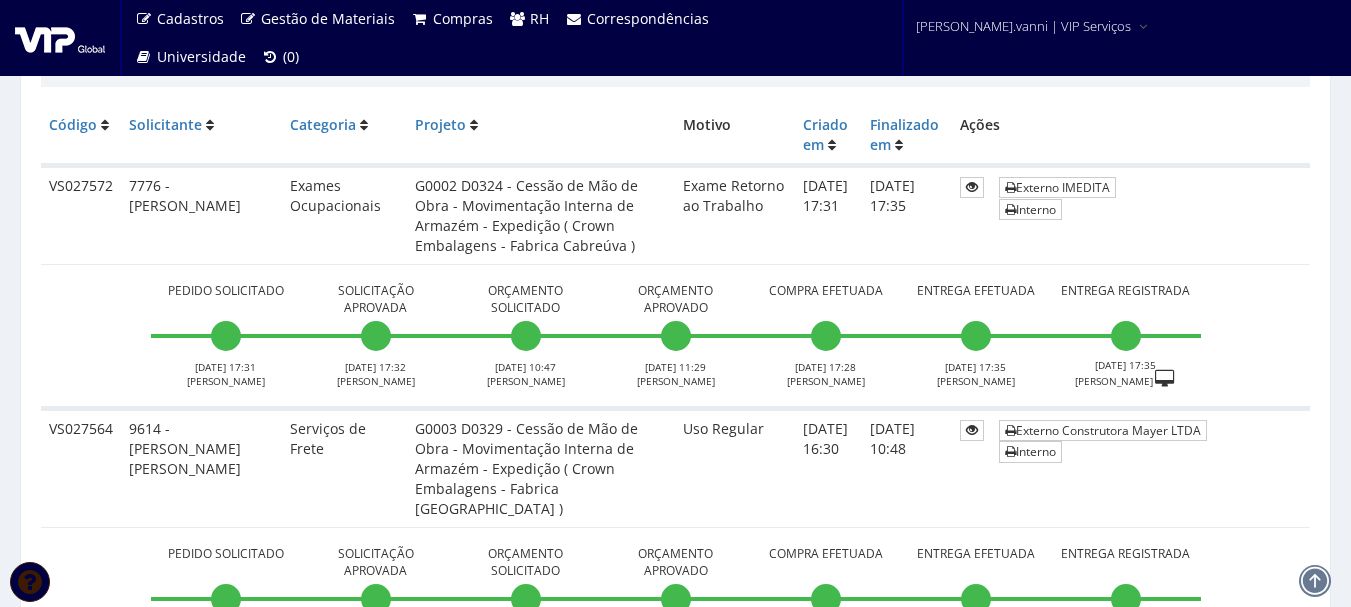 click on "VS027572" at bounding box center (81, 215) 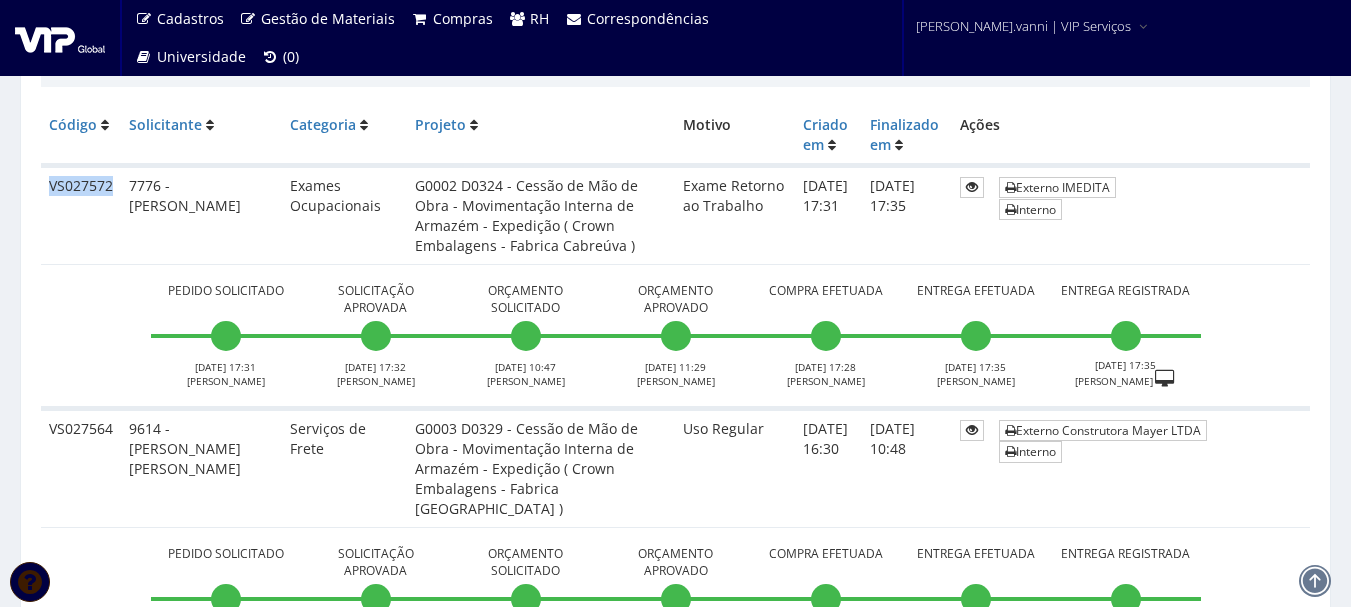 click on "VS027572" at bounding box center [81, 215] 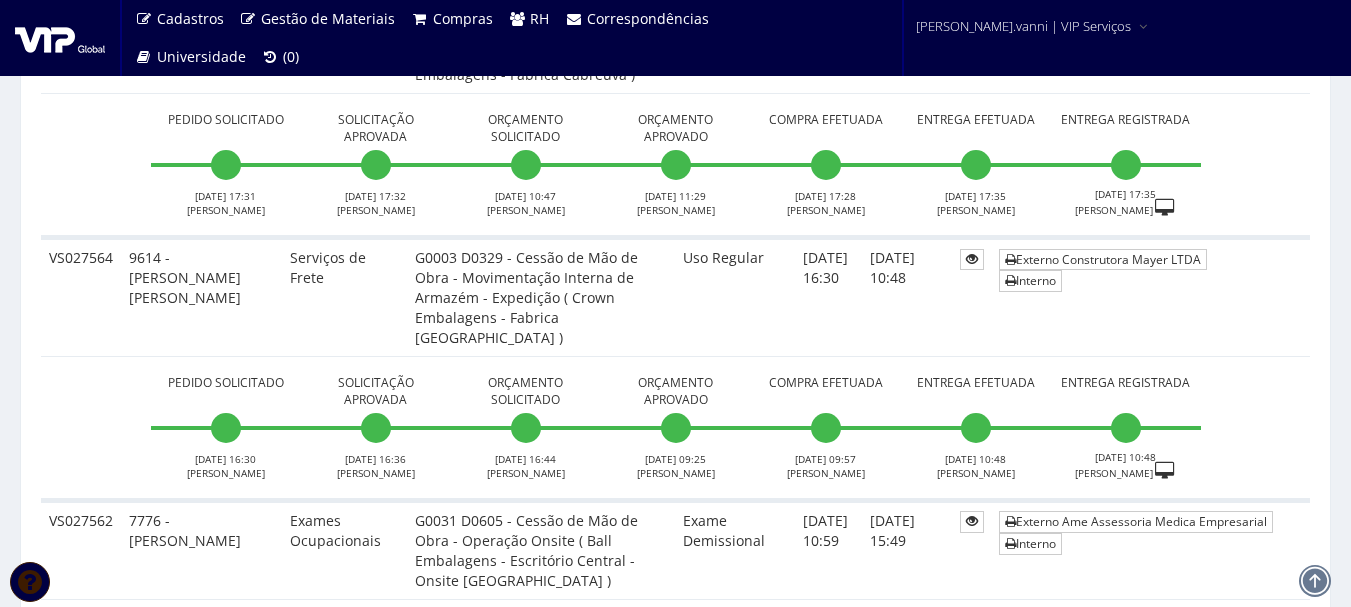 scroll, scrollTop: 800, scrollLeft: 0, axis: vertical 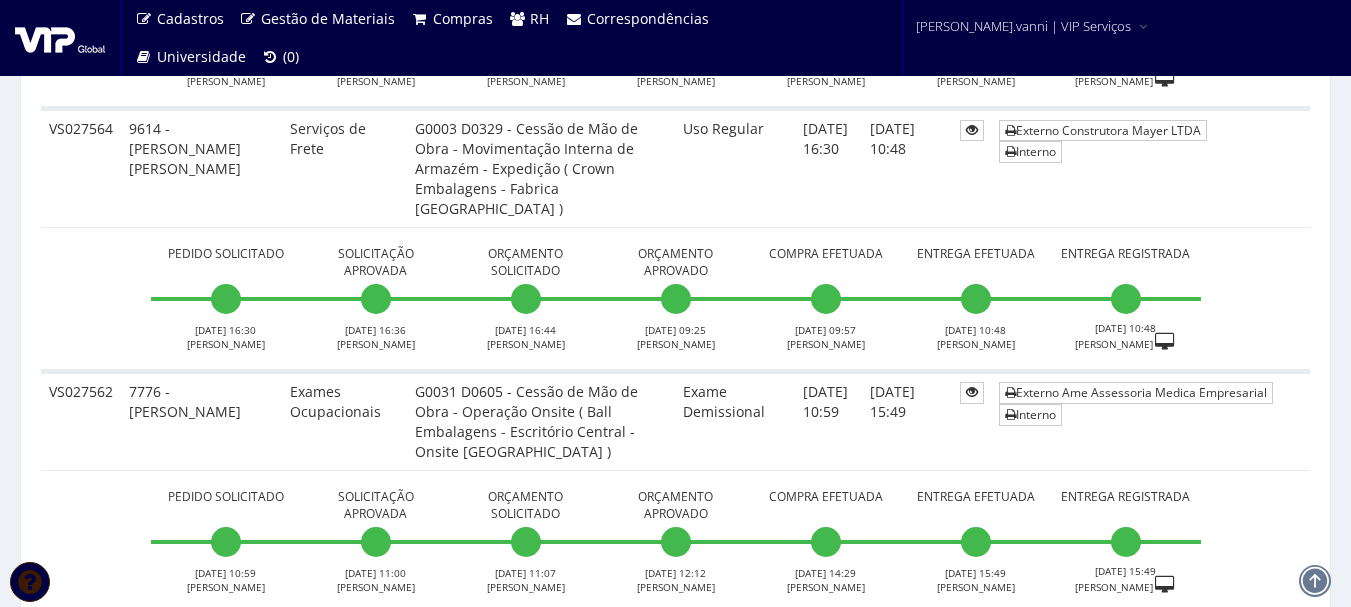 click on "VS027564" at bounding box center (81, 167) 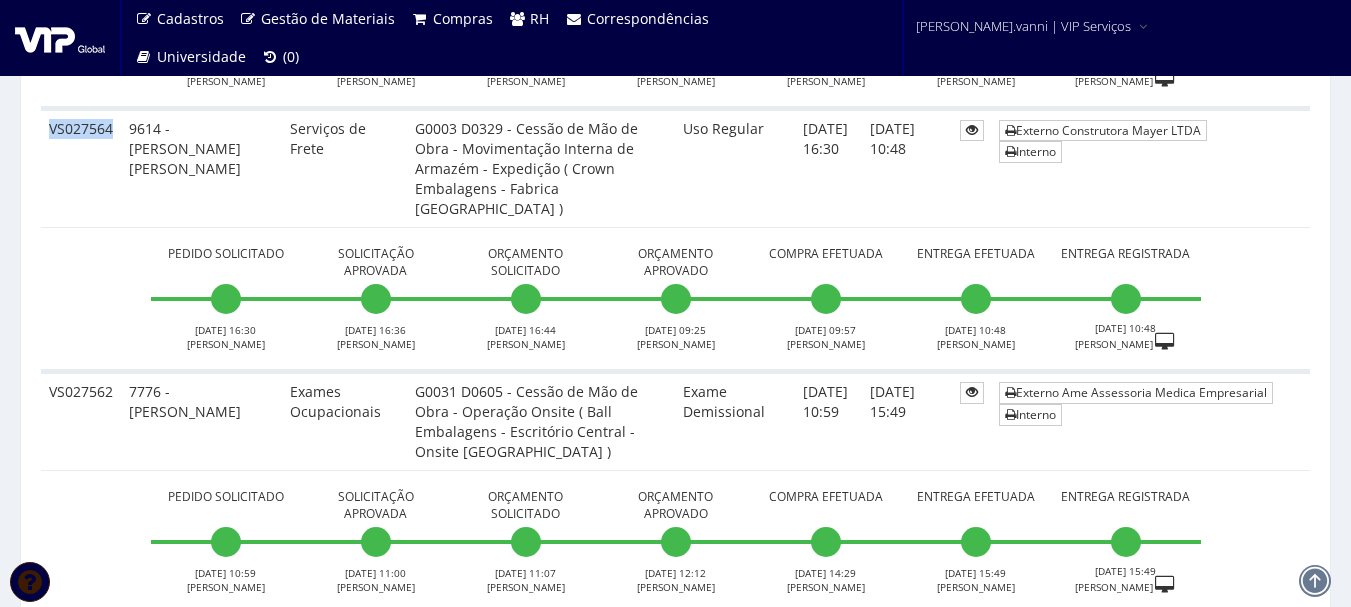 click on "VS027564" at bounding box center [81, 167] 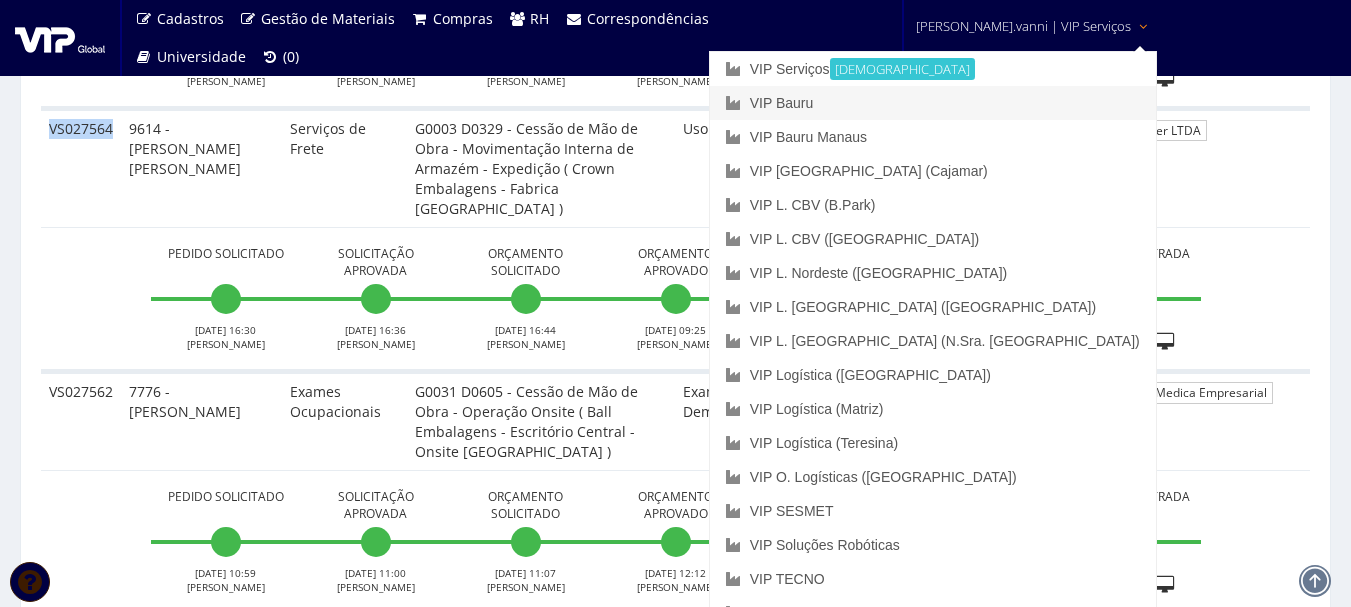 click on "VIP Bauru" at bounding box center [933, 103] 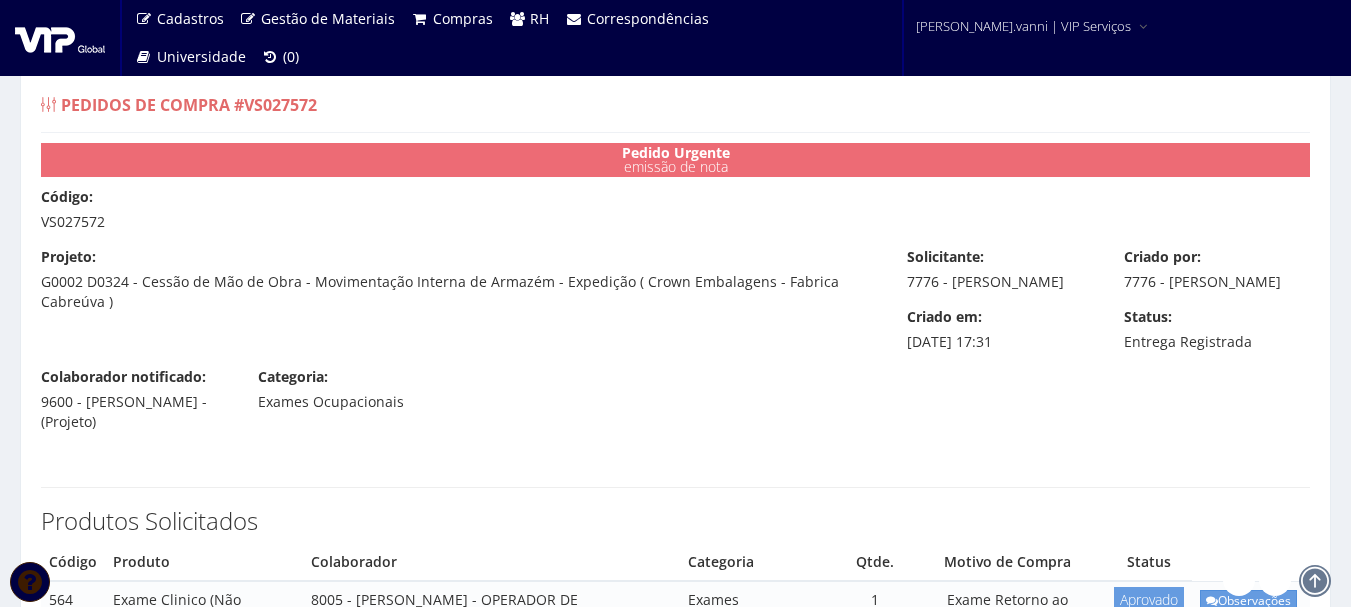 scroll, scrollTop: 700, scrollLeft: 0, axis: vertical 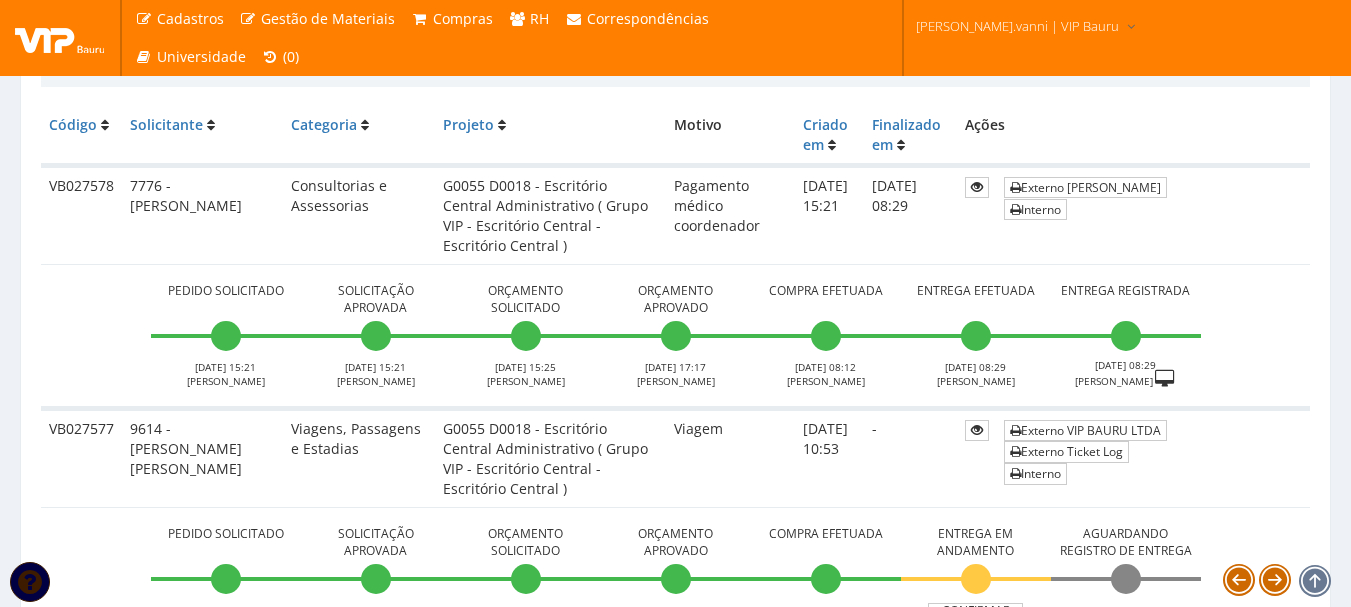click on "VB027578" at bounding box center [81, 215] 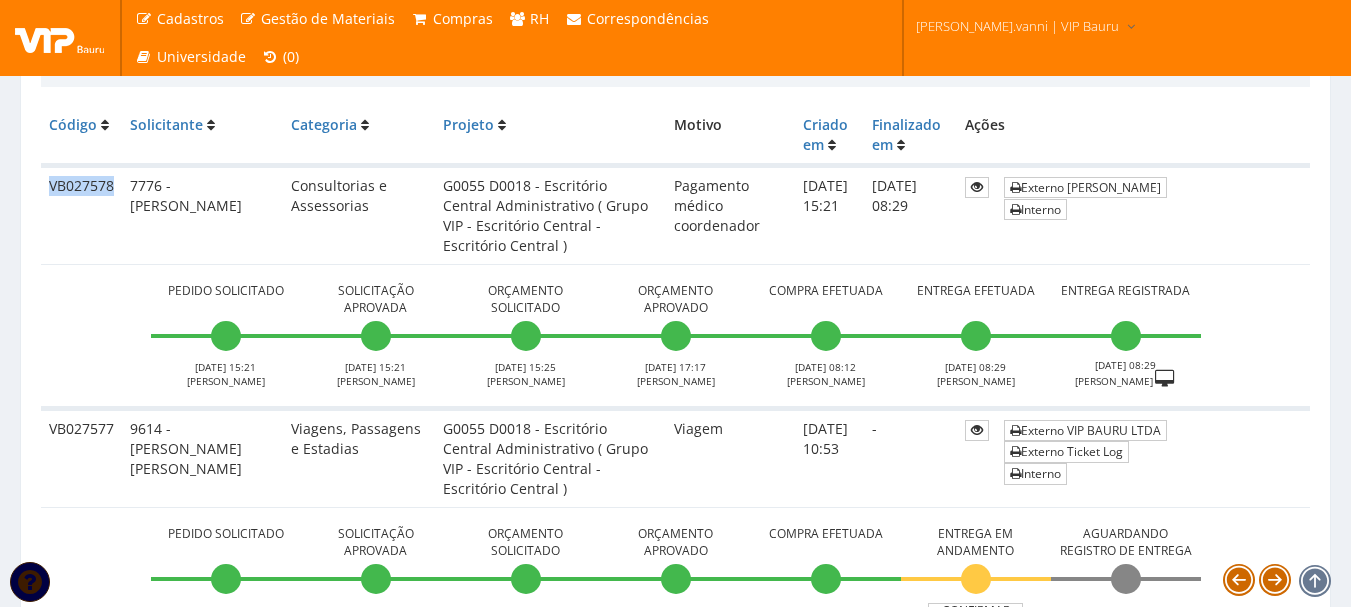 click on "VB027578" at bounding box center (81, 215) 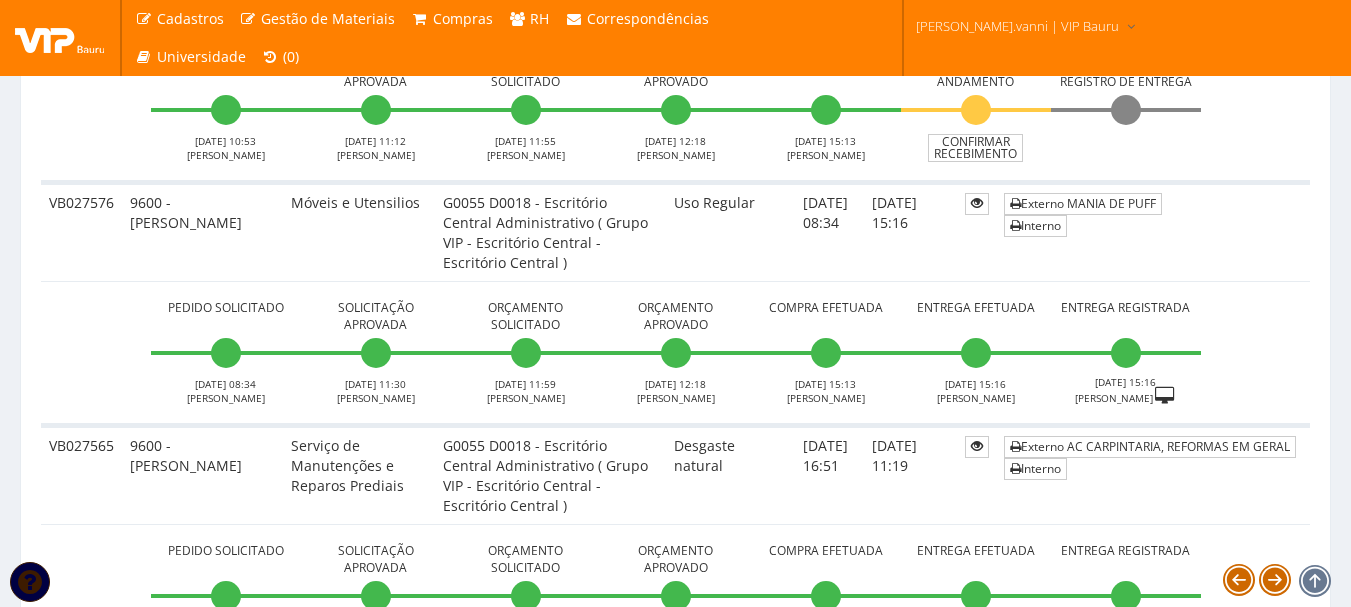 scroll, scrollTop: 1000, scrollLeft: 0, axis: vertical 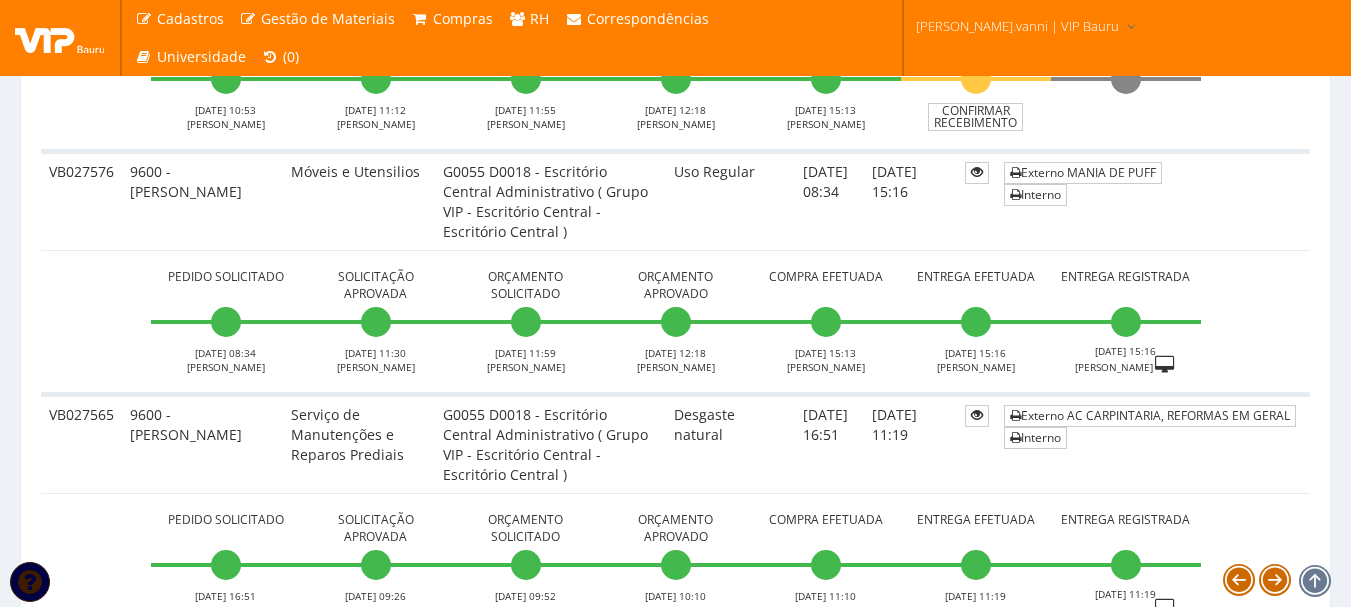 click on "VB027576" at bounding box center (81, 200) 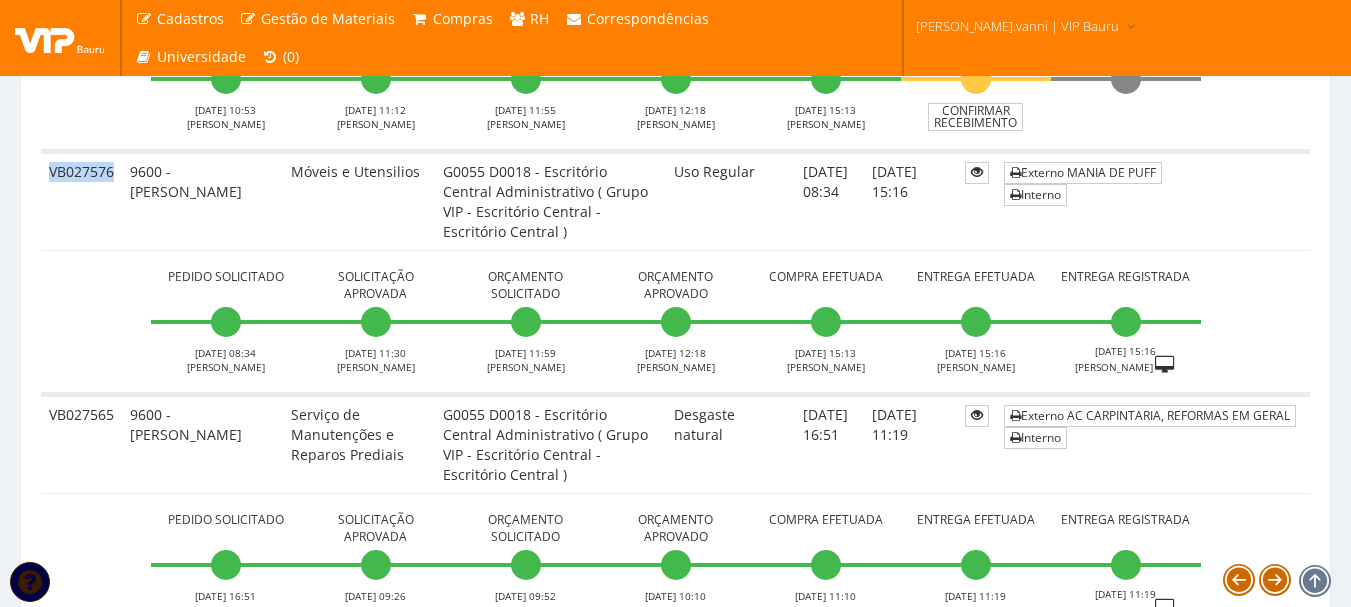 click on "VB027576" at bounding box center [81, 200] 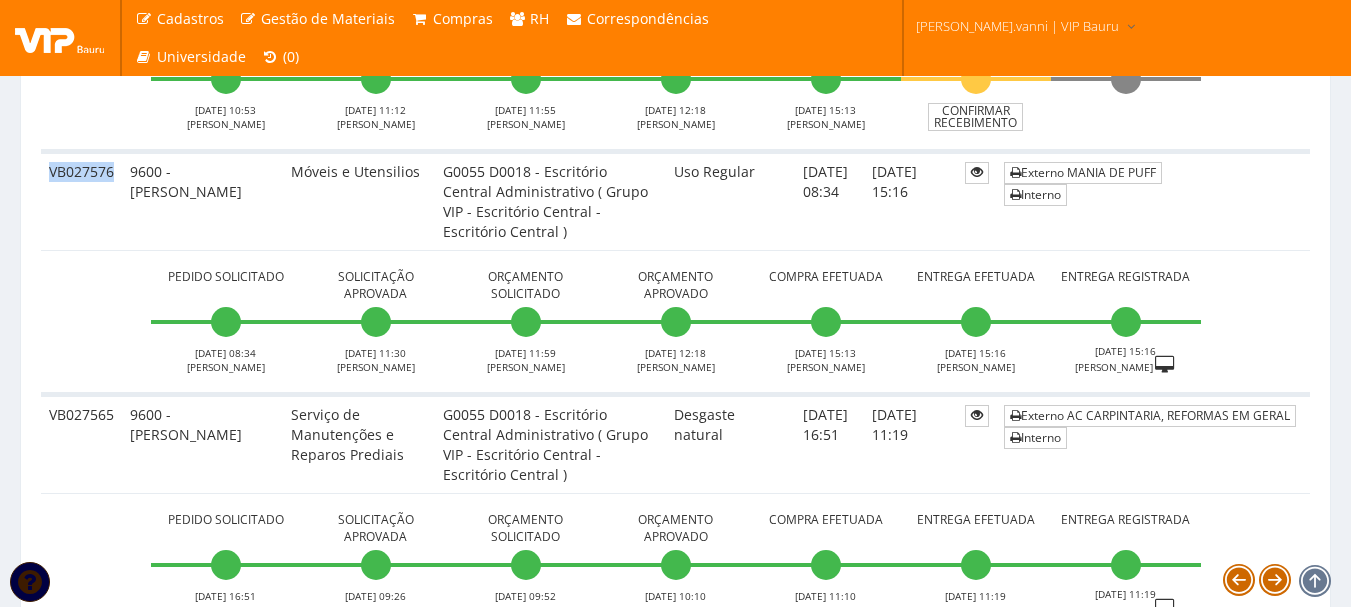 copy on "VB027576" 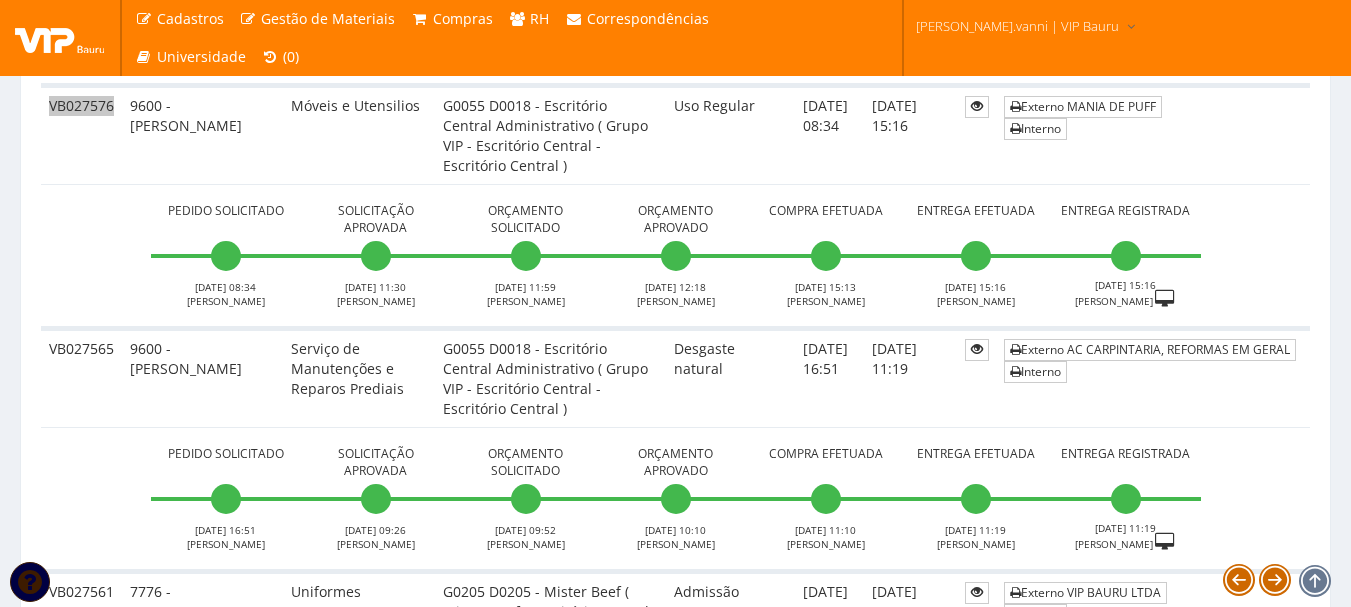 scroll, scrollTop: 1100, scrollLeft: 0, axis: vertical 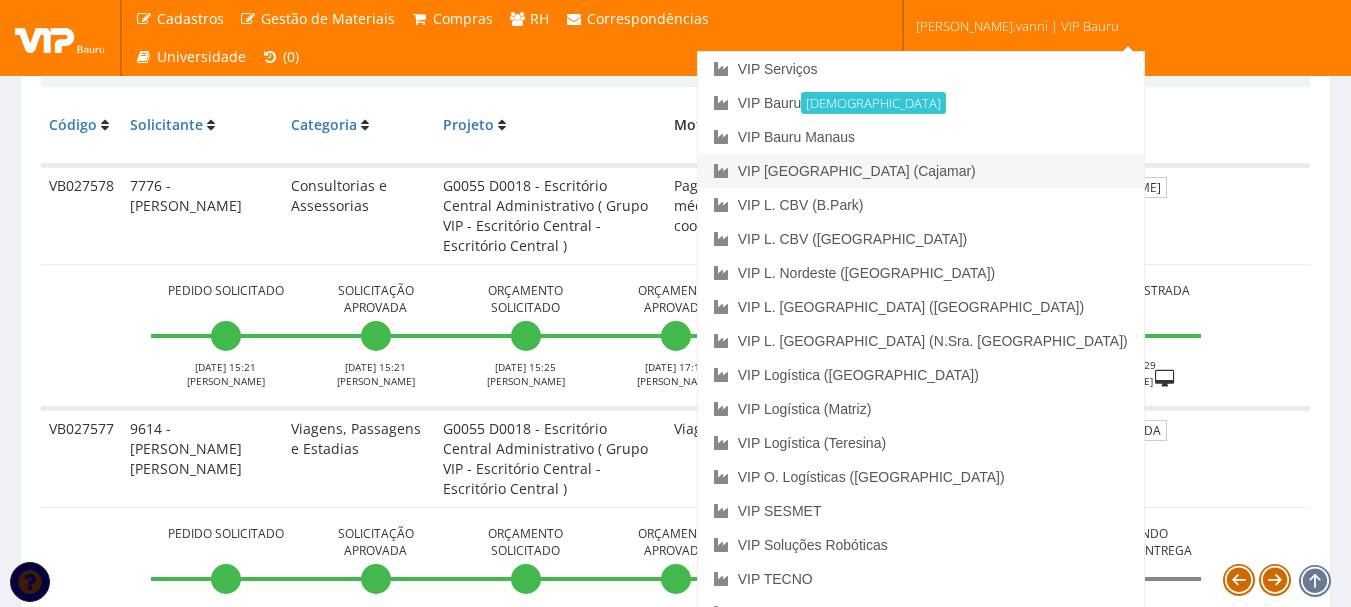 click on "VIP [GEOGRAPHIC_DATA] (Cajamar)" at bounding box center [921, 171] 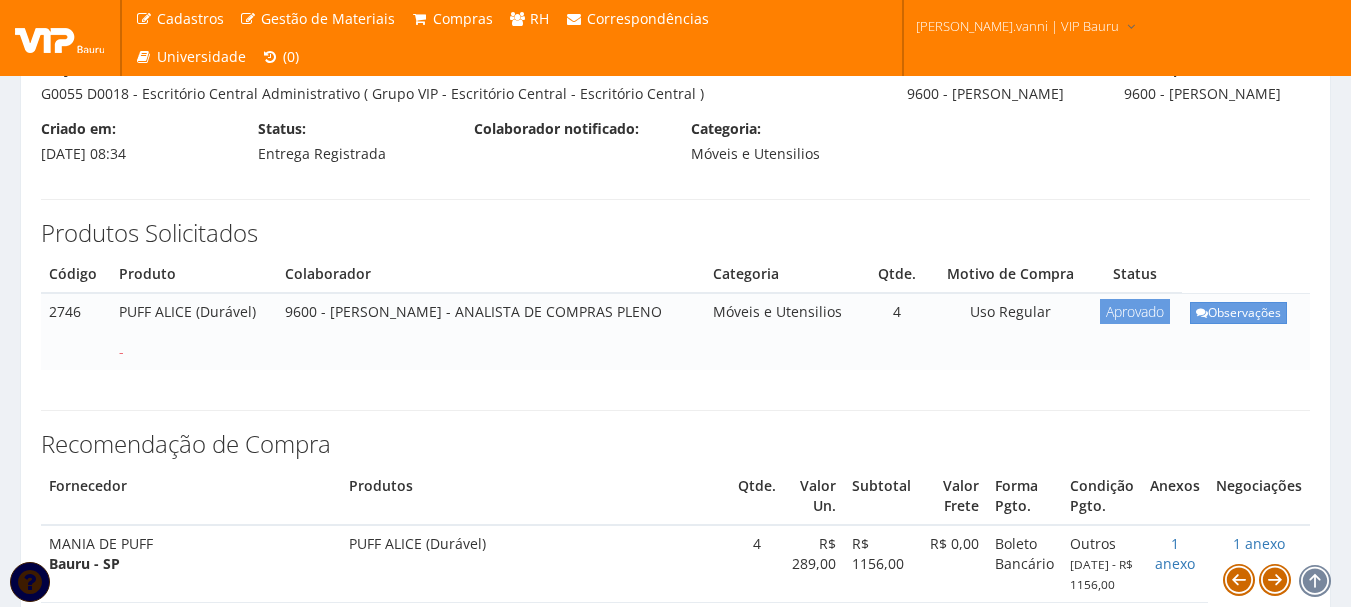 scroll, scrollTop: 400, scrollLeft: 0, axis: vertical 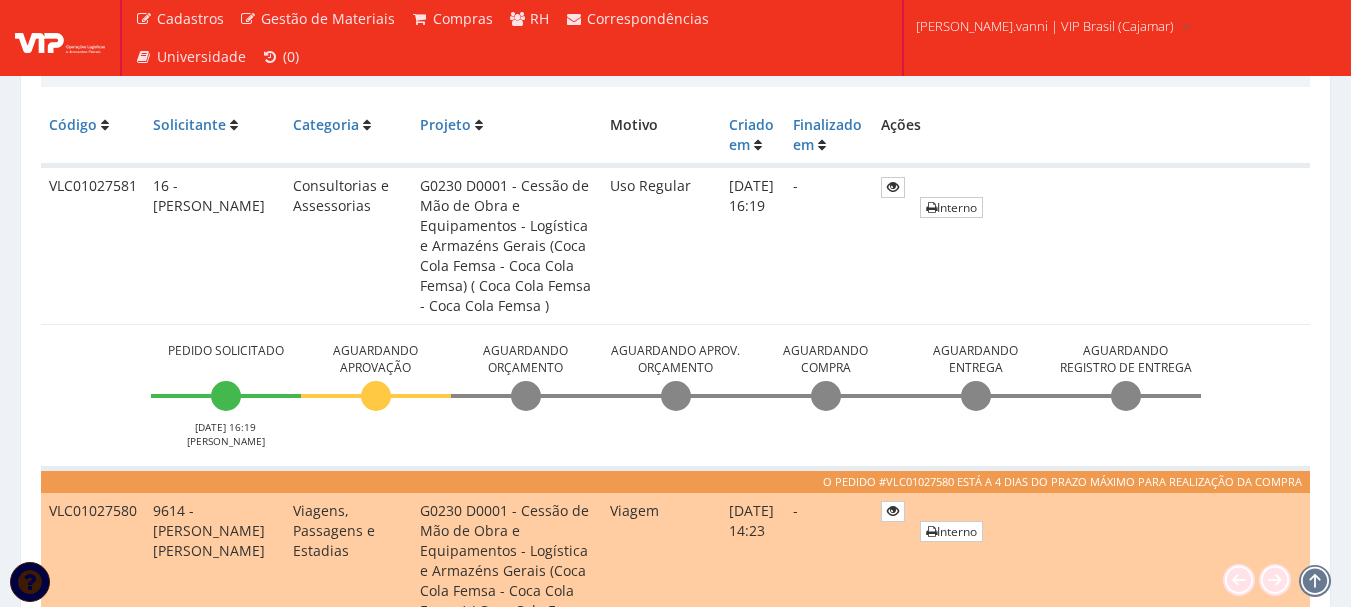 click on "VLC01027581" at bounding box center (93, 245) 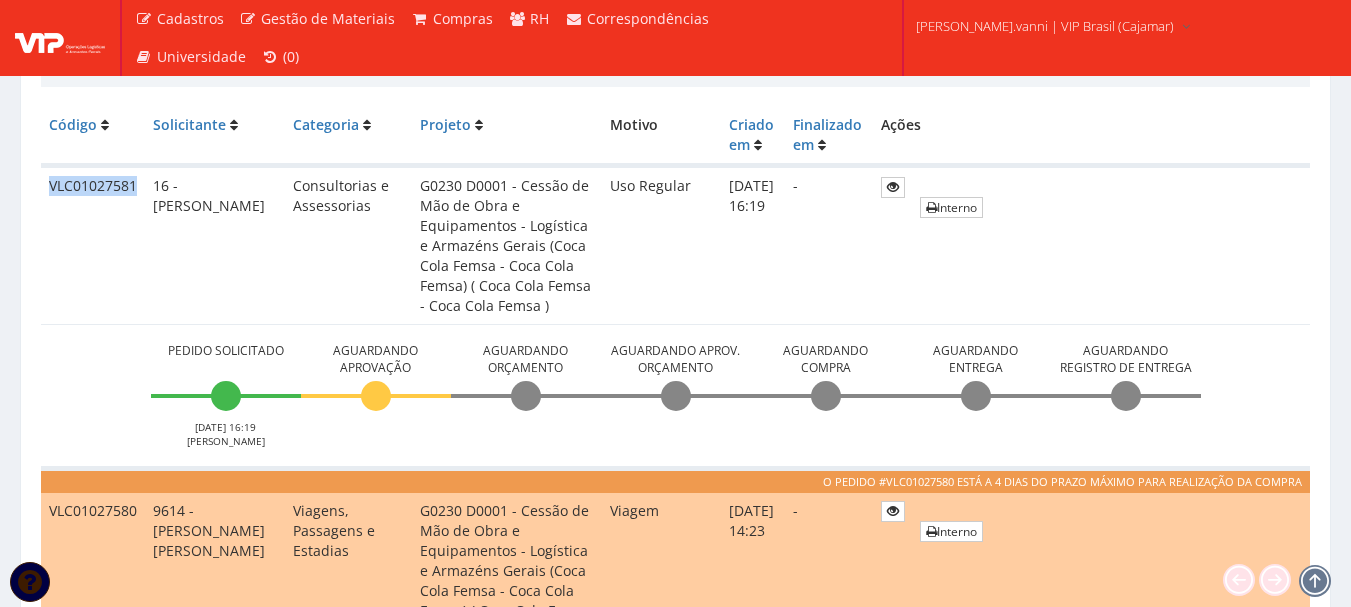 click on "VLC01027581" at bounding box center (93, 245) 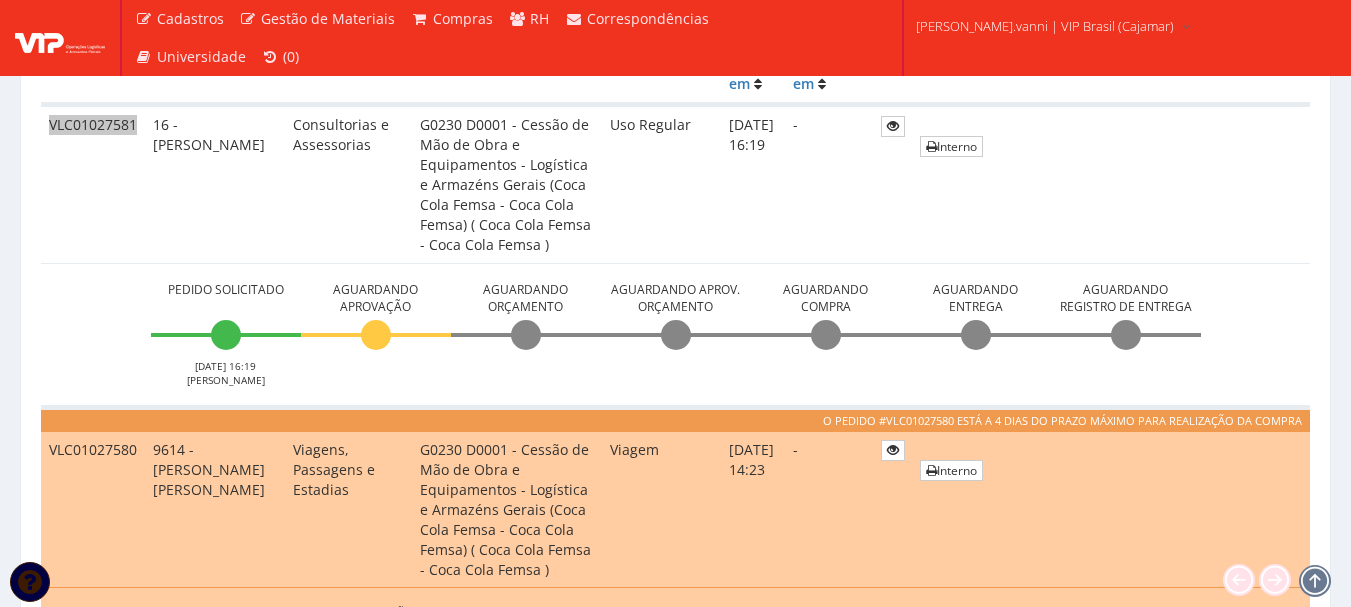 scroll, scrollTop: 800, scrollLeft: 0, axis: vertical 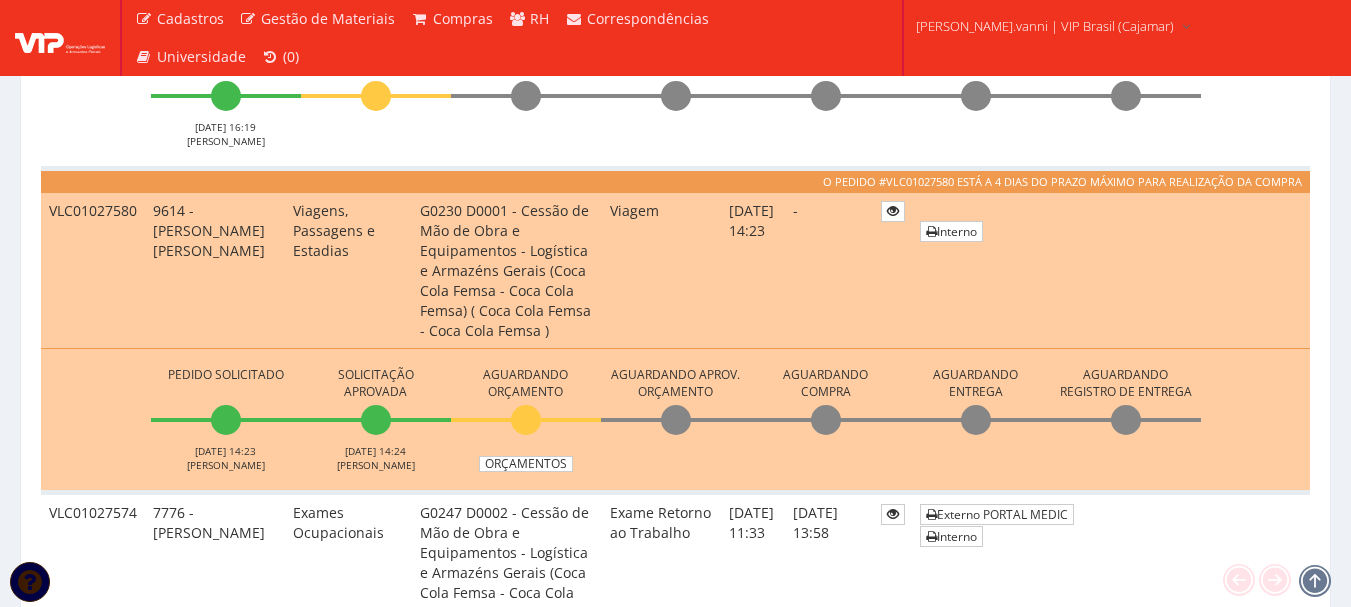click on "VLC01027580" at bounding box center [93, 270] 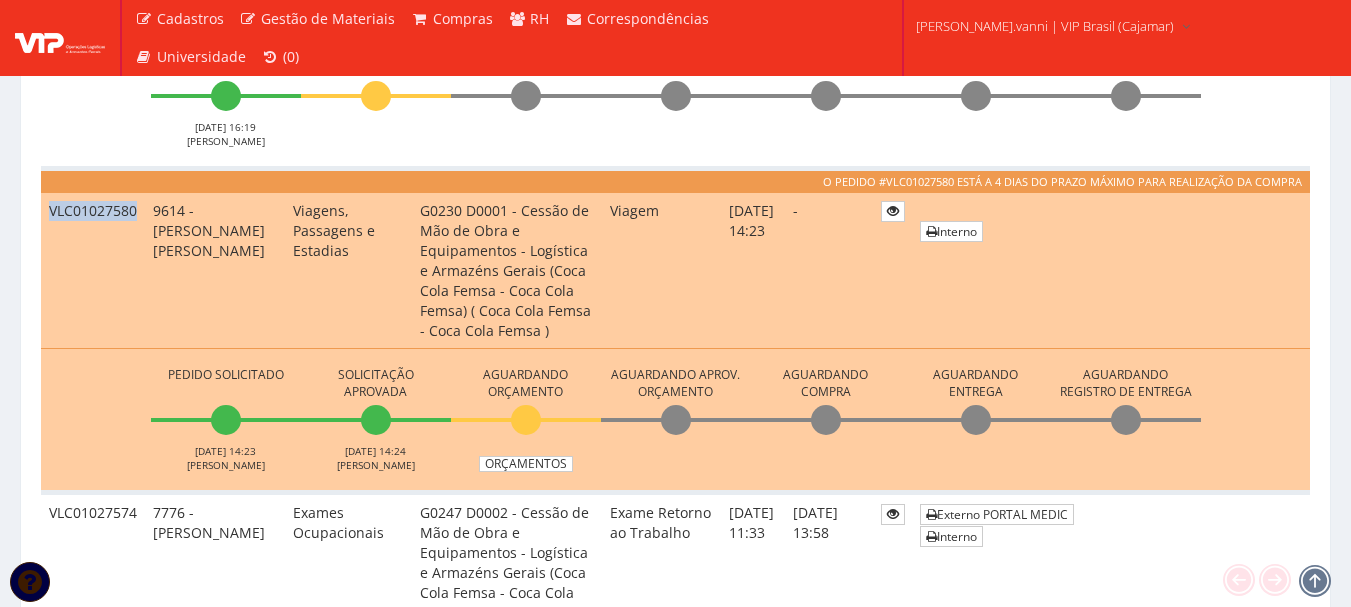 click on "VLC01027580" at bounding box center (93, 270) 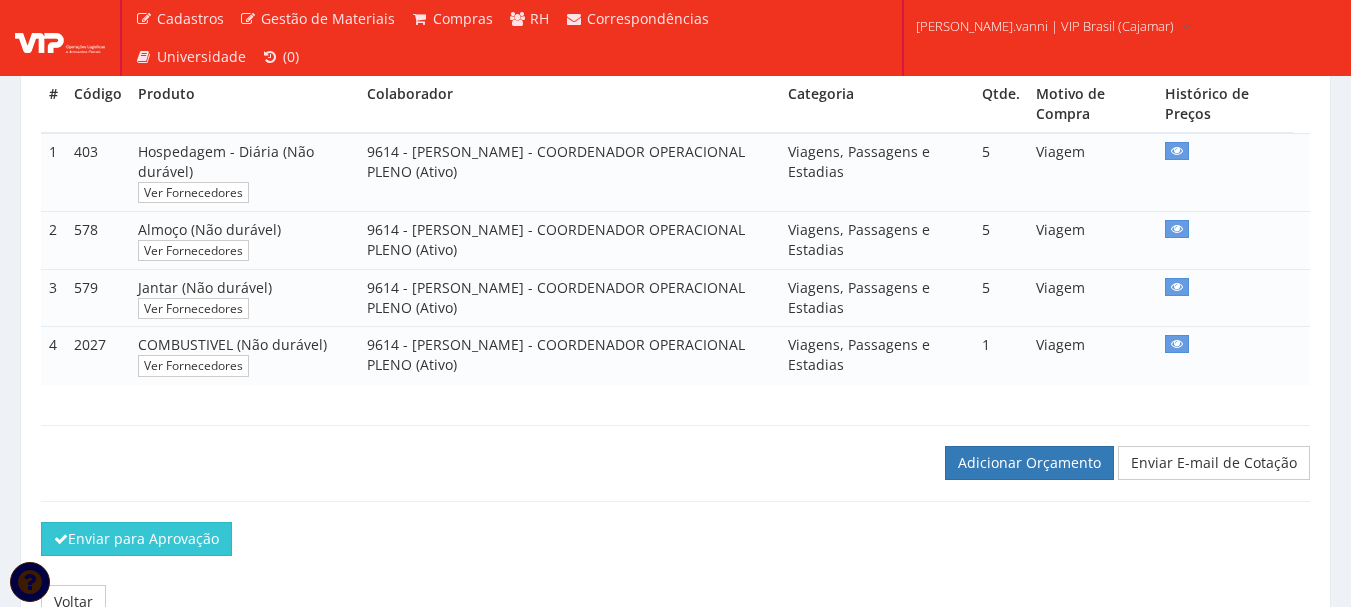 scroll, scrollTop: 455, scrollLeft: 0, axis: vertical 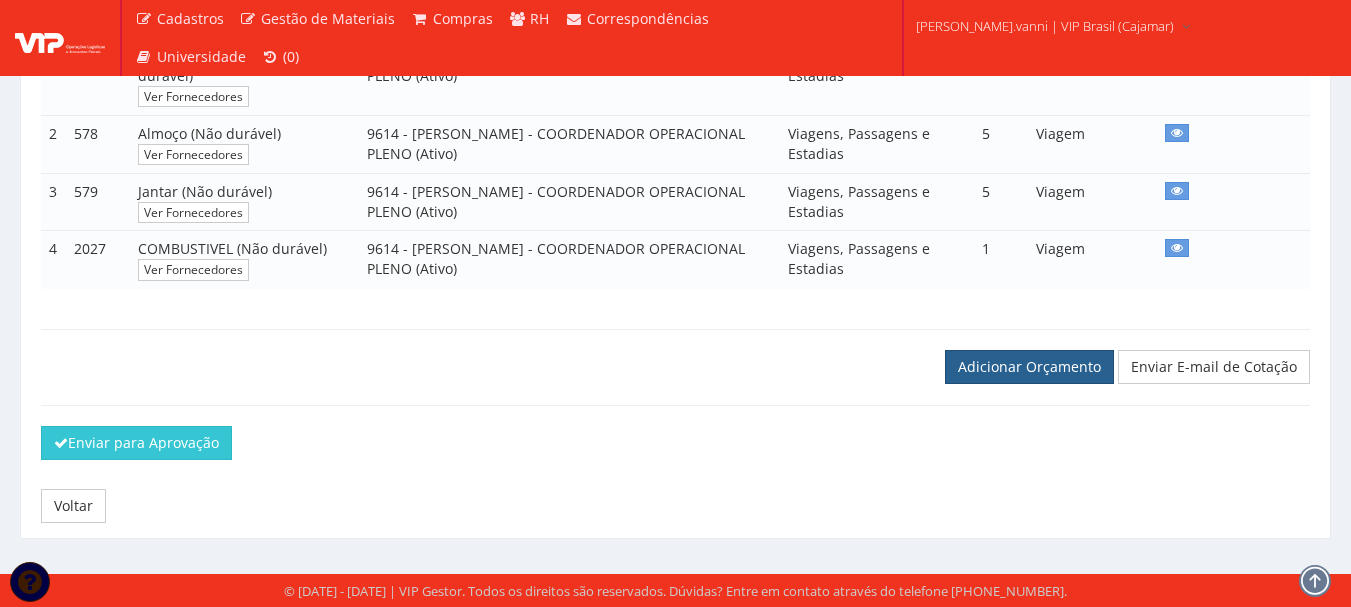 click on "Adicionar Orçamento" at bounding box center [1029, 367] 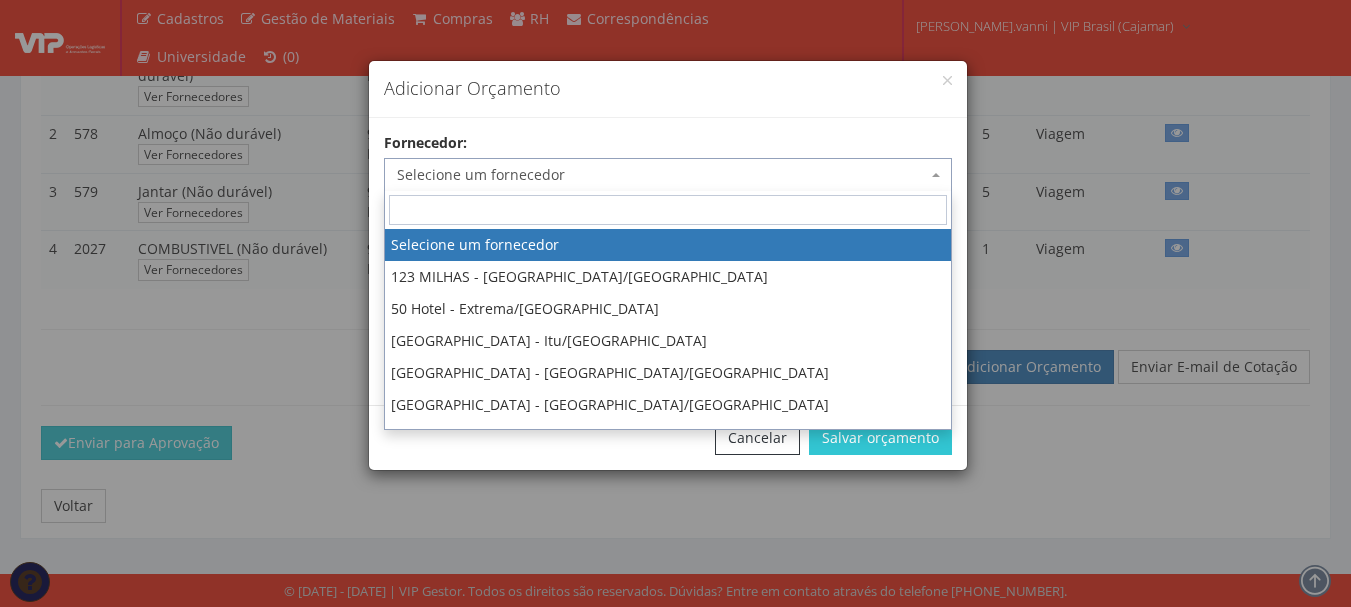 click on "Selecione um fornecedor" at bounding box center (668, 175) 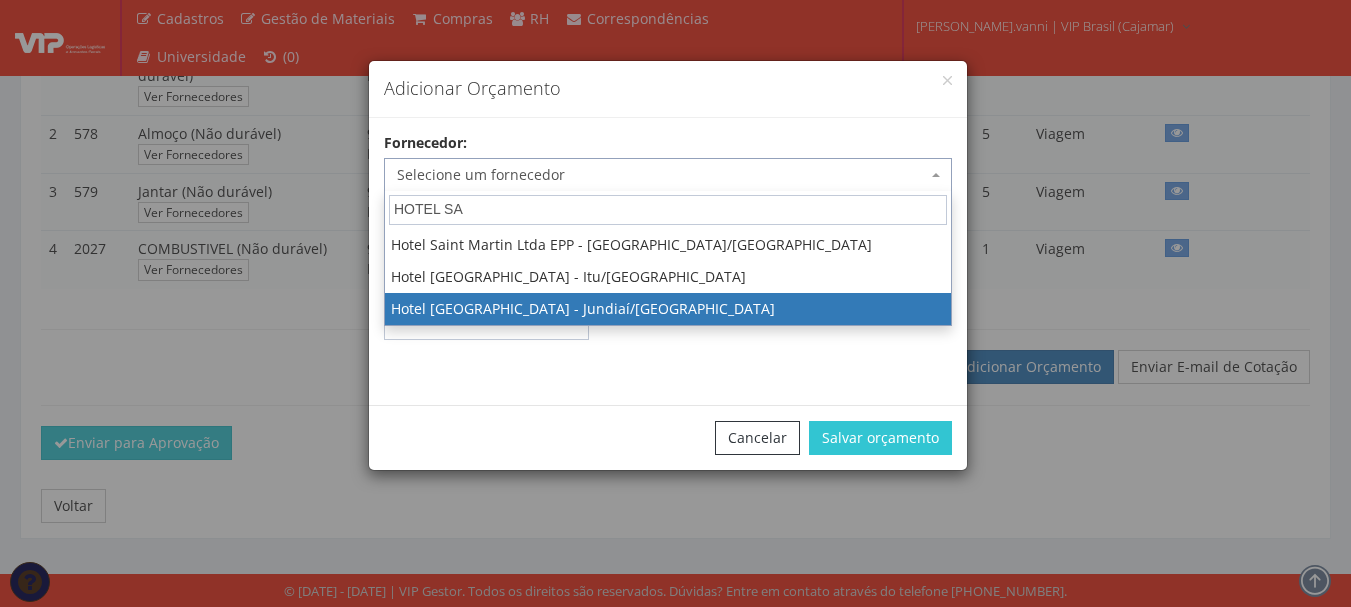 type on "HOTEL SA" 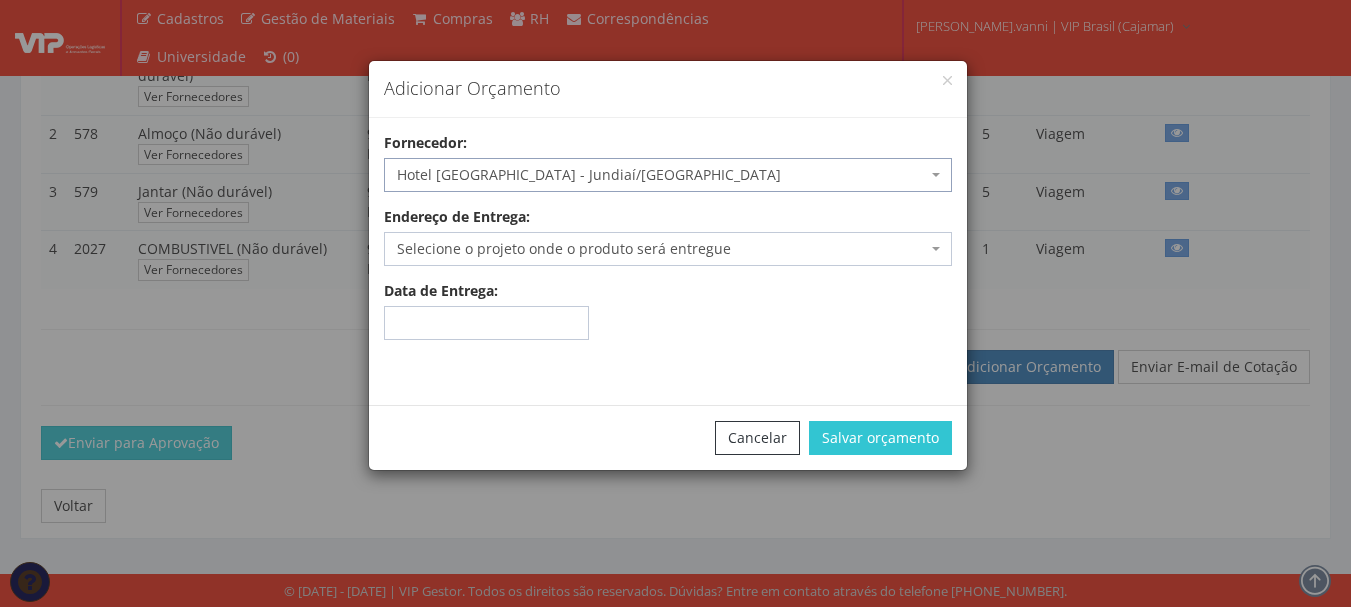 click on "Selecione o projeto onde o produto será entregue" at bounding box center (668, 249) 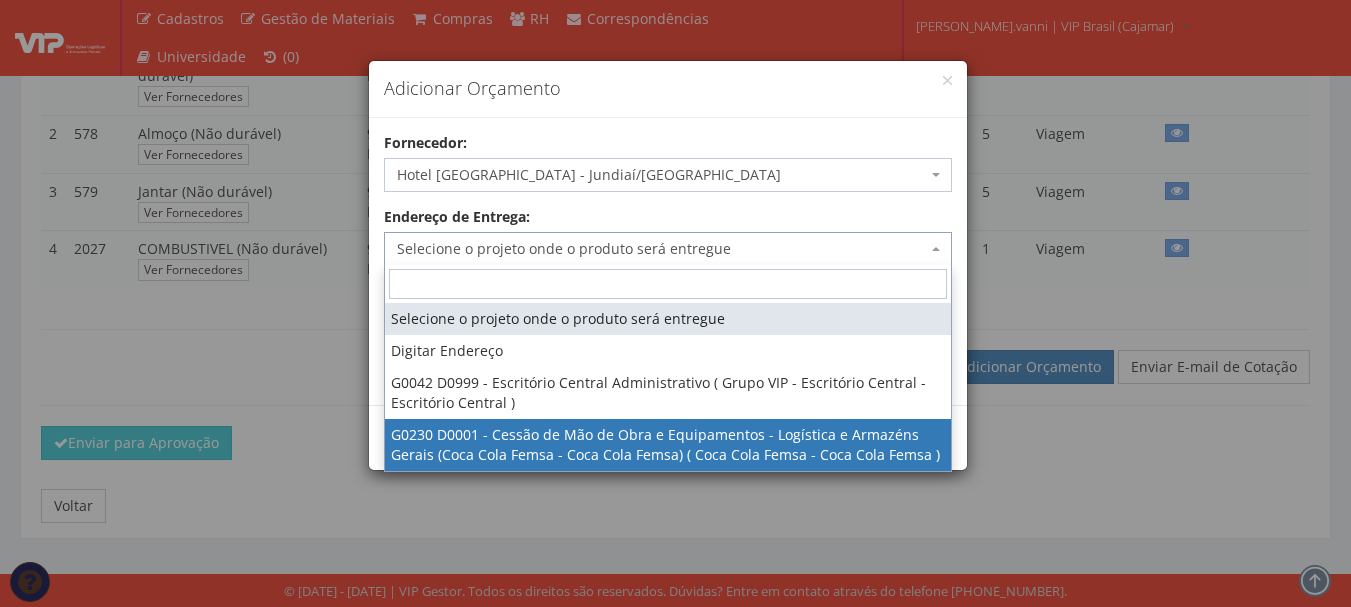 select on "230" 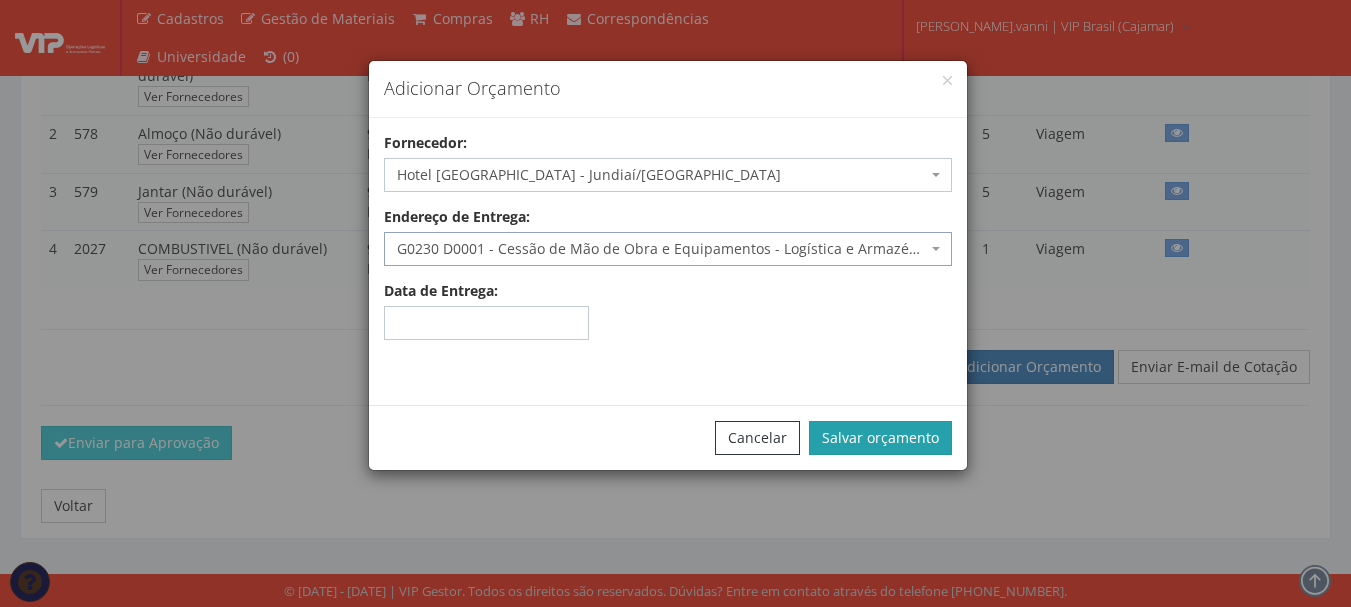 click on "Salvar orçamento" at bounding box center [880, 438] 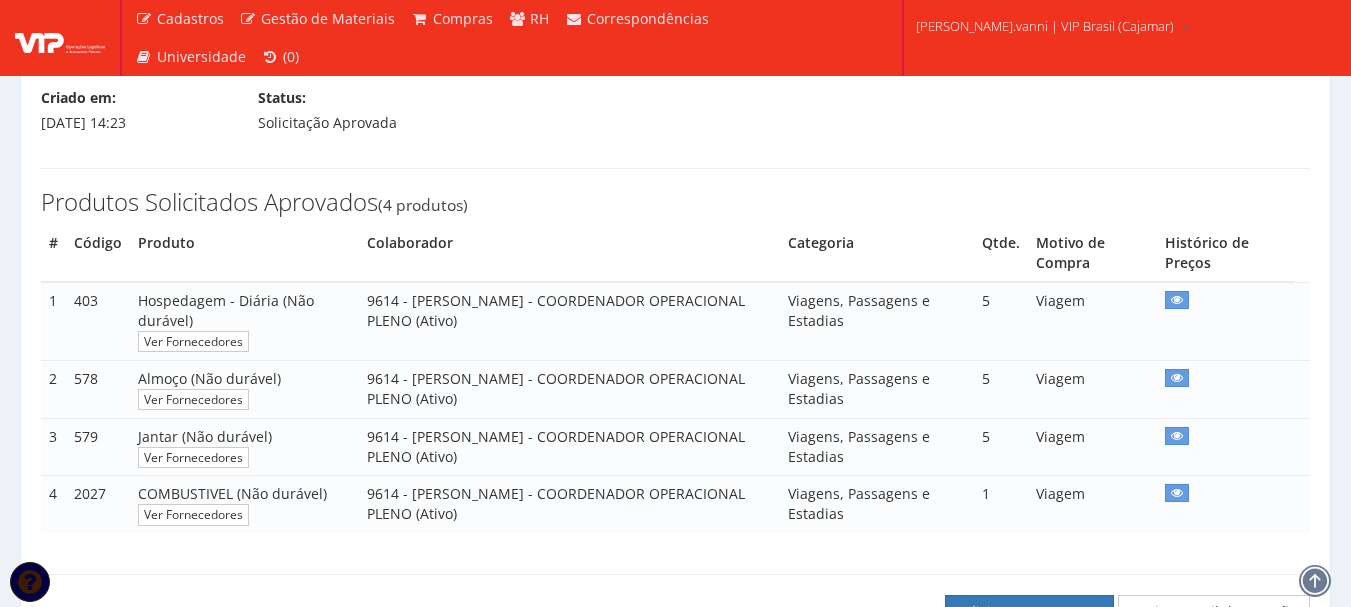 scroll, scrollTop: 500, scrollLeft: 0, axis: vertical 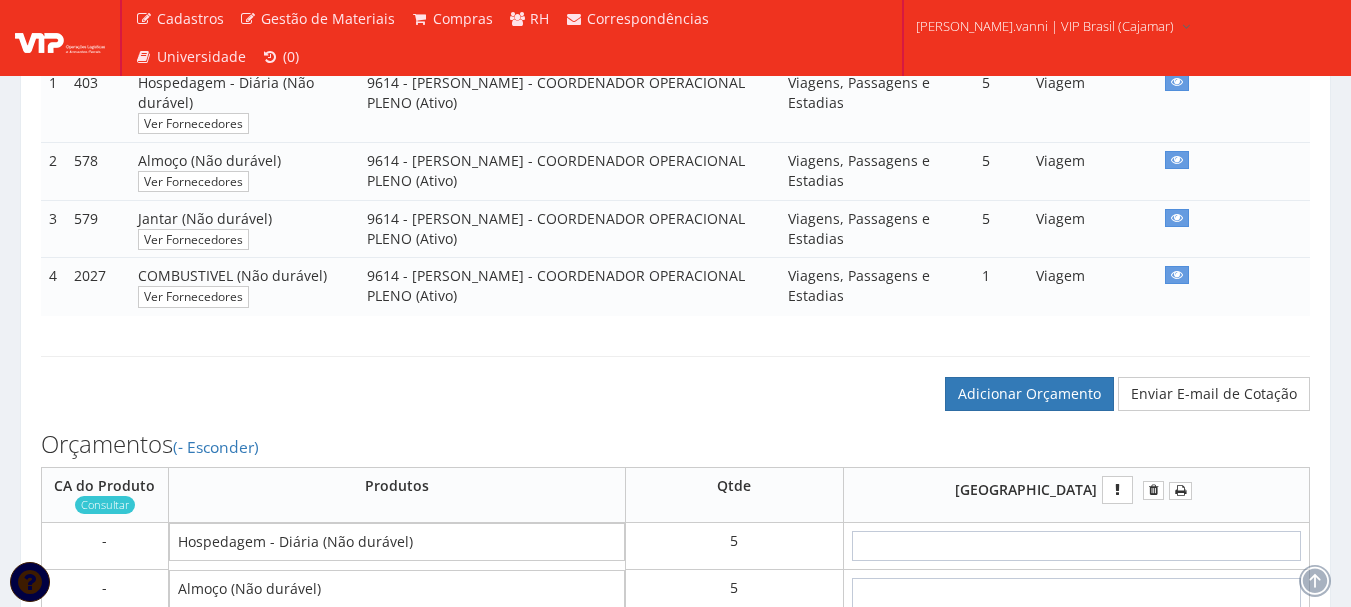 click on "Orçamentos  (- Esconder)
CA do Produto  Consultar
Produtos
Qtde
Hotel Sao Judas
Forma Pgto." at bounding box center (675, 766) 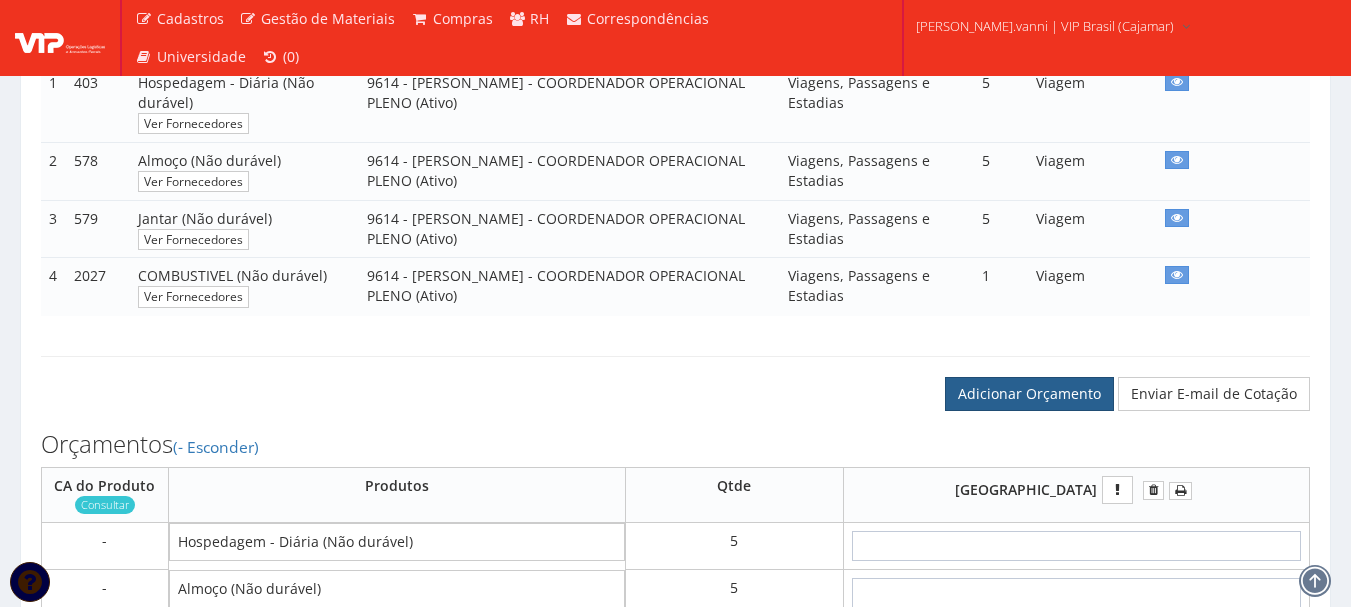 click on "Adicionar Orçamento" at bounding box center [1029, 394] 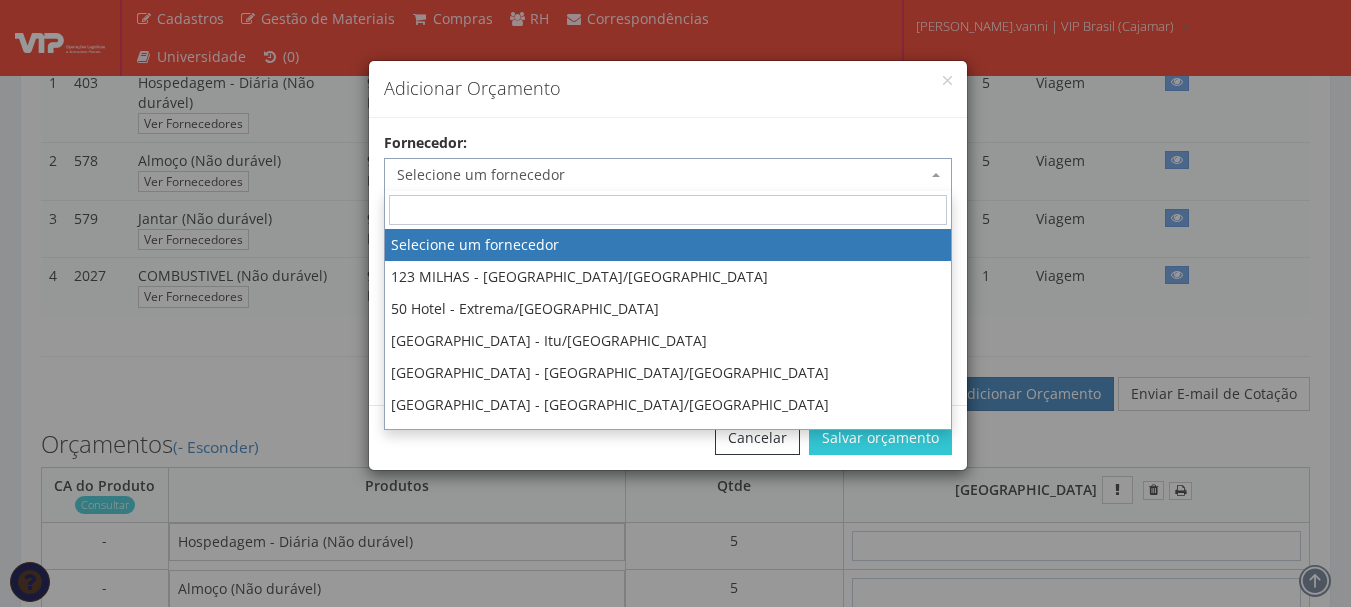 click on "Selecione um fornecedor" at bounding box center [662, 175] 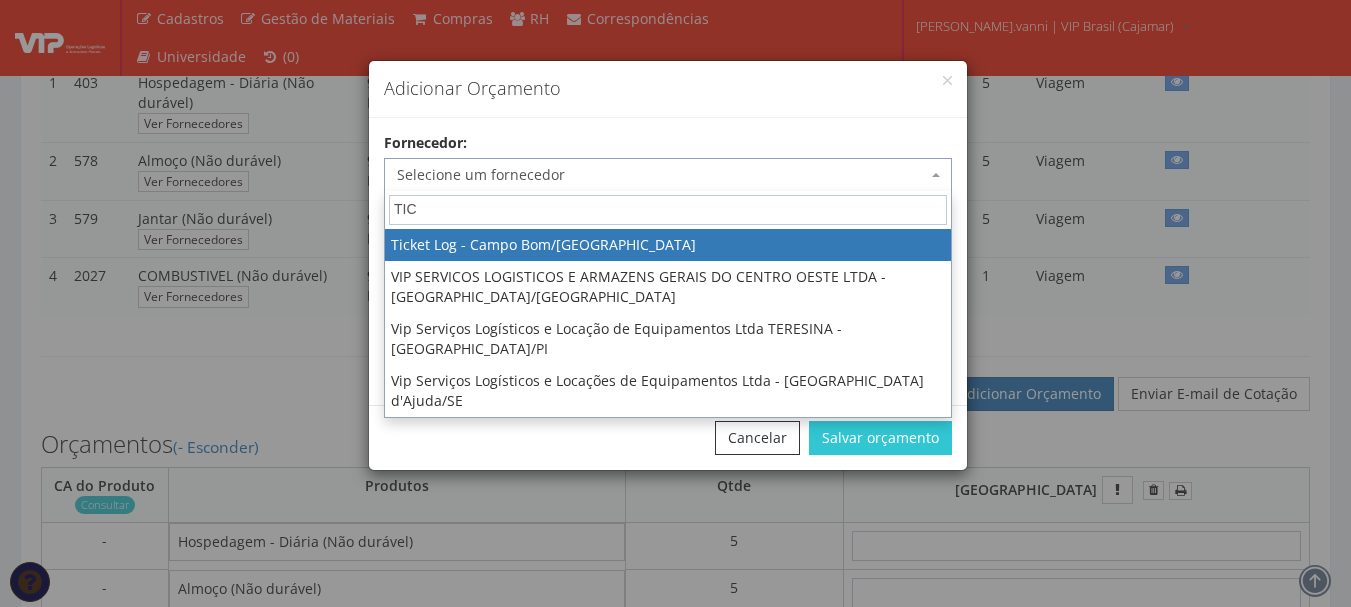 type on "TICK" 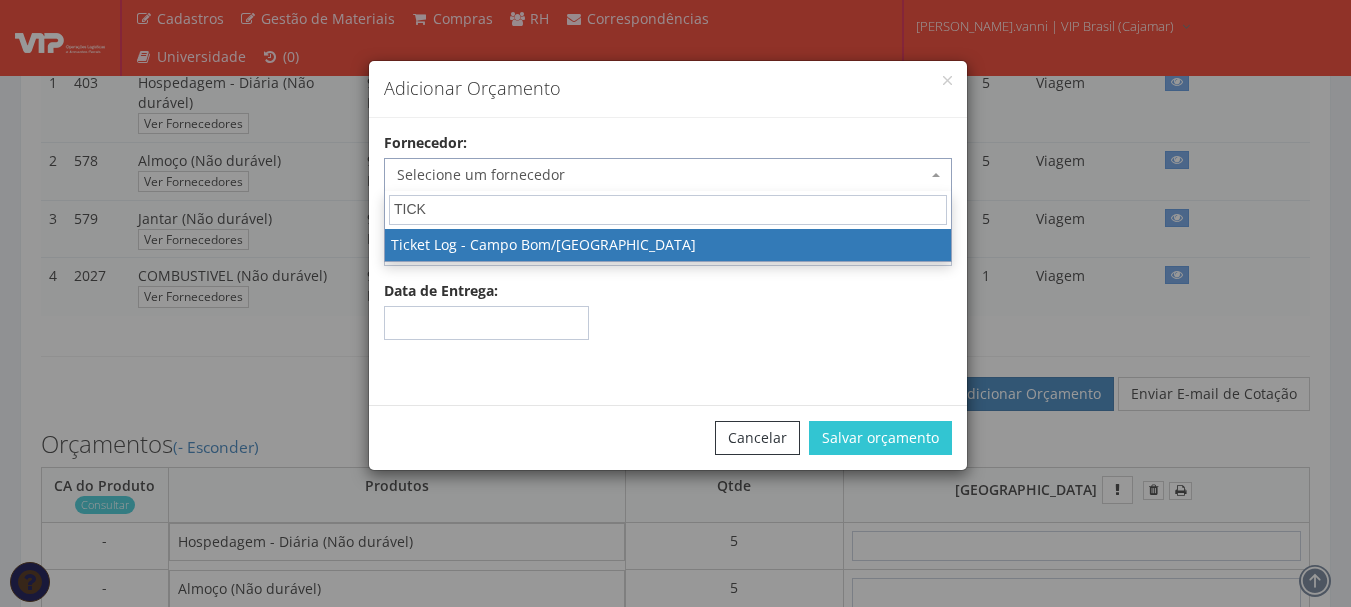 select on "172" 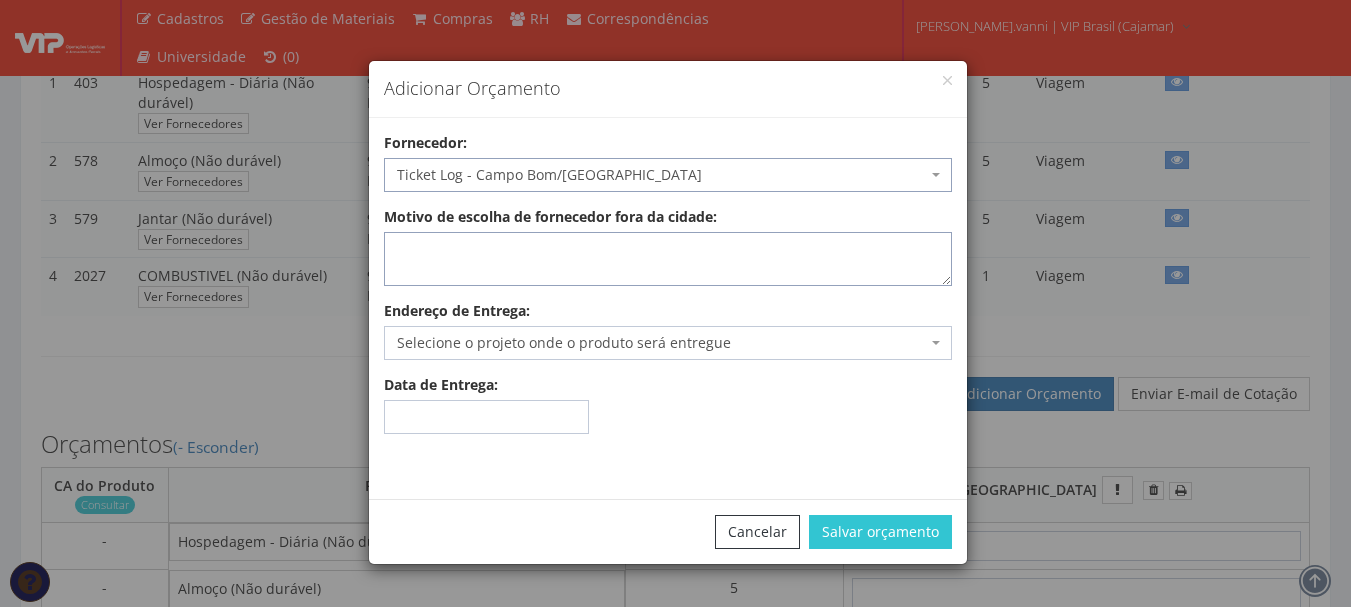 click on "Motivo de escolha de fornecedor fora da cidade:" at bounding box center (668, 259) 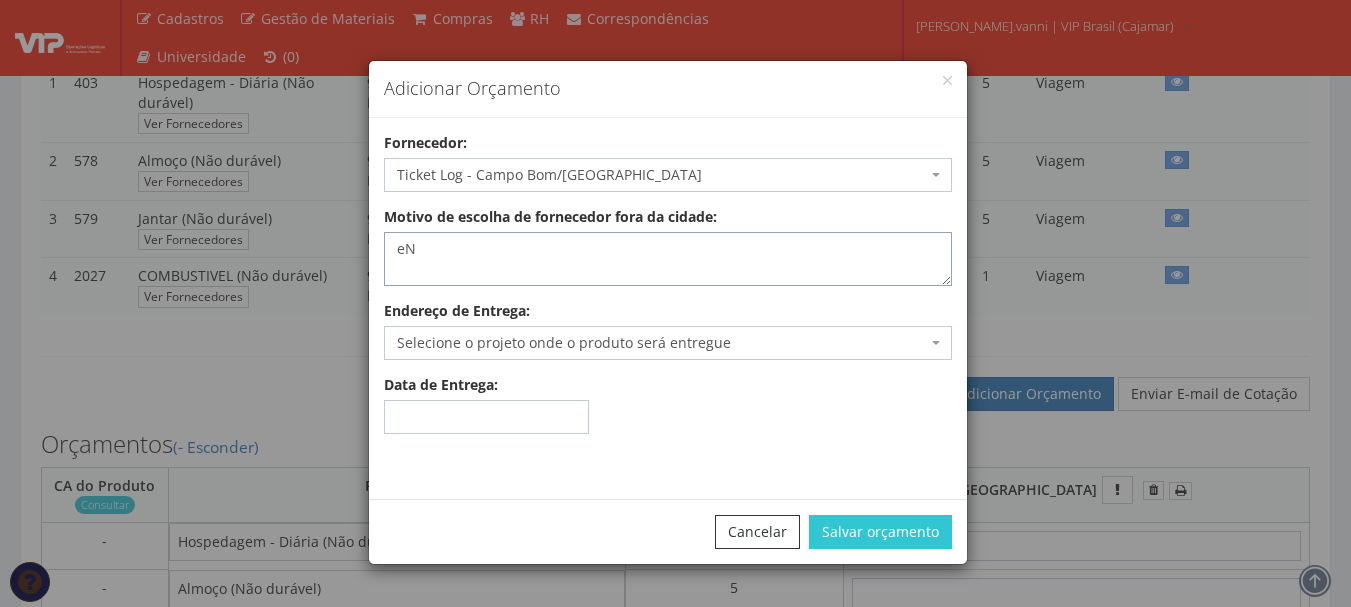 type on "e" 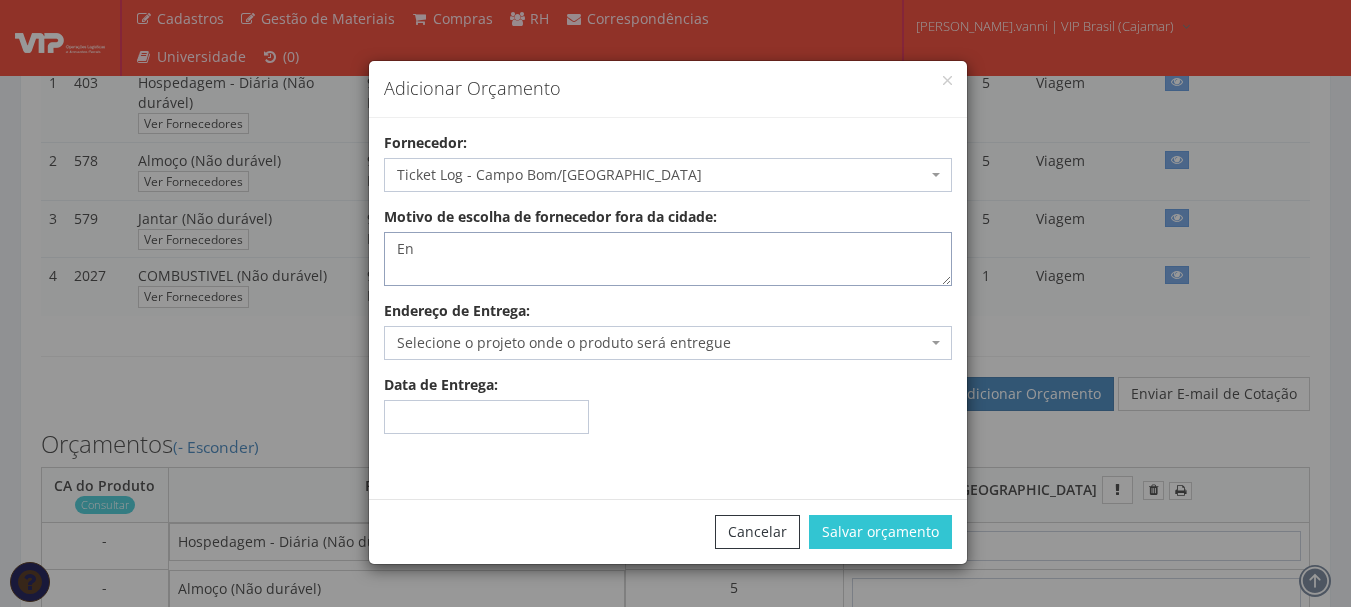 type on "E" 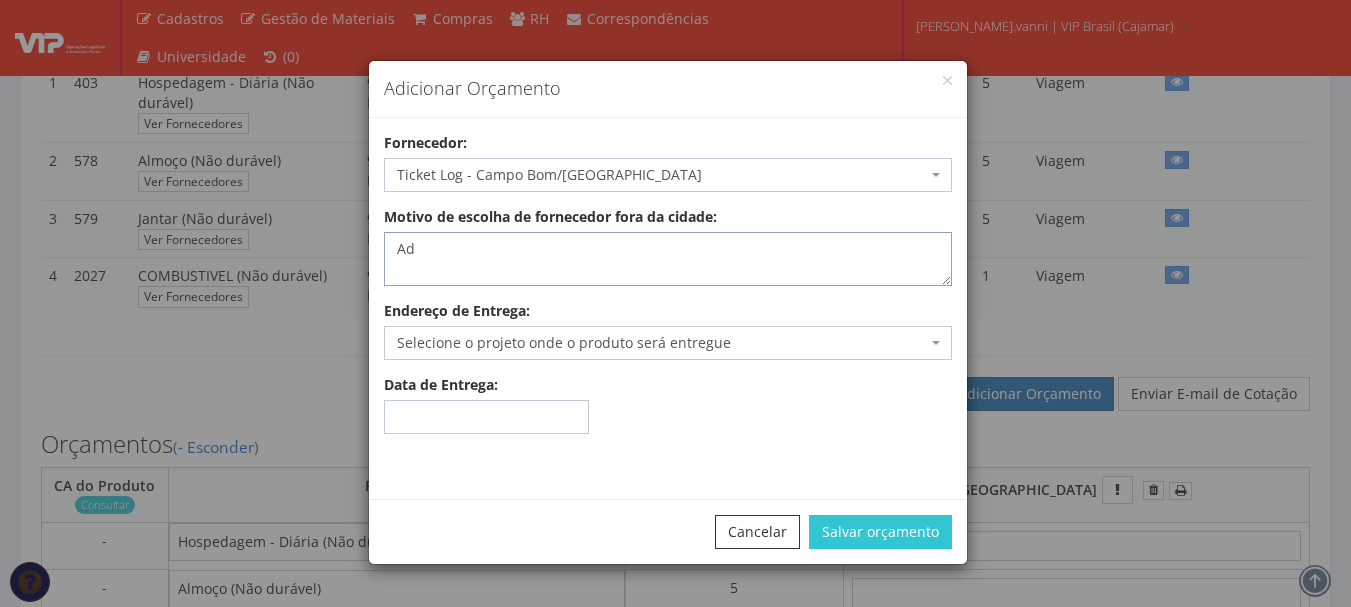 type on "A" 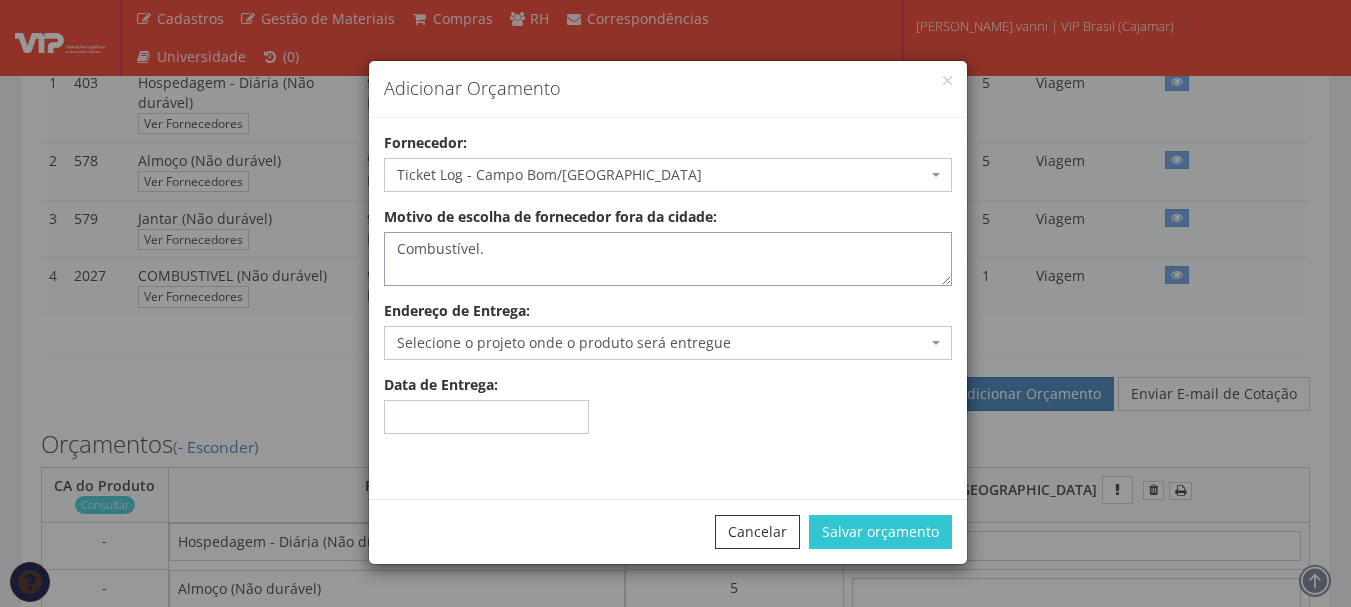 type on "Combustível." 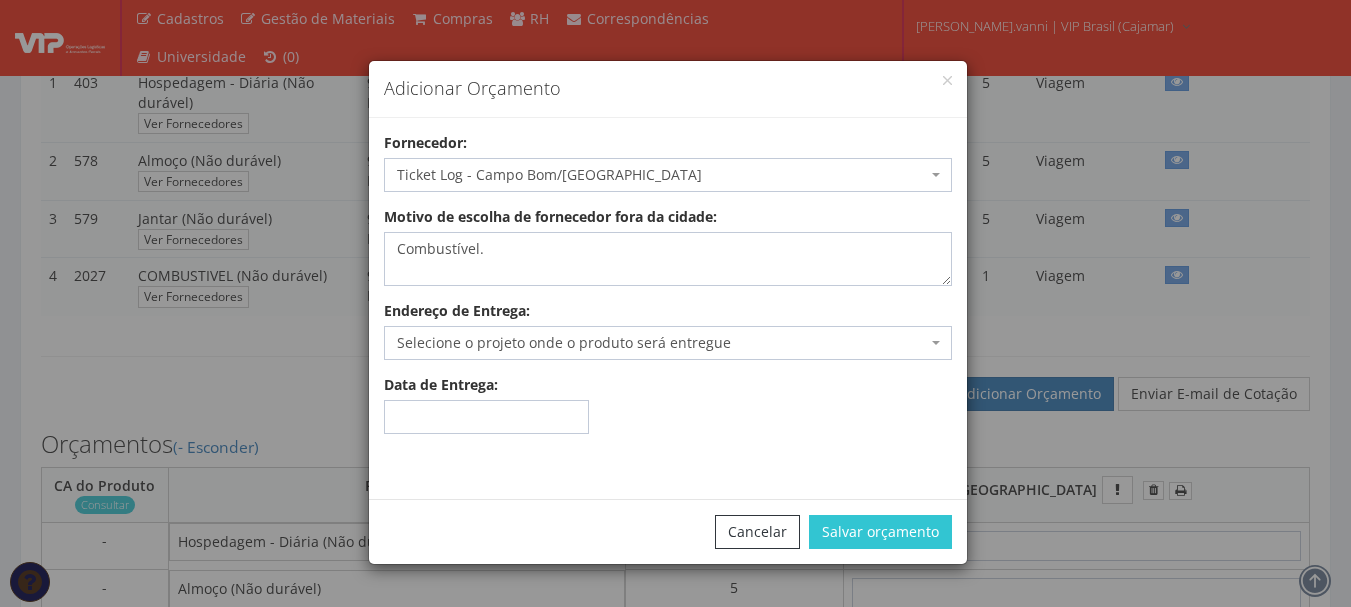 drag, startPoint x: 668, startPoint y: 307, endPoint x: 669, endPoint y: 318, distance: 11.045361 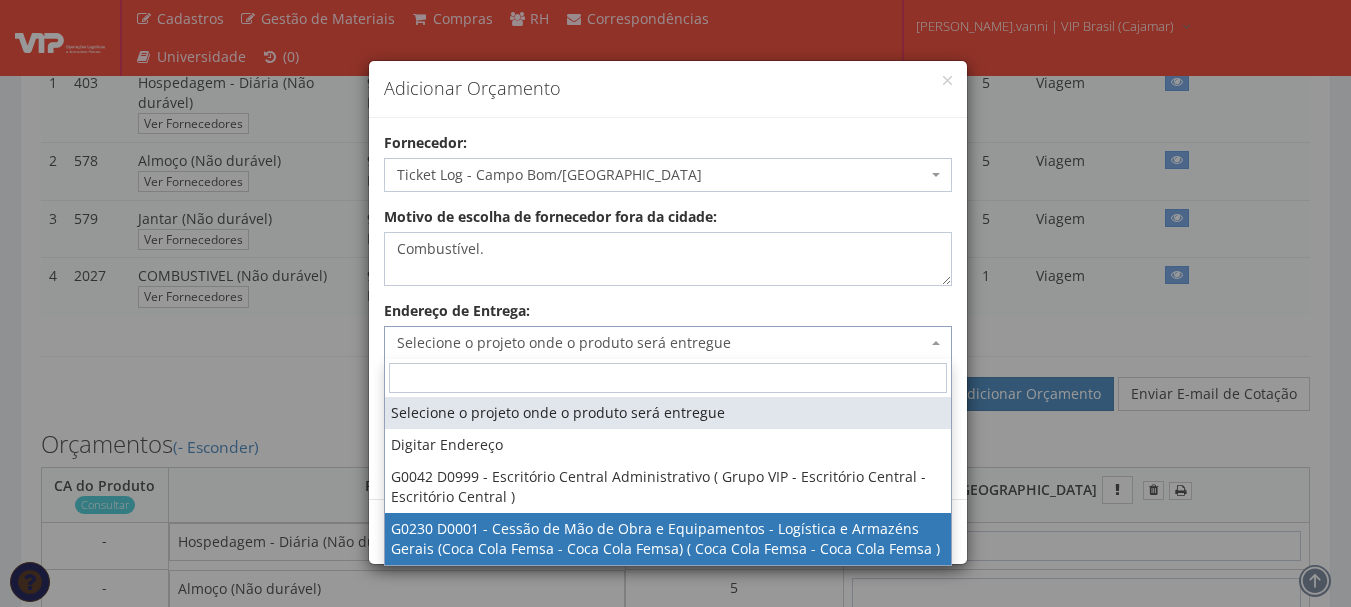 select on "230" 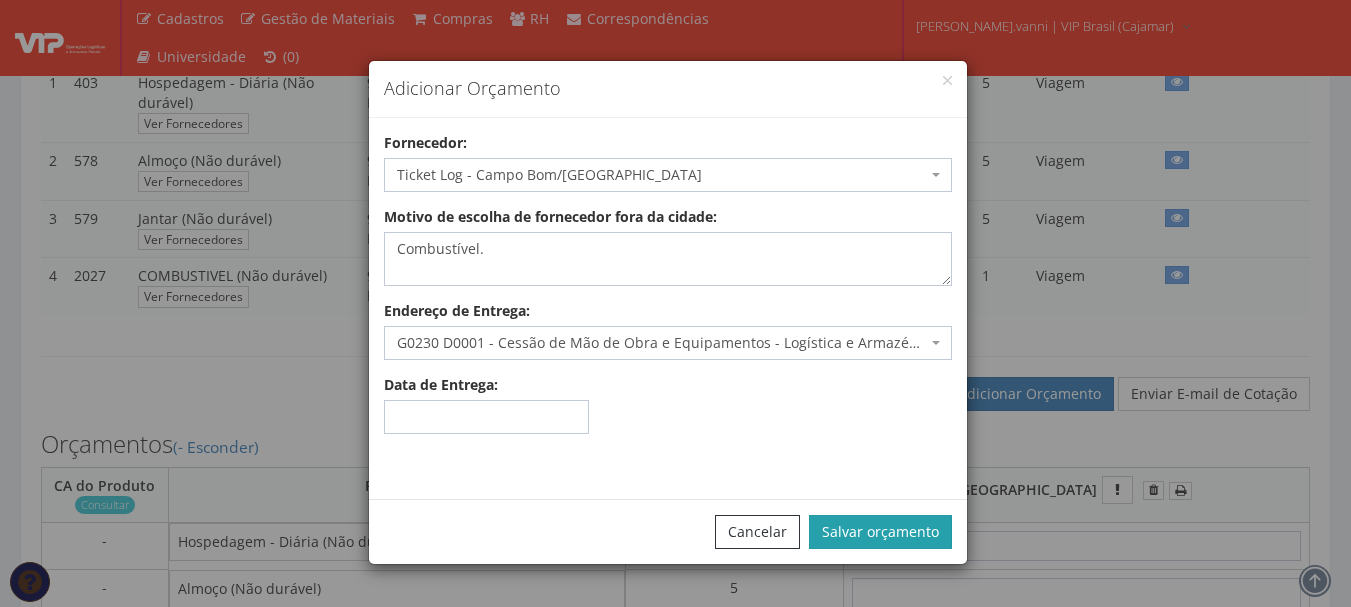 click on "Salvar orçamento" at bounding box center [880, 532] 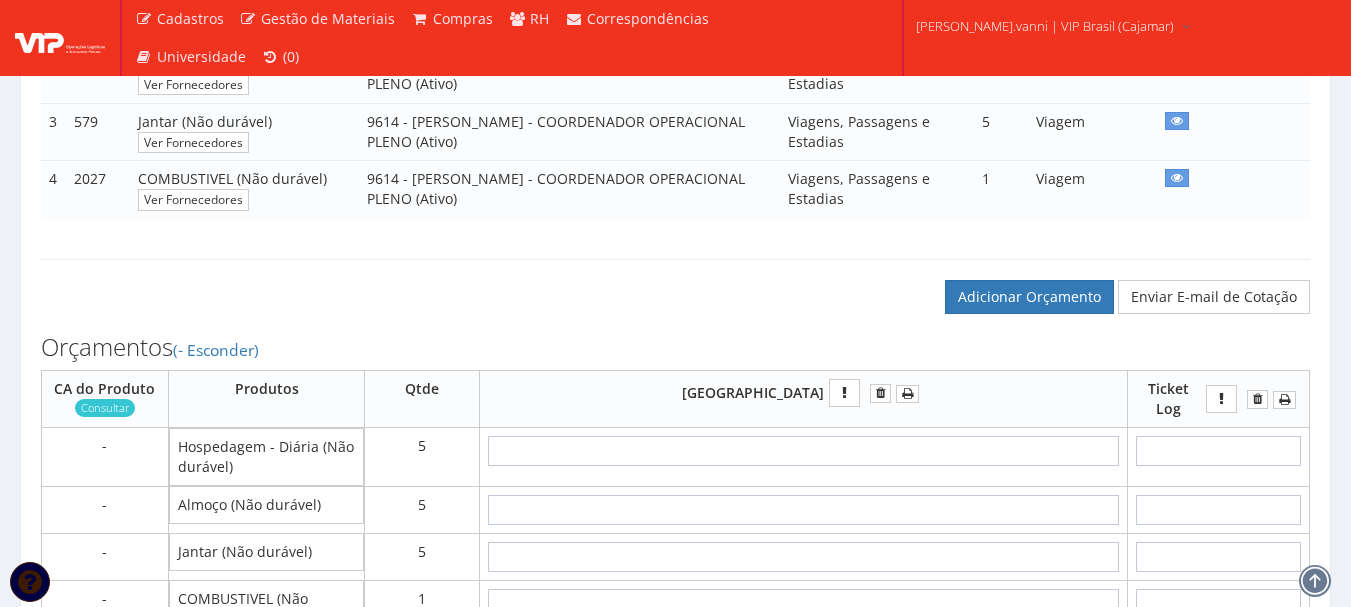 scroll, scrollTop: 500, scrollLeft: 0, axis: vertical 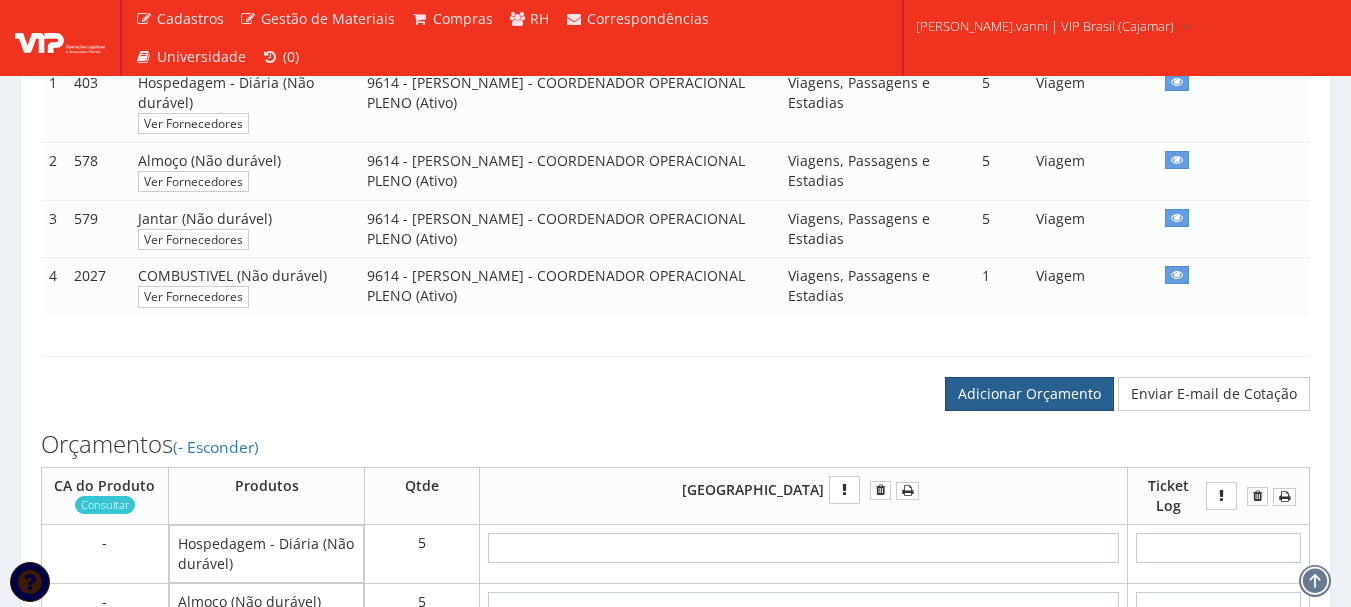 click on "Adicionar Orçamento" at bounding box center (1029, 394) 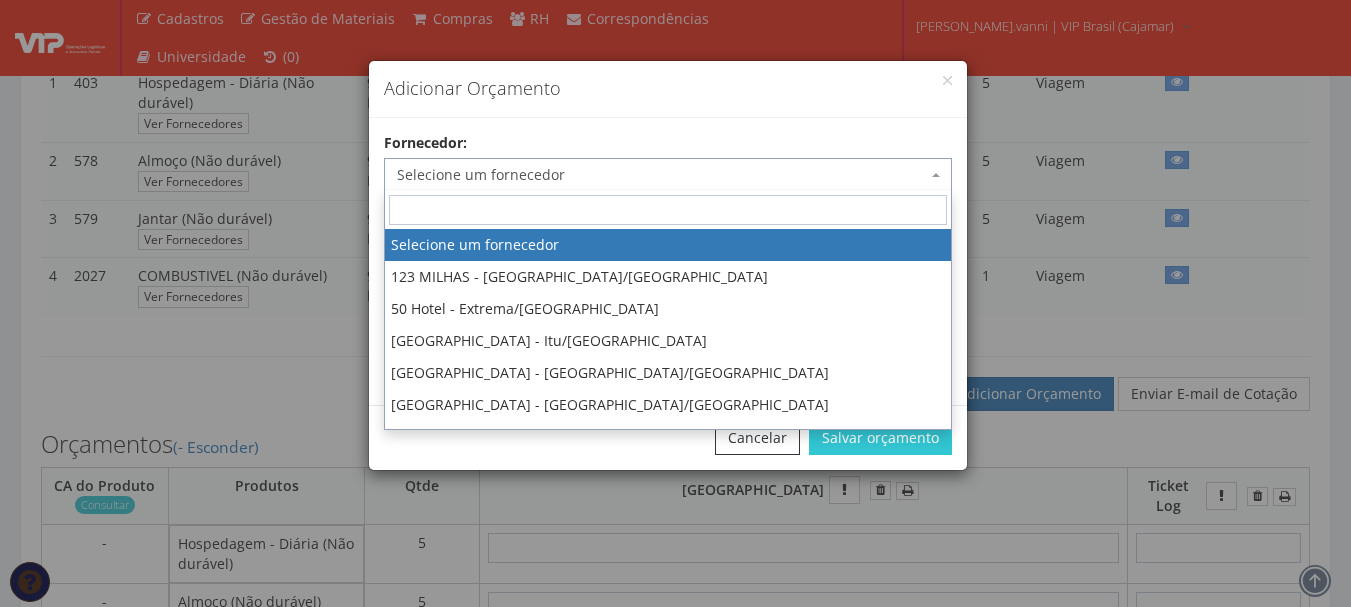 click on "Selecione um fornecedor" at bounding box center (668, 175) 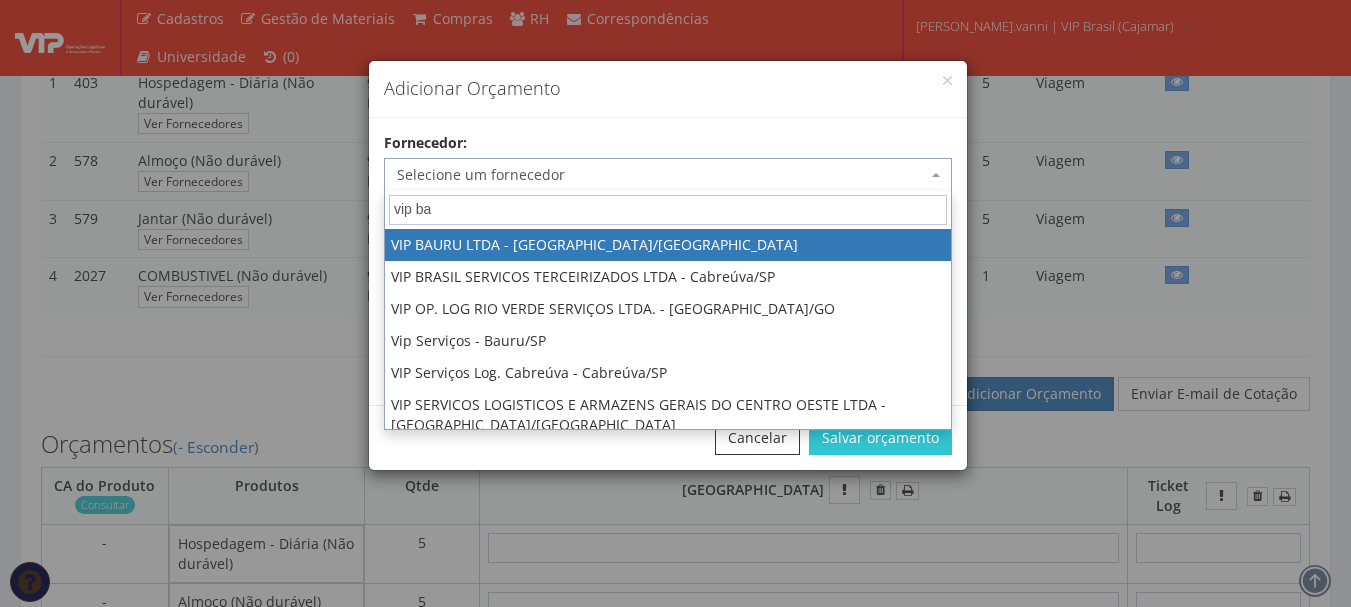 type on "vip bau" 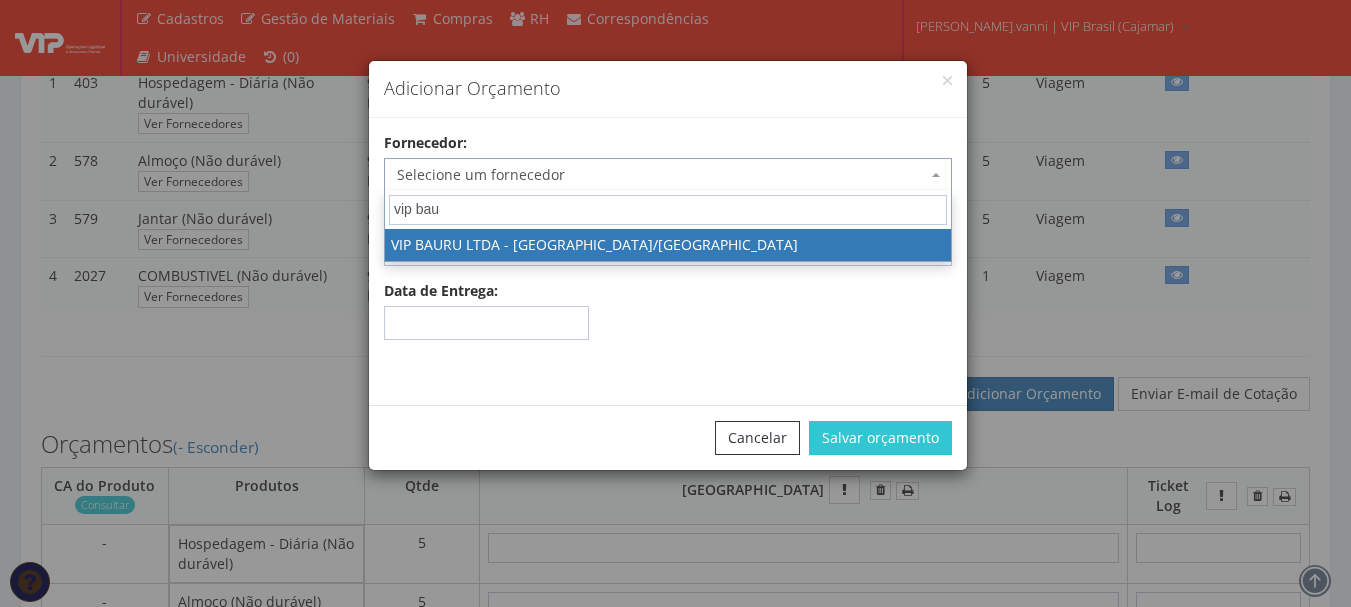 select on "532" 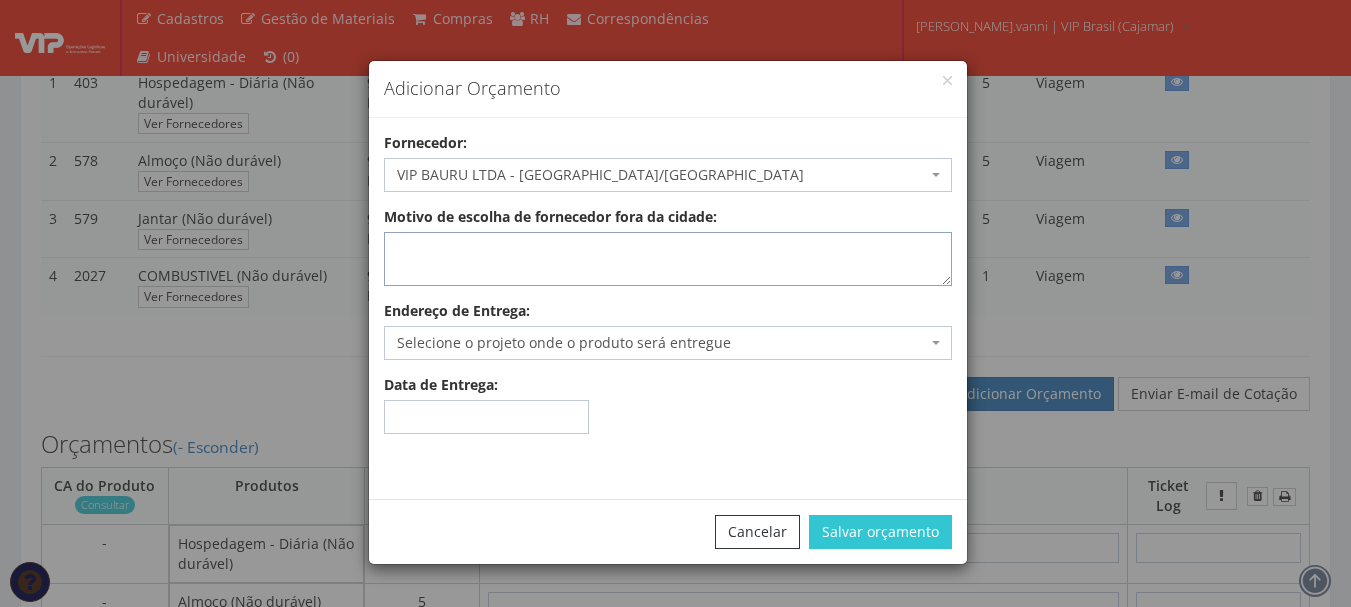 click on "Motivo de escolha de fornecedor fora da cidade:" at bounding box center (668, 259) 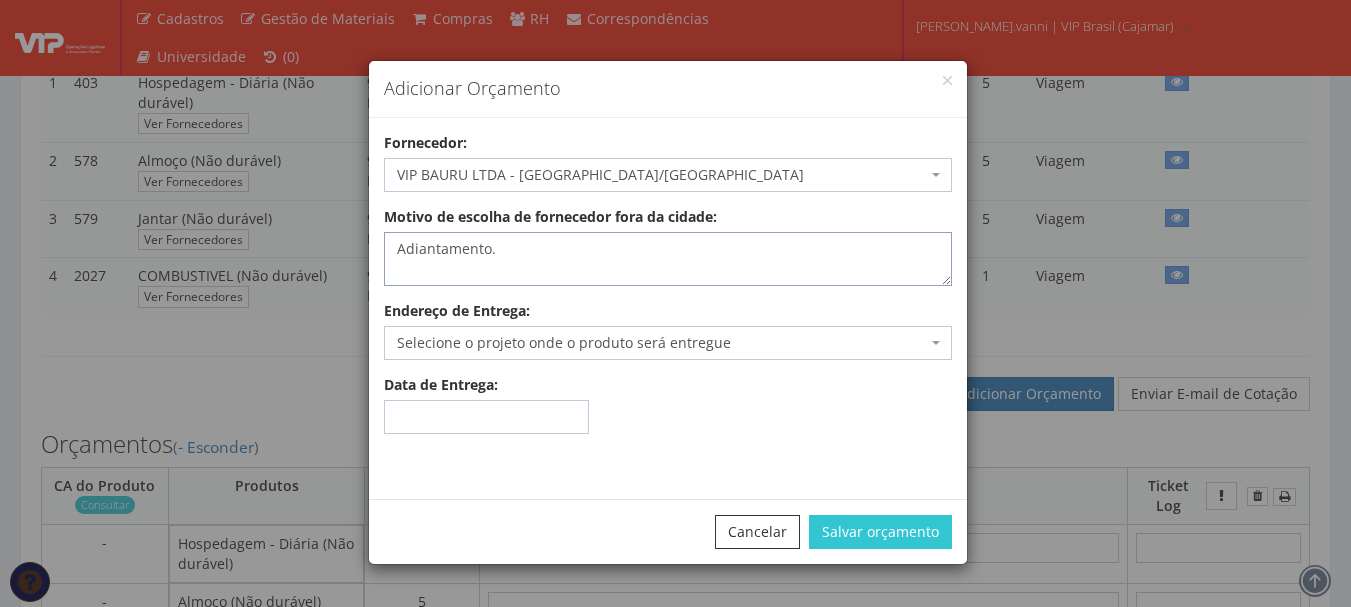type on "Adiantamento." 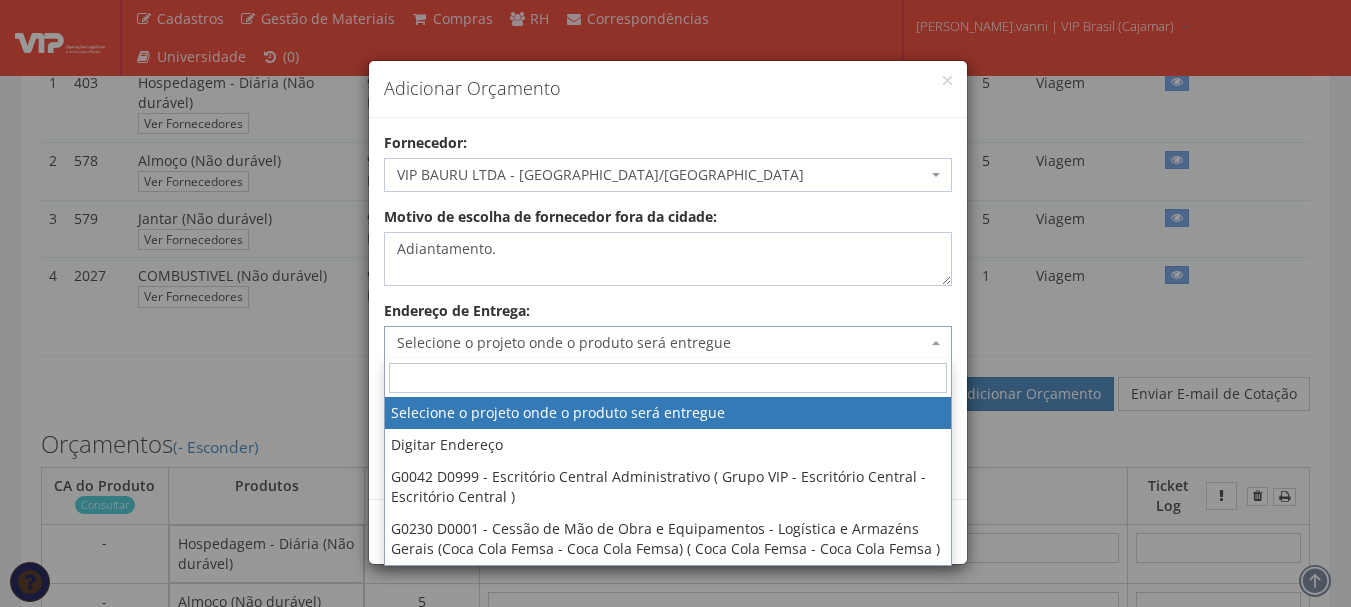 click on "Selecione o projeto onde o produto será entregue" at bounding box center [668, 343] 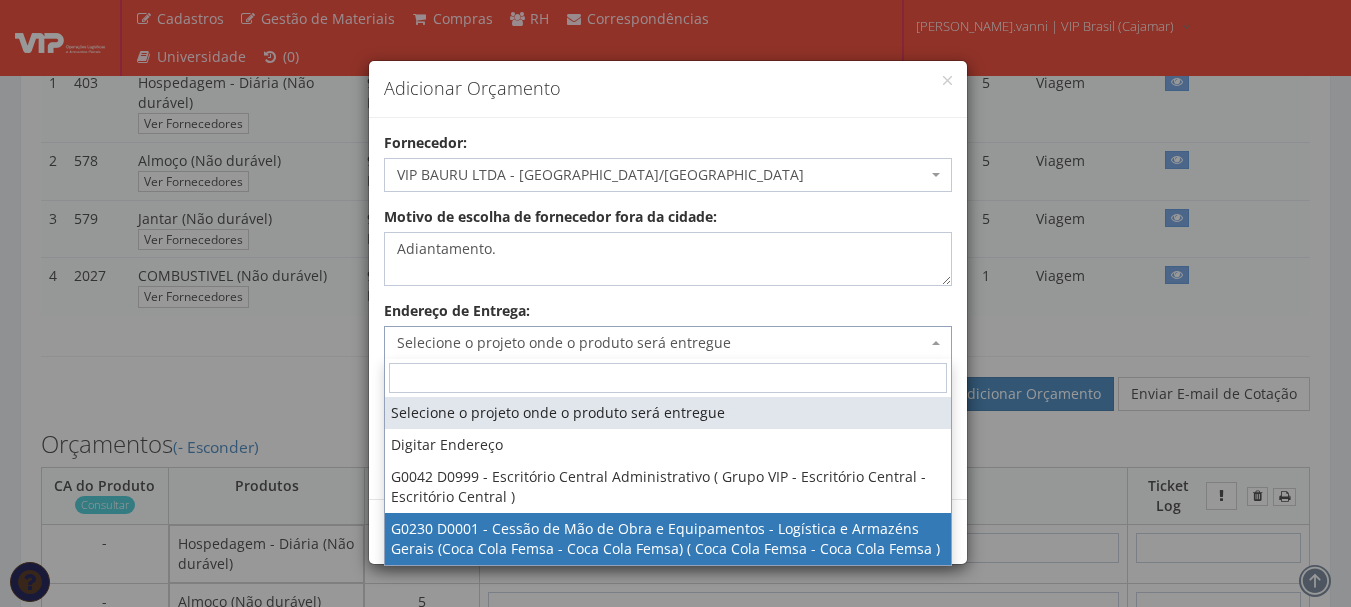 select on "230" 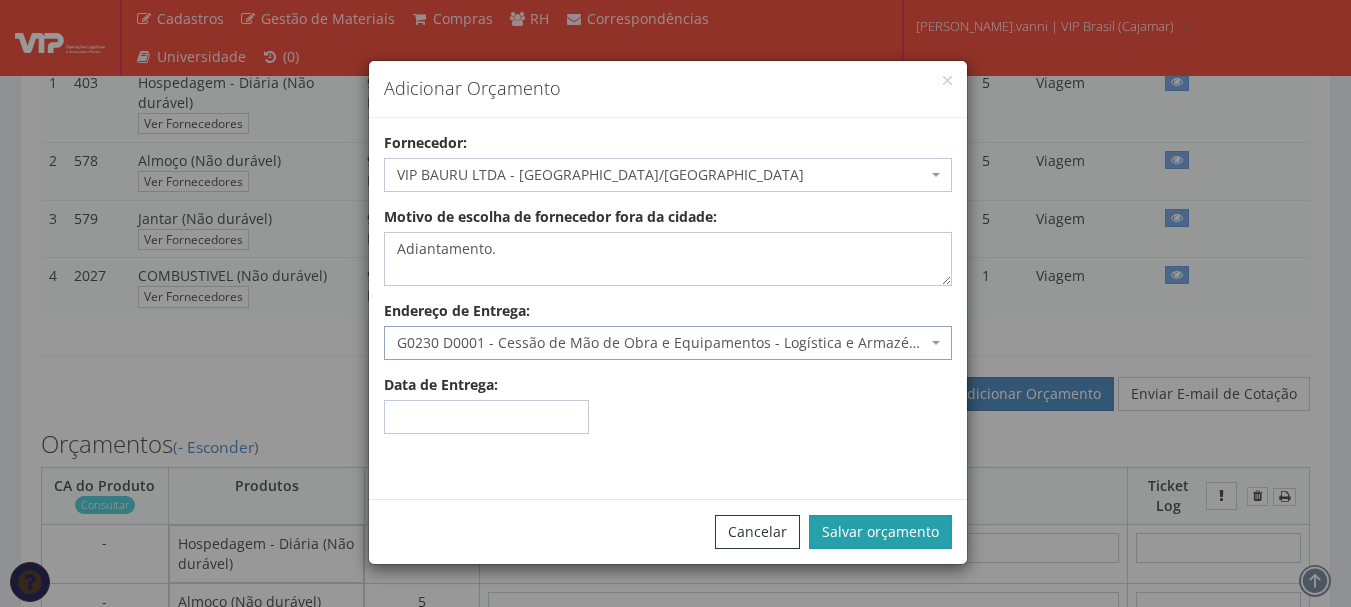 click on "Salvar orçamento" at bounding box center [880, 532] 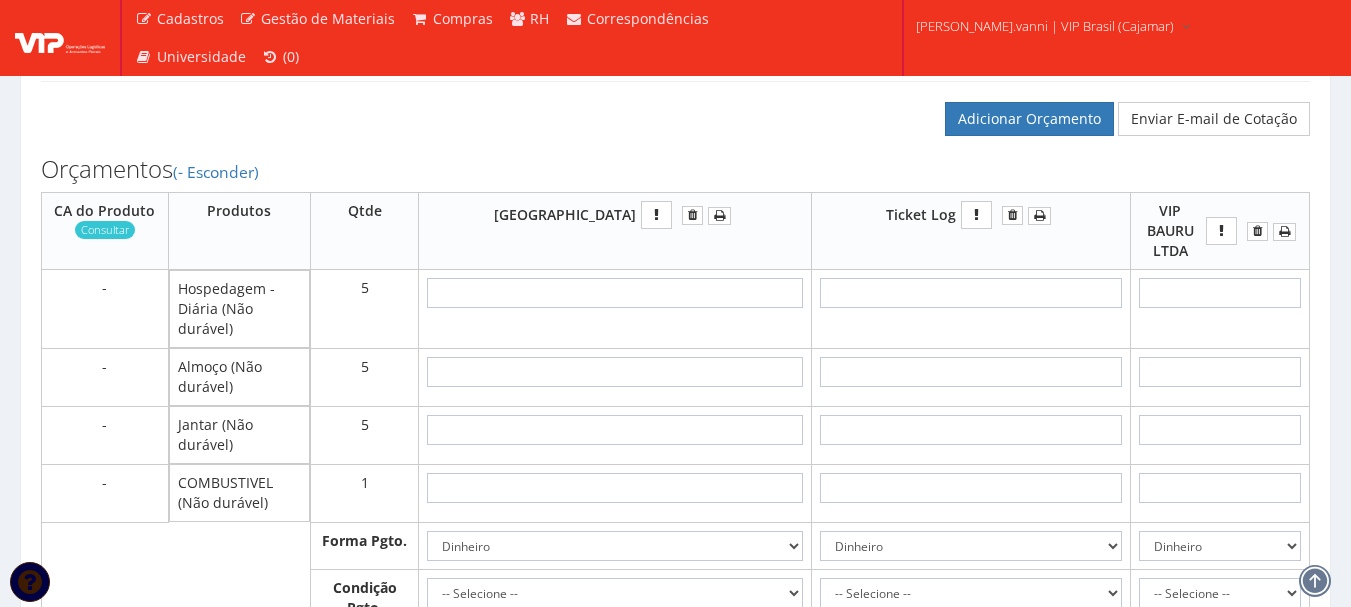 scroll, scrollTop: 900, scrollLeft: 0, axis: vertical 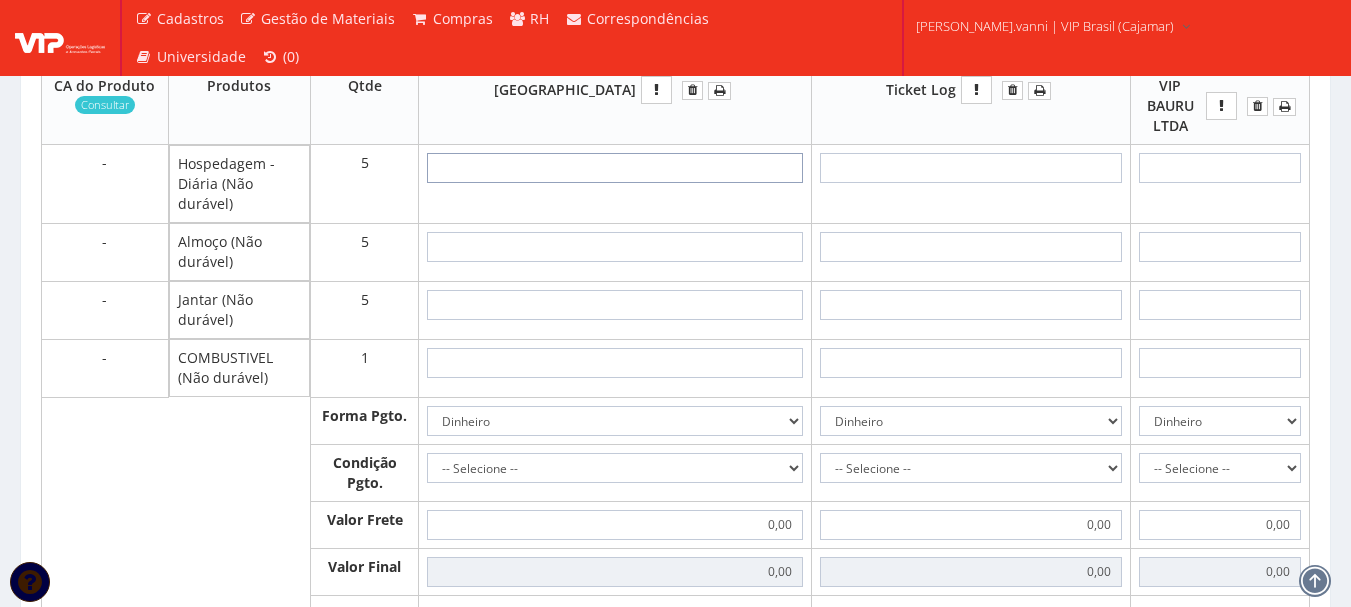 click at bounding box center [615, 168] 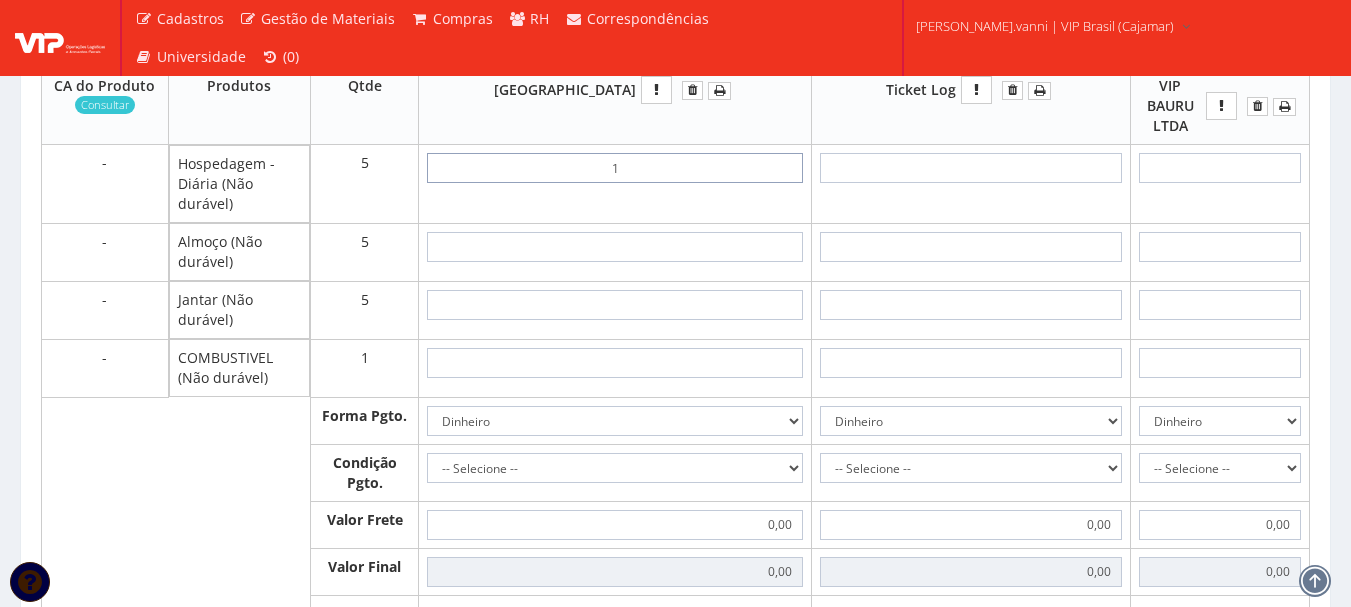 type on "5,00" 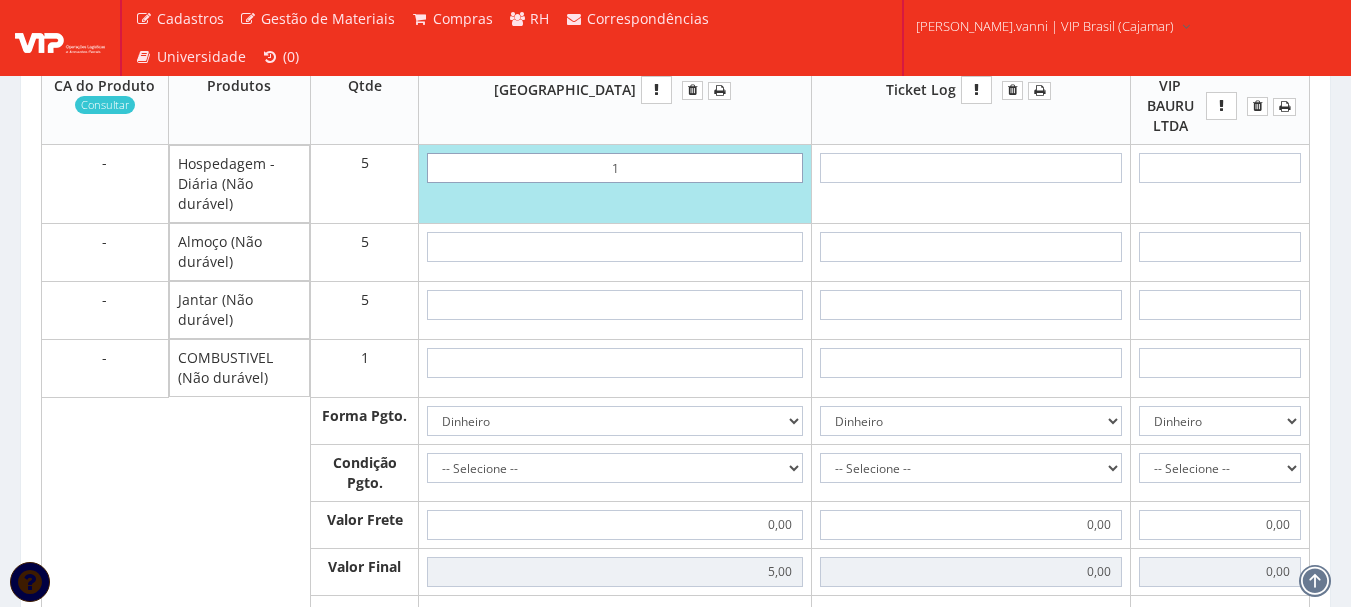 type on "14" 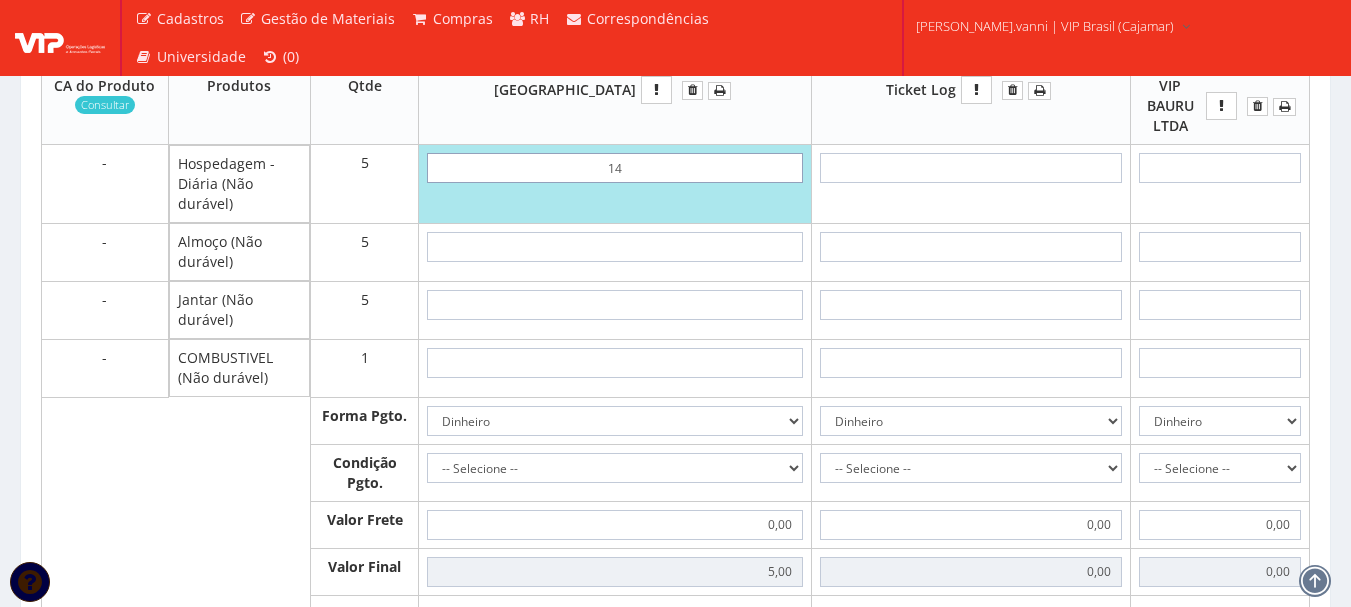type on "70,00" 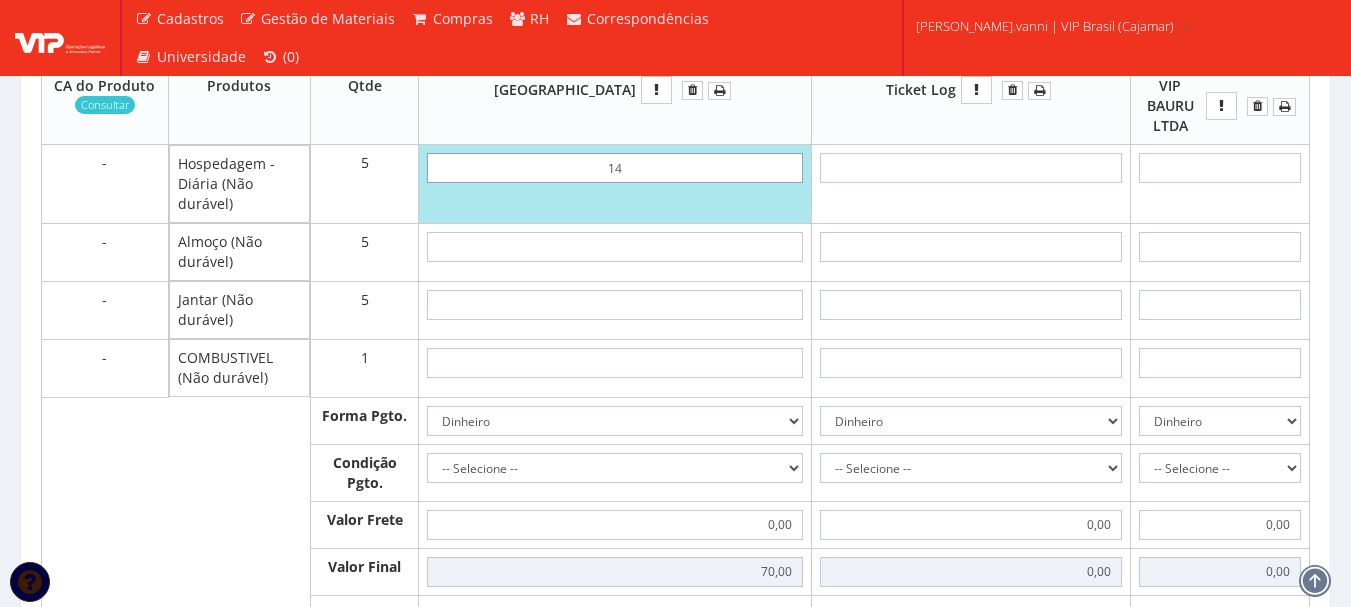 type on "1,40" 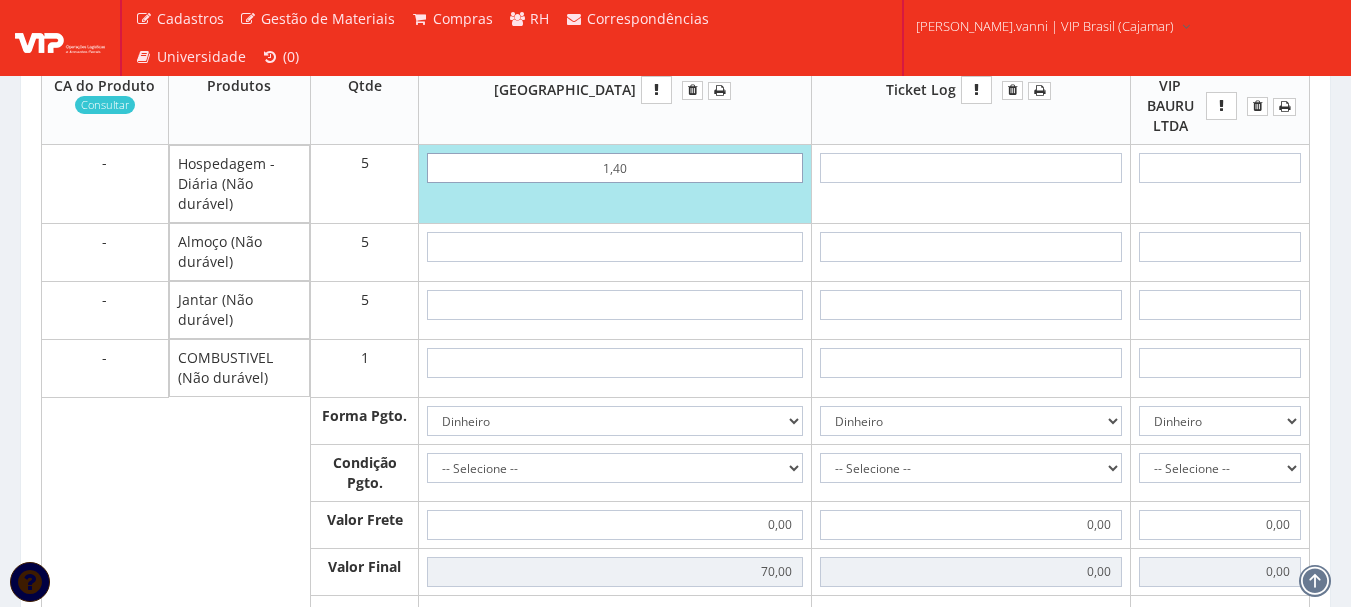type on "7,00" 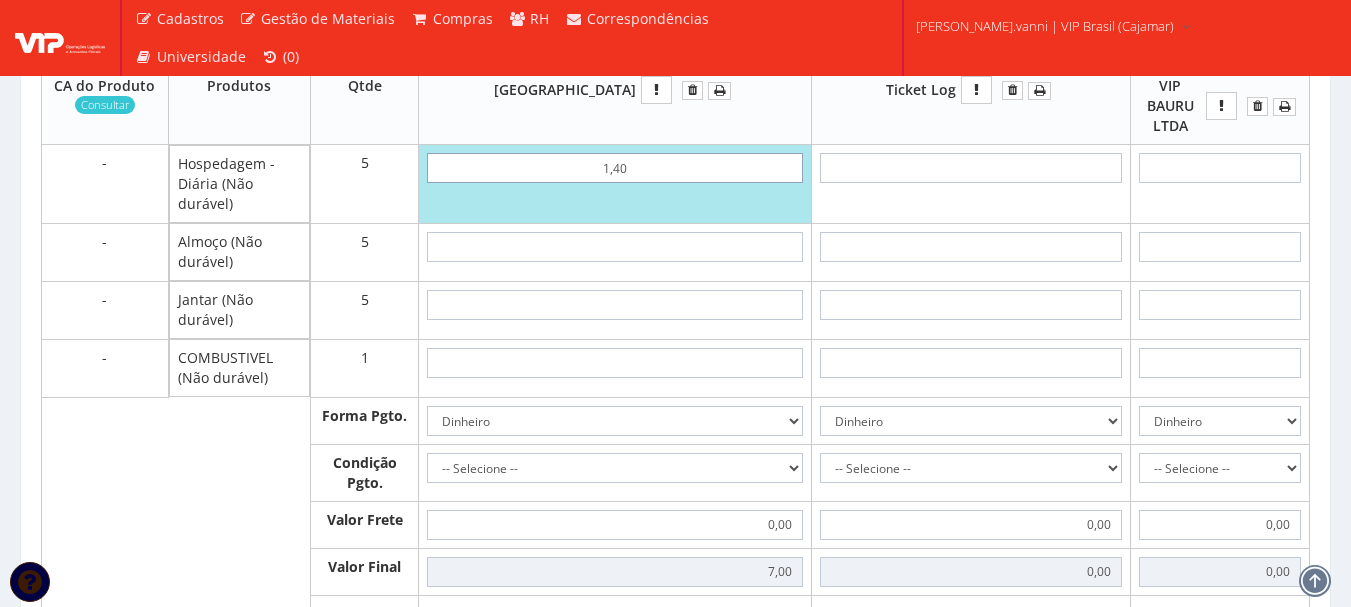type on "14,00" 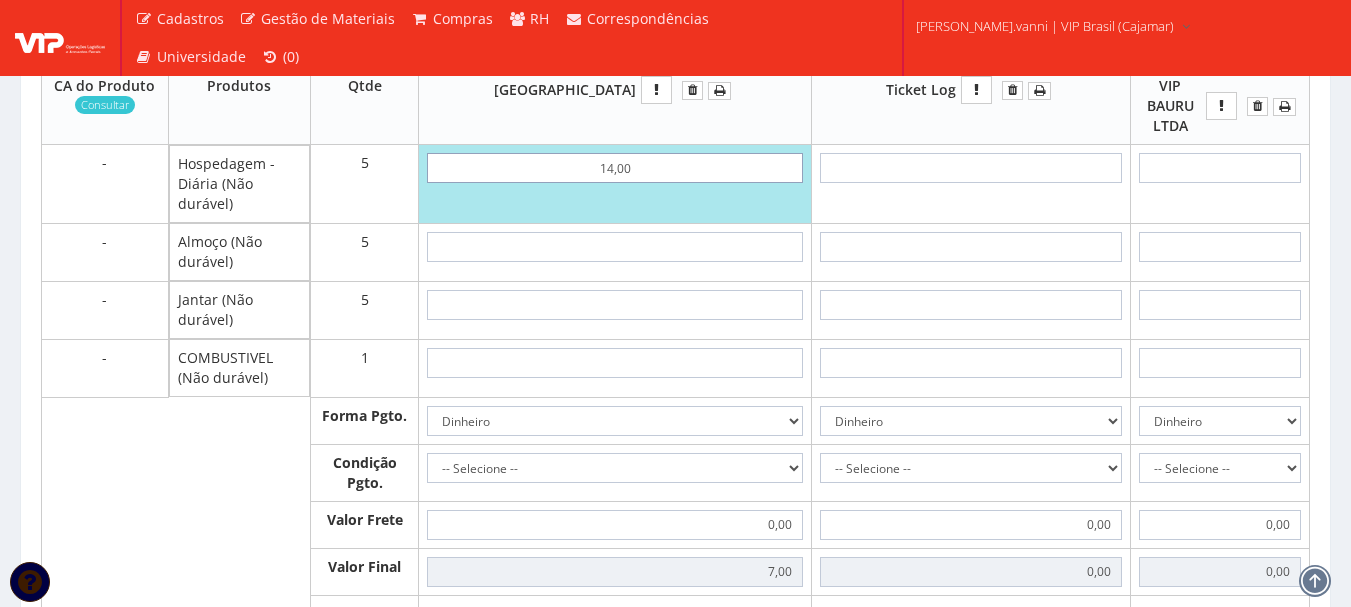 type on "70,00" 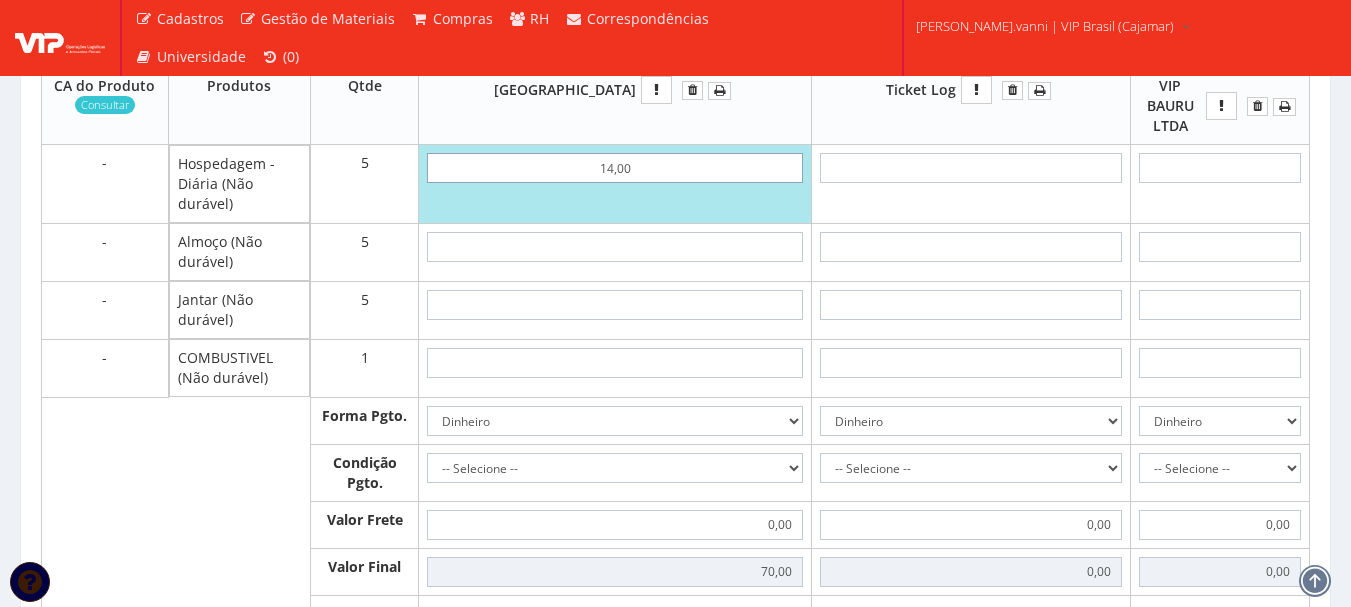 type on "140,00" 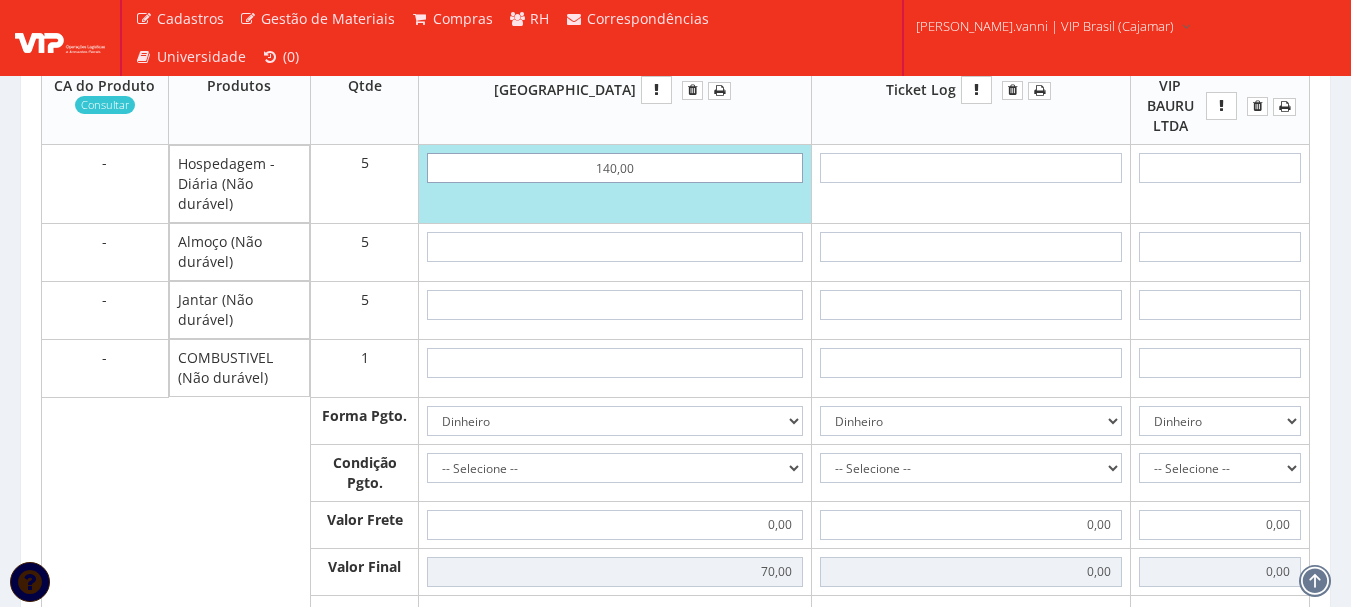 type on "700,00" 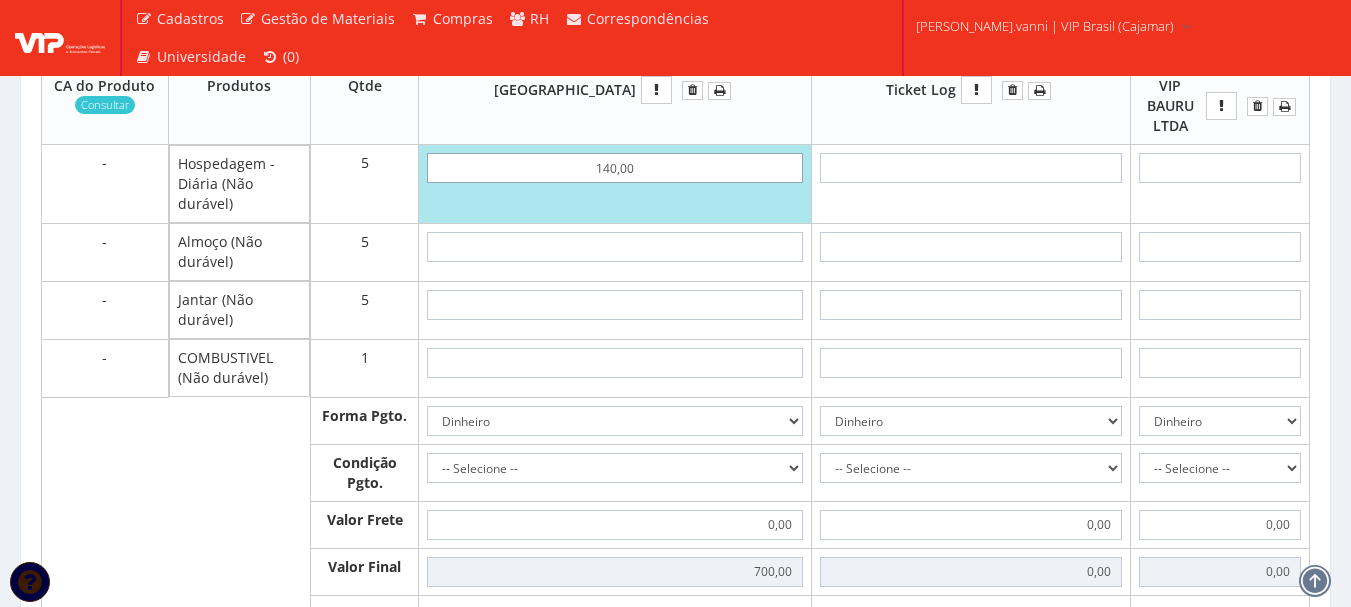 type on "140,00" 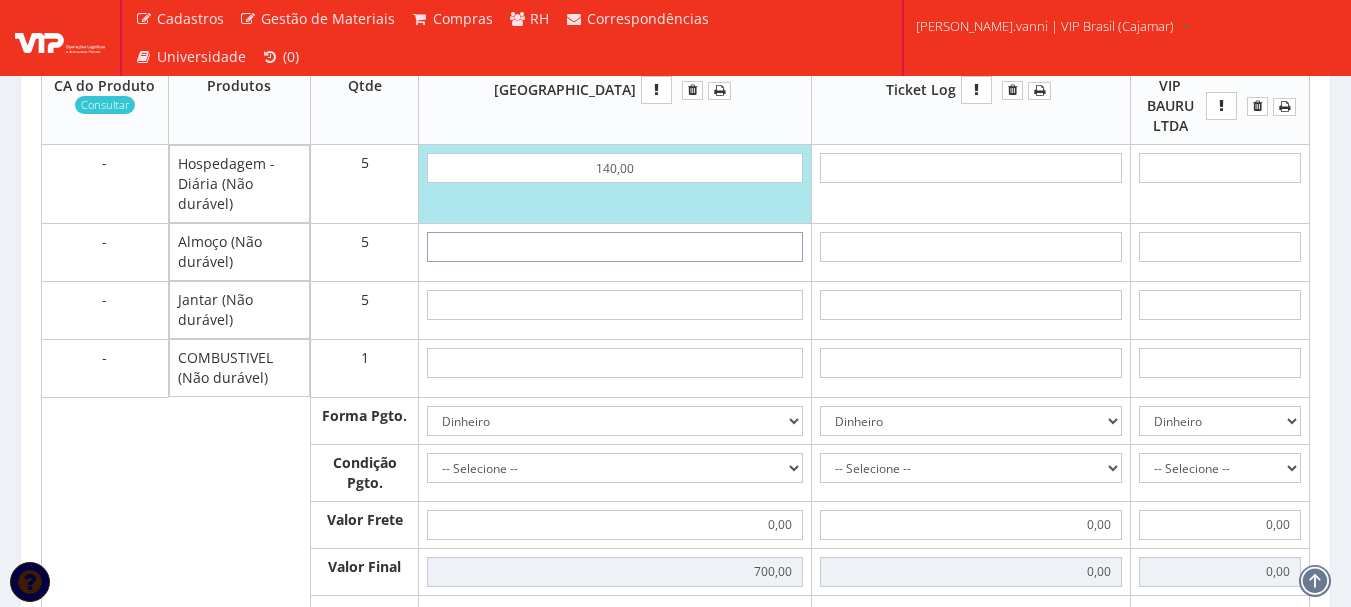 click at bounding box center [615, 247] 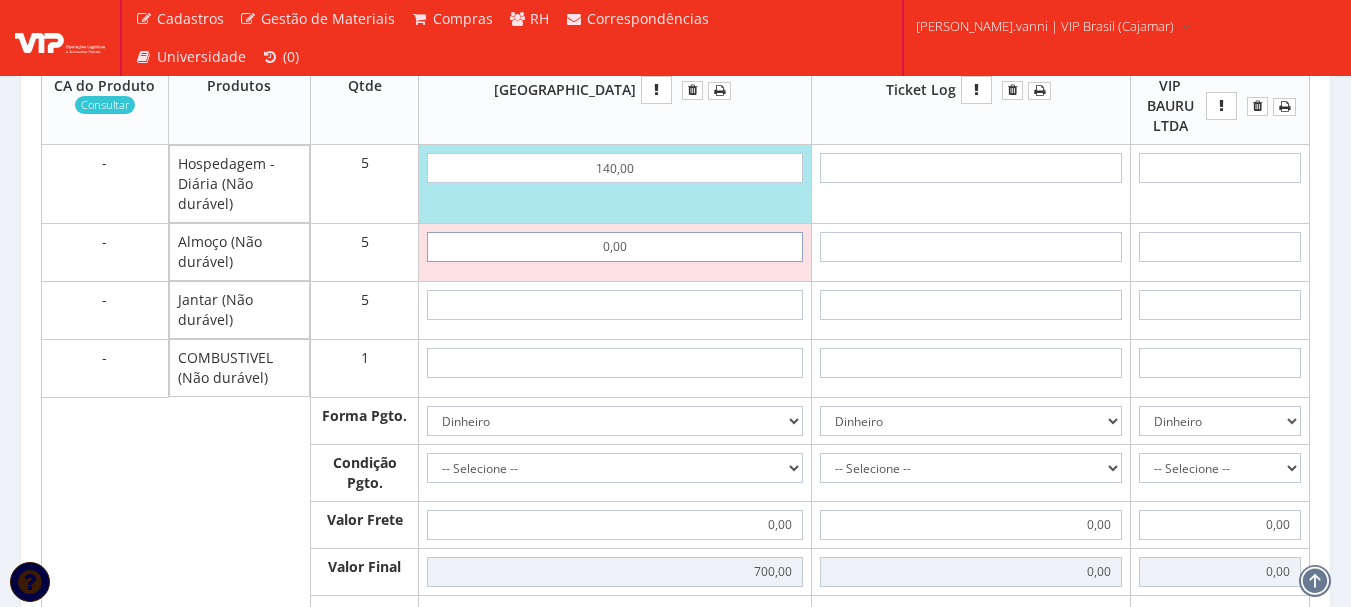 type on "0,00" 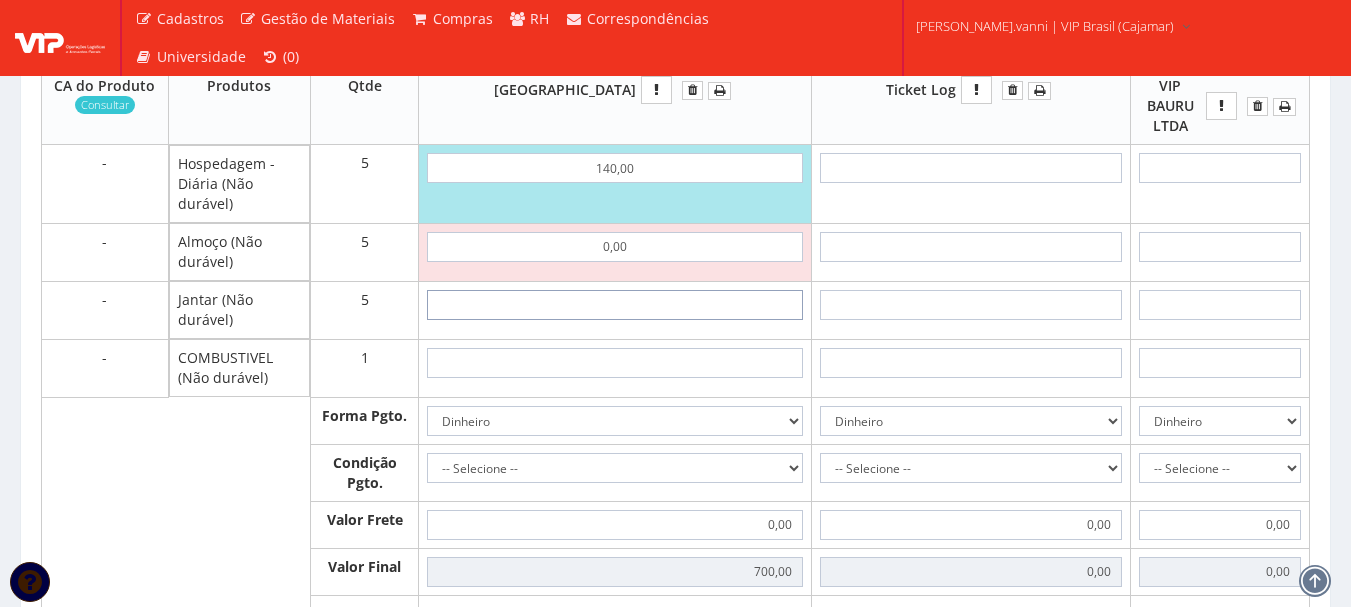 click at bounding box center [615, 305] 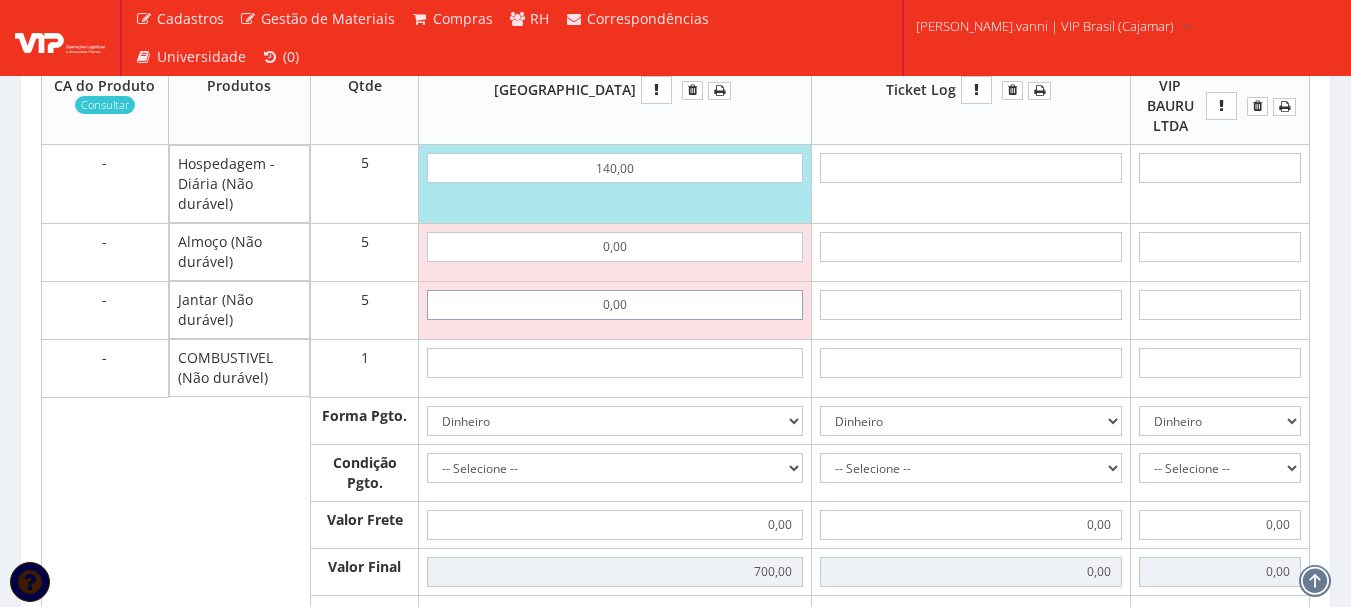 type on "0,00" 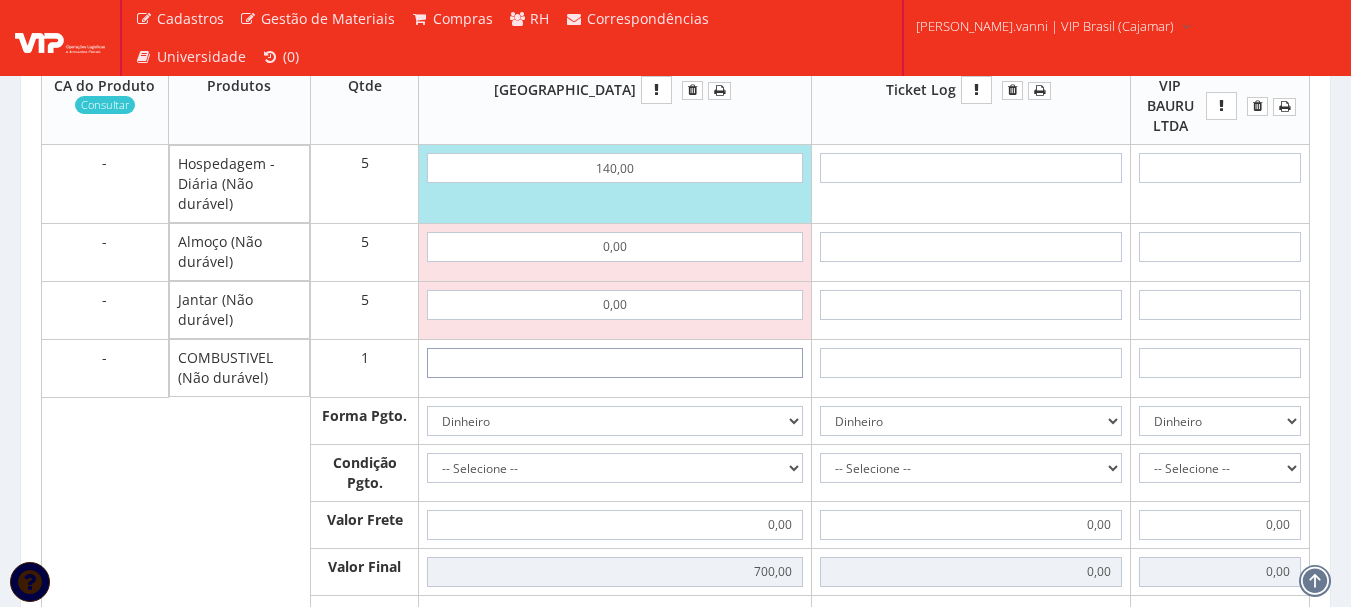 click at bounding box center [615, 363] 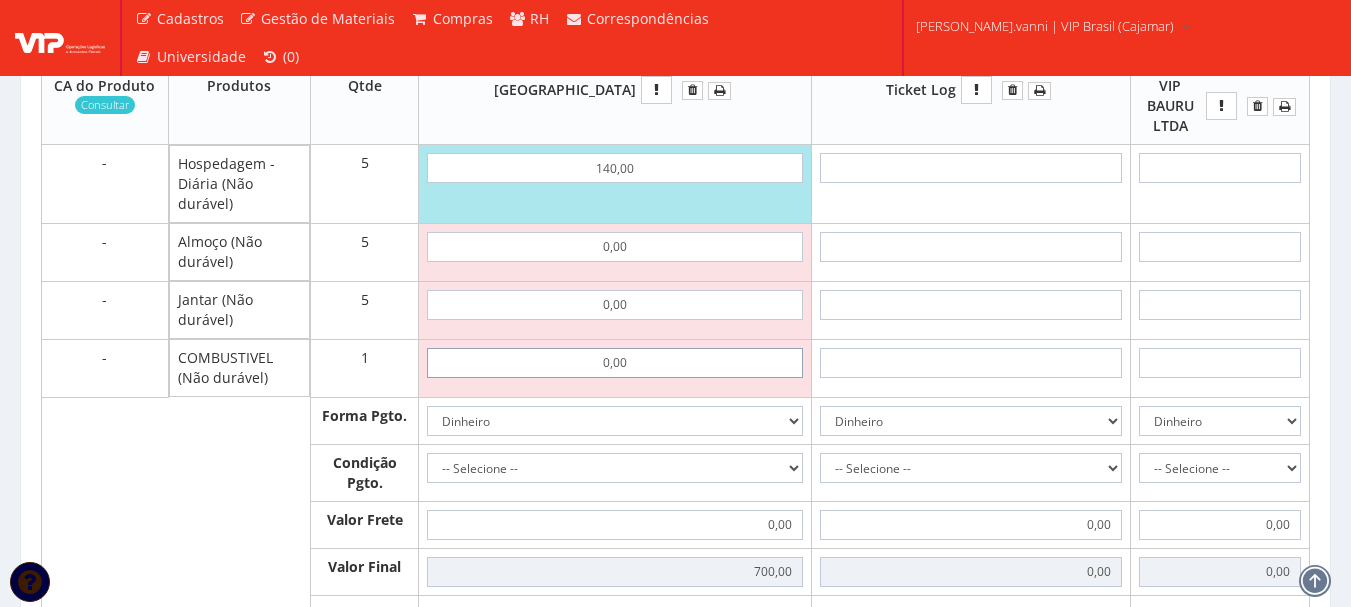 type on "0,00" 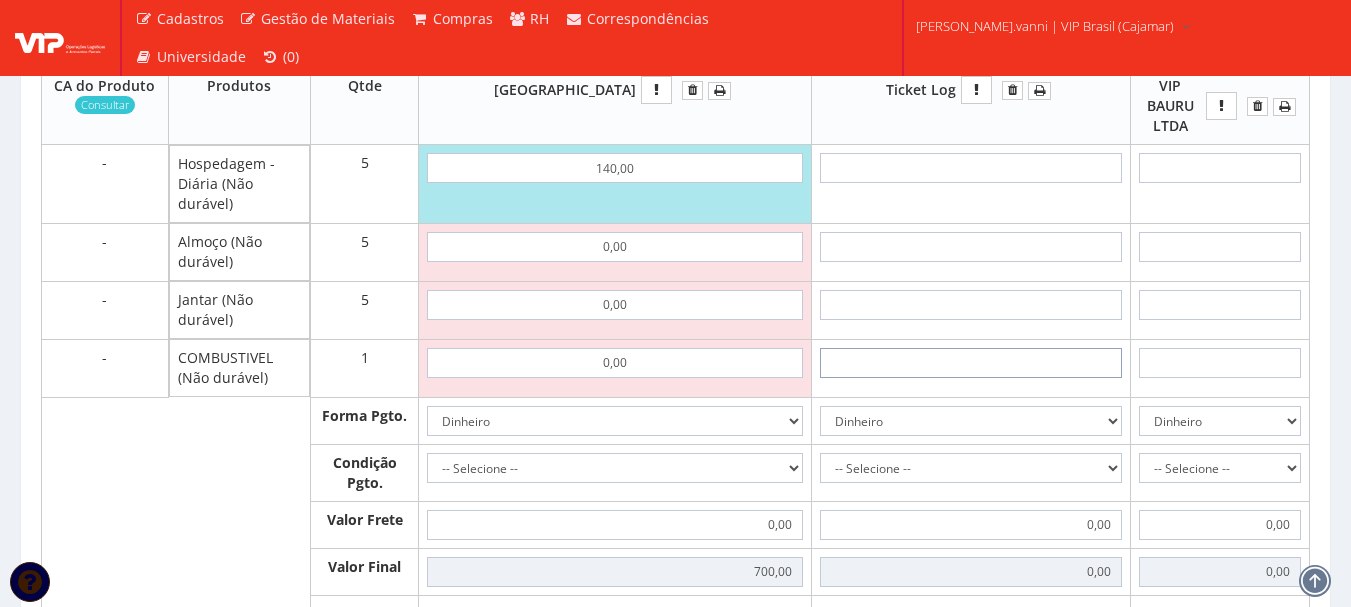 click at bounding box center (971, 363) 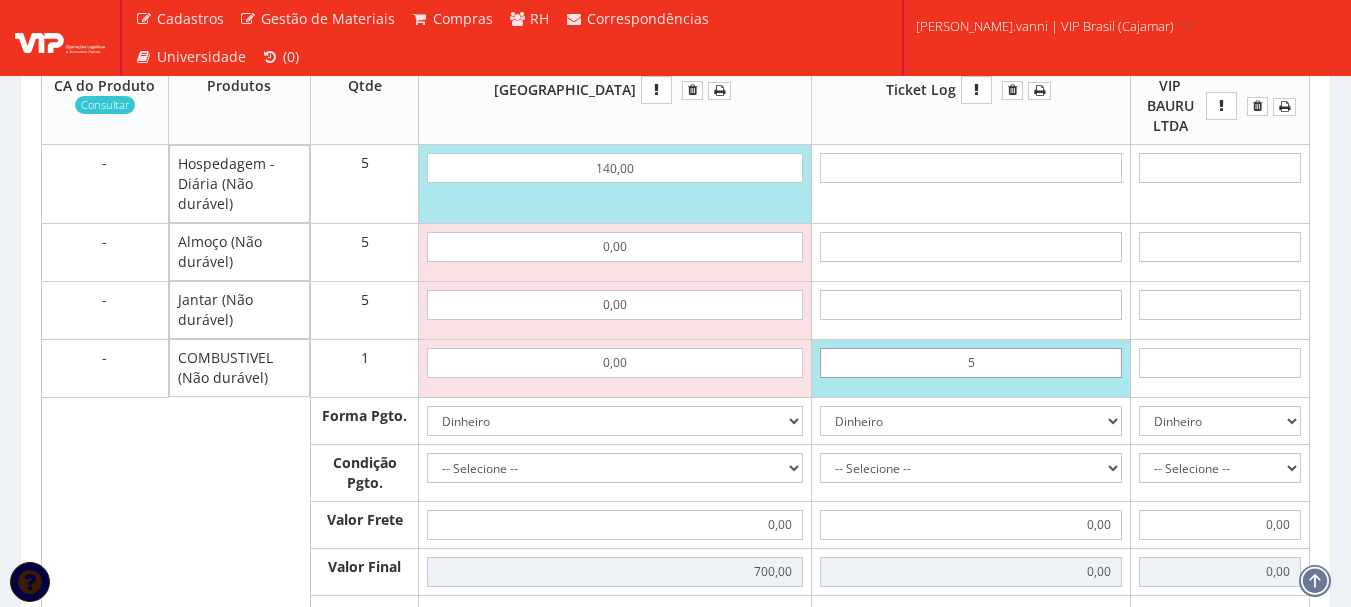 type on "5,00" 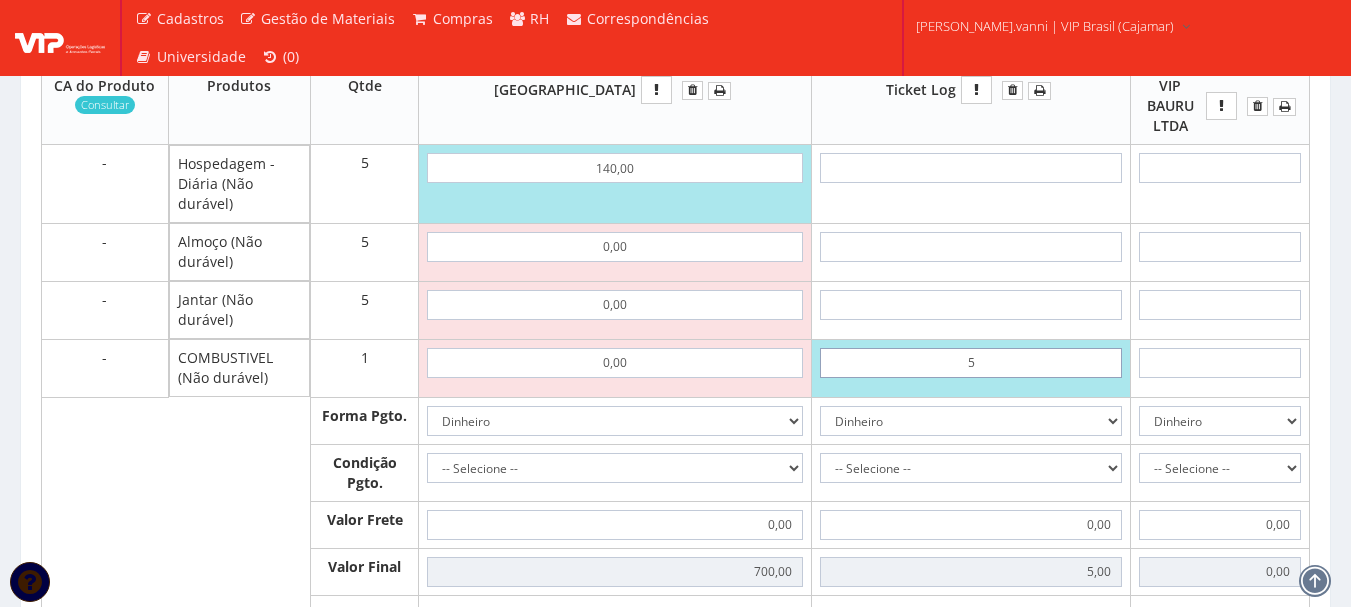 type on "50" 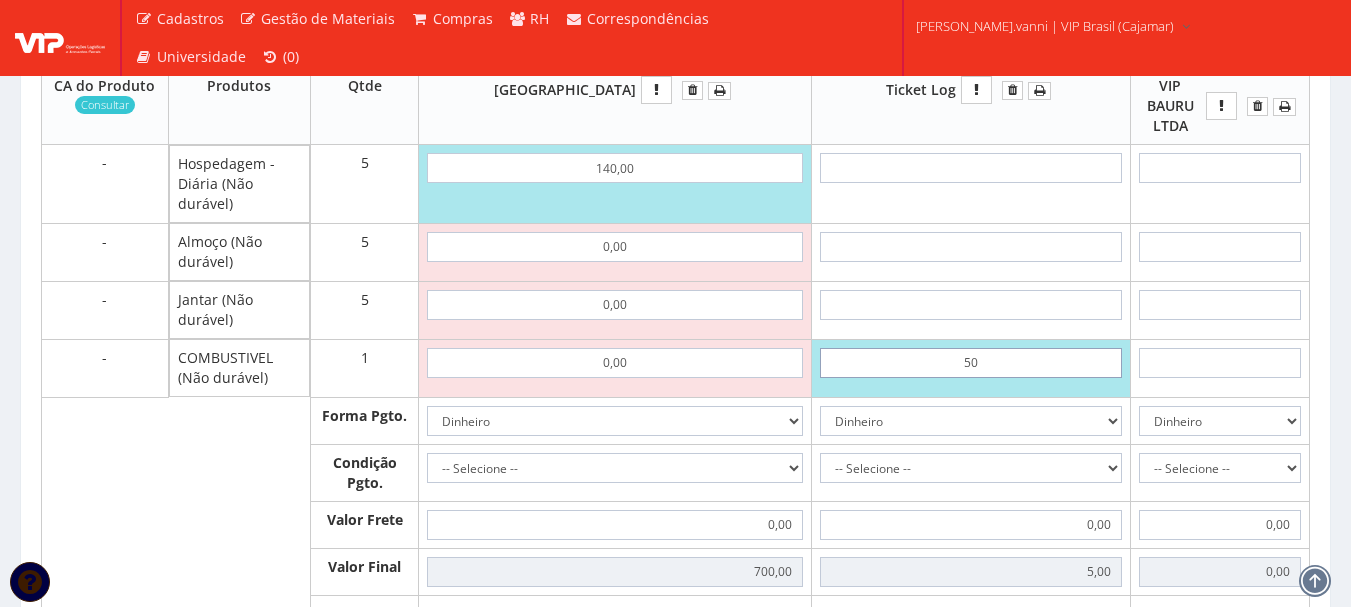type on "50,00" 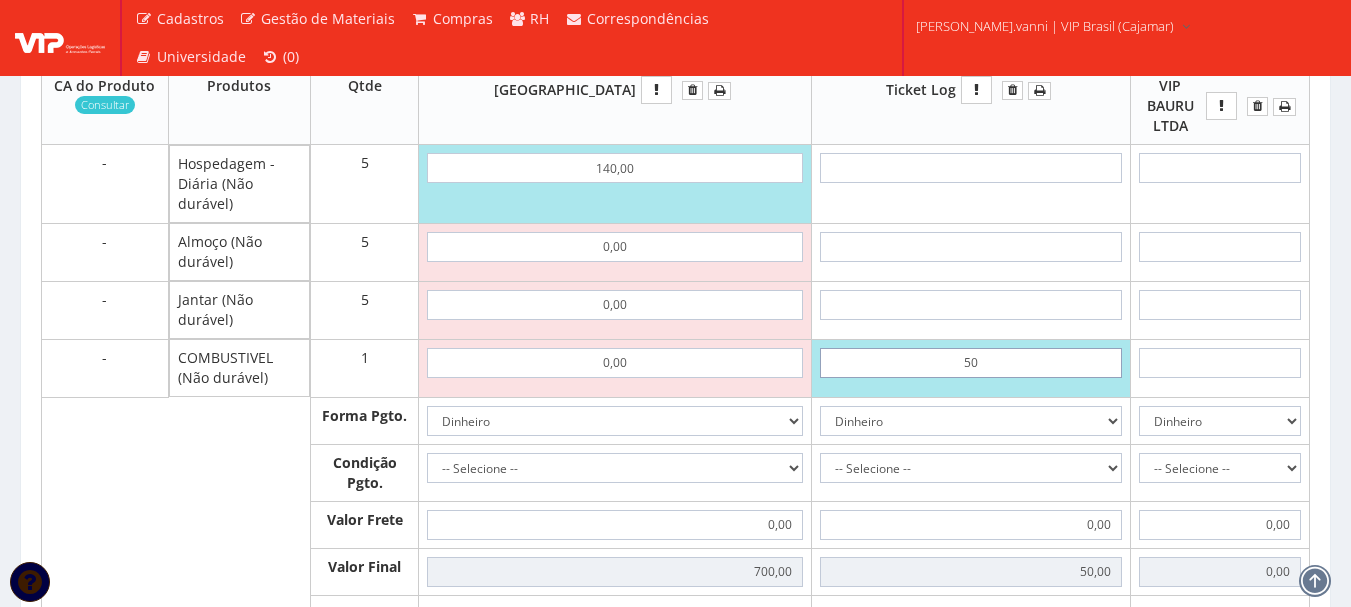 type on "5,00" 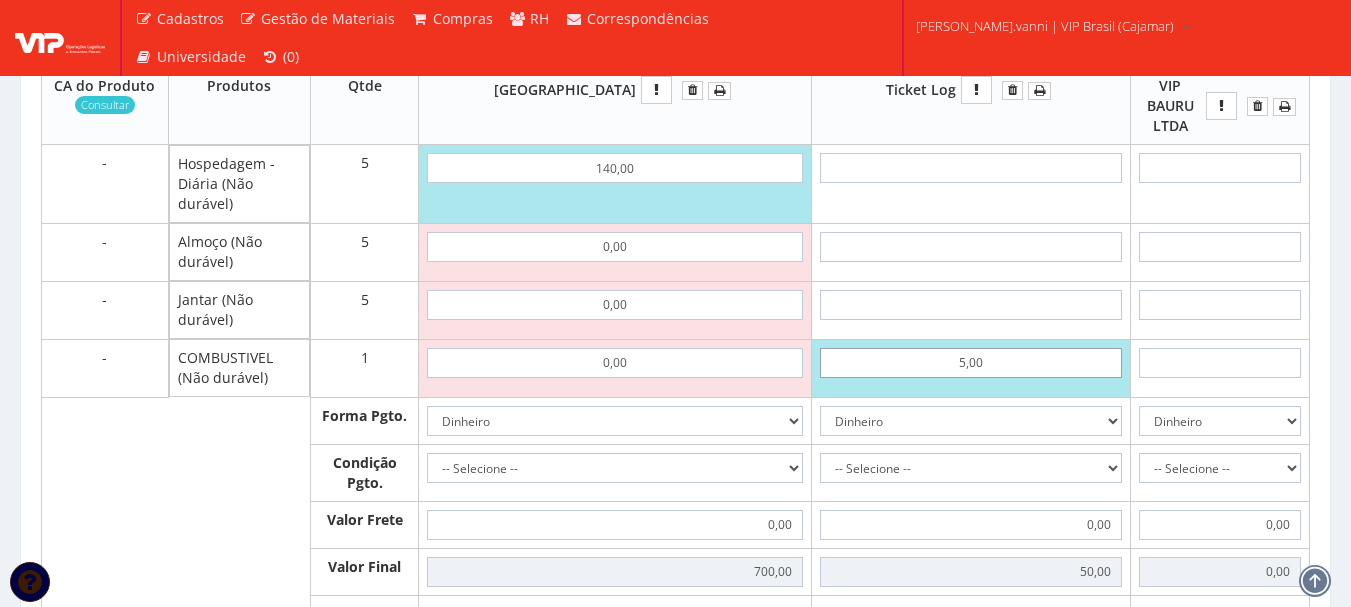 type on "5,00" 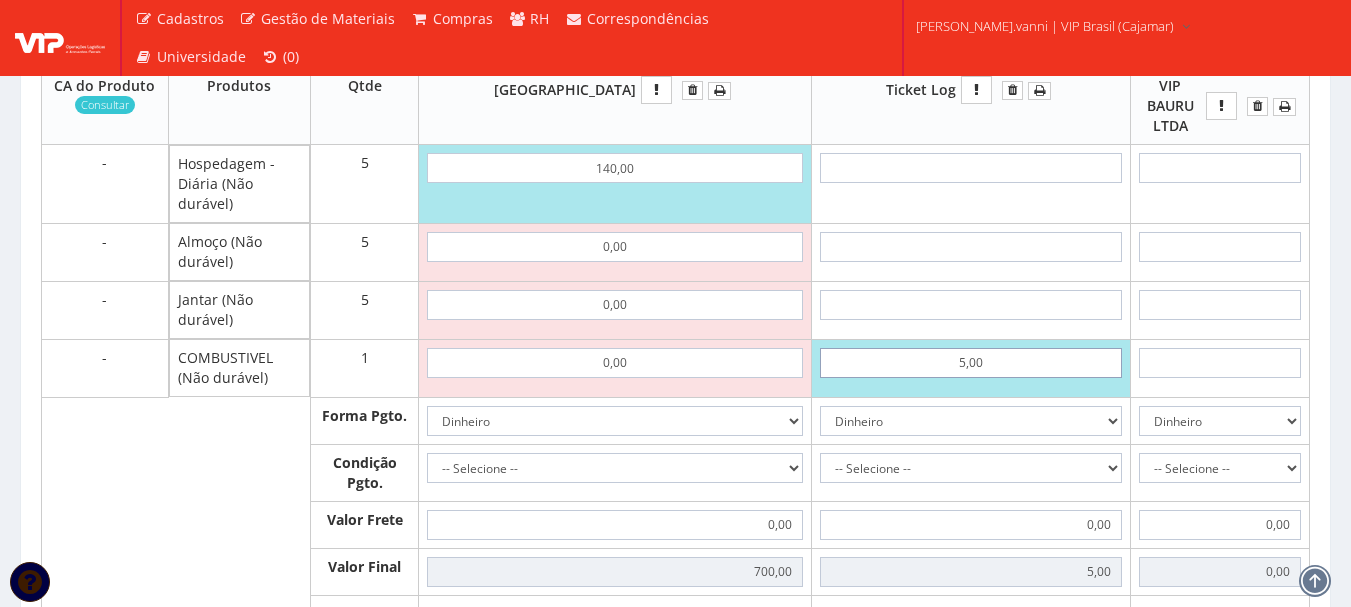 type on "50,00" 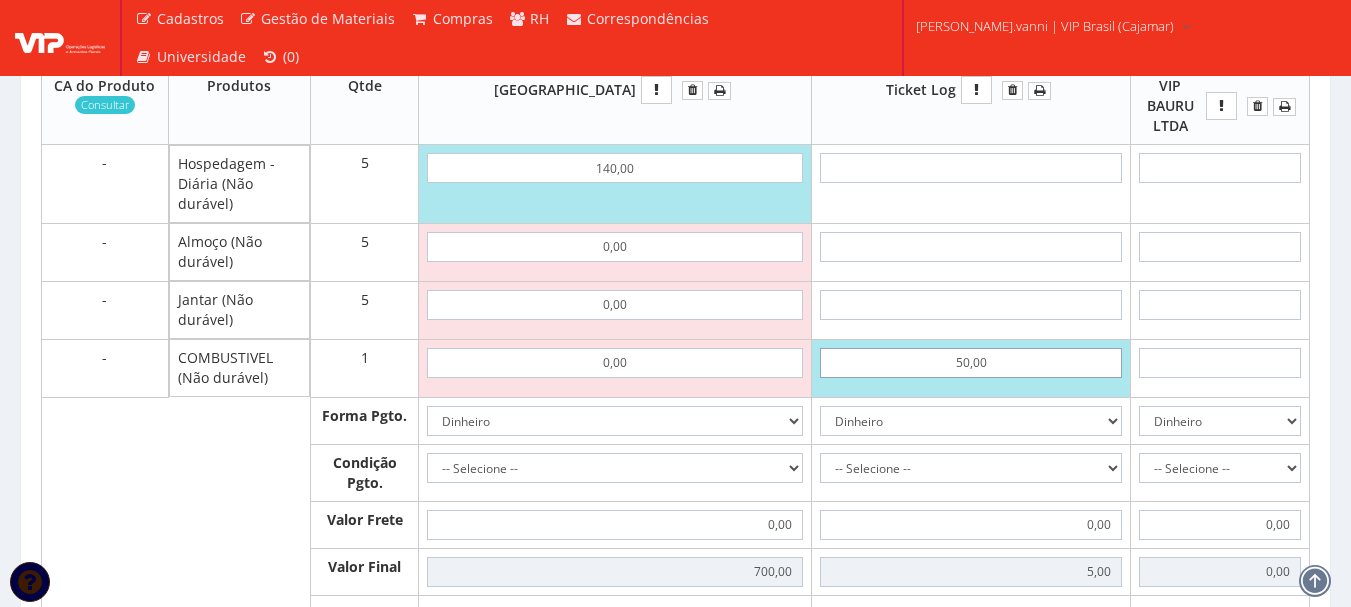 type on "50,00" 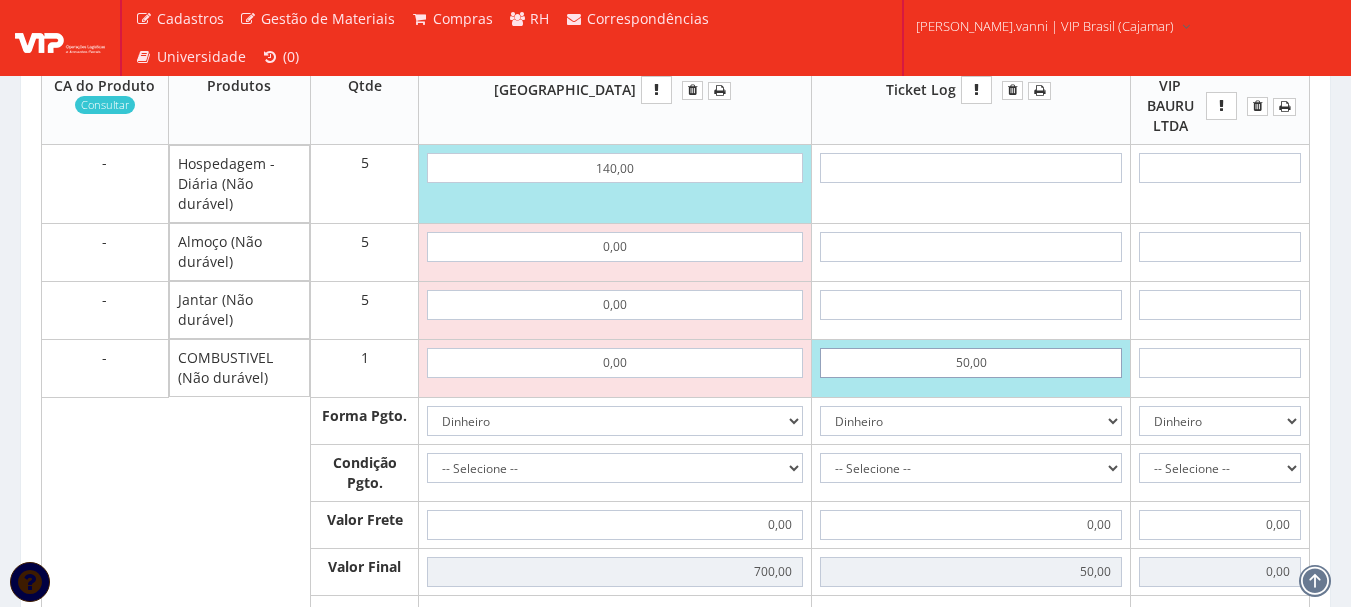 type on "500,00" 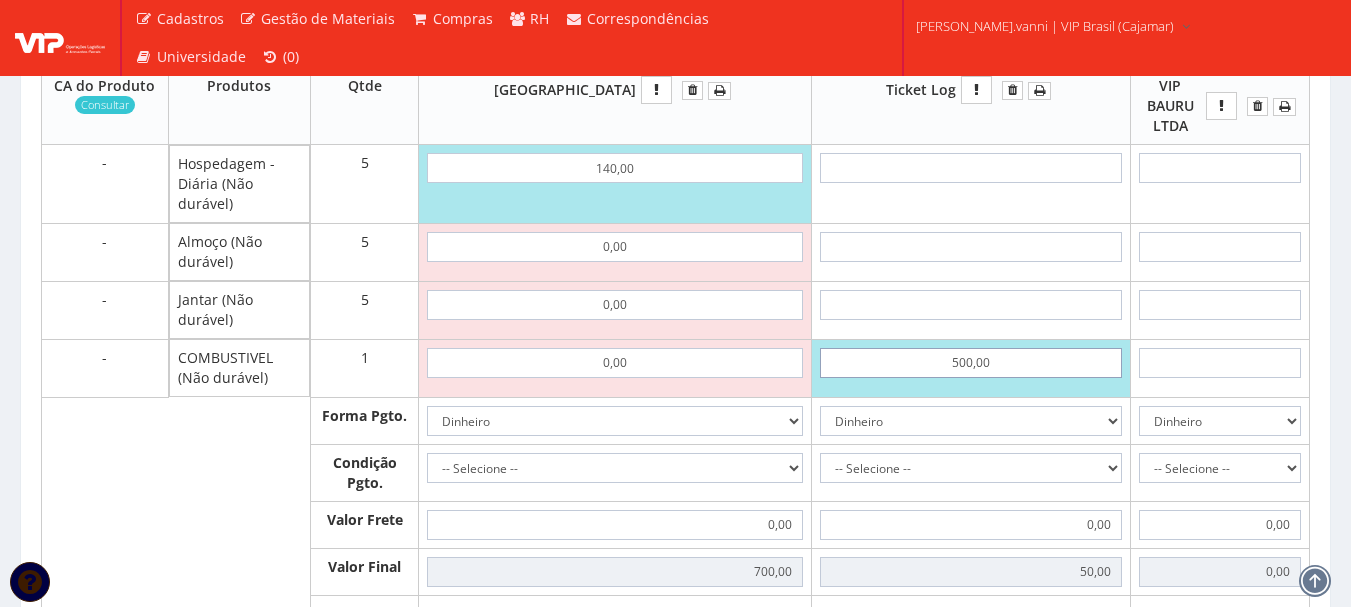 type on "500,00" 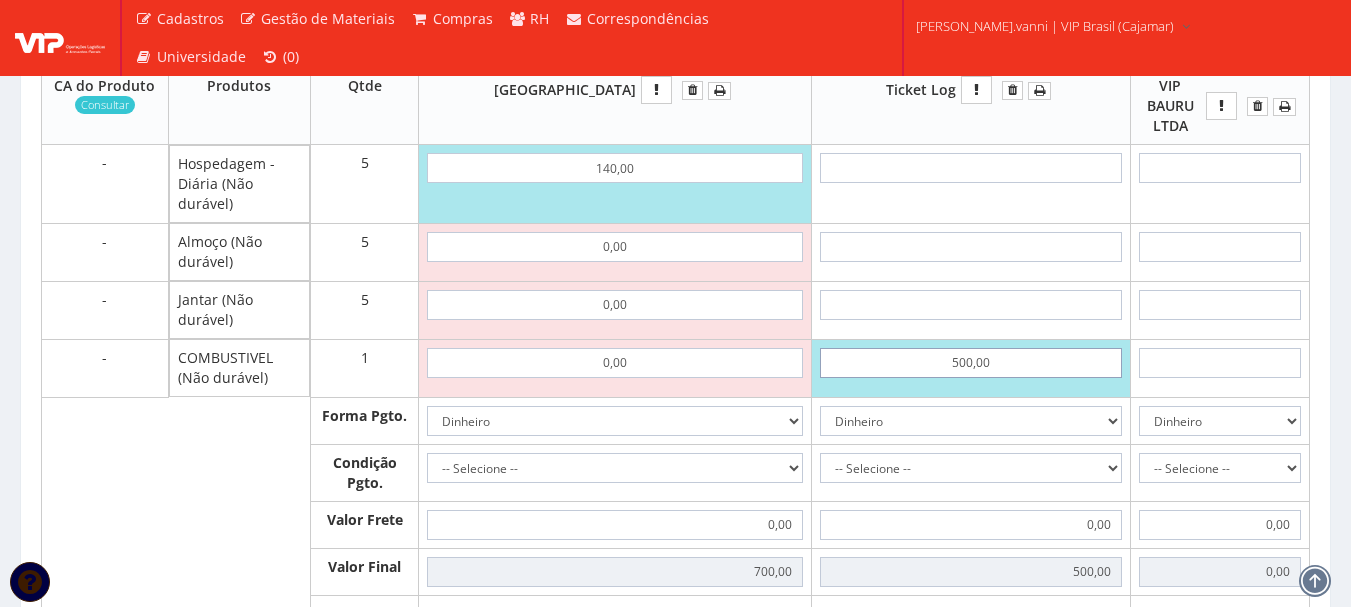 type on "500,00" 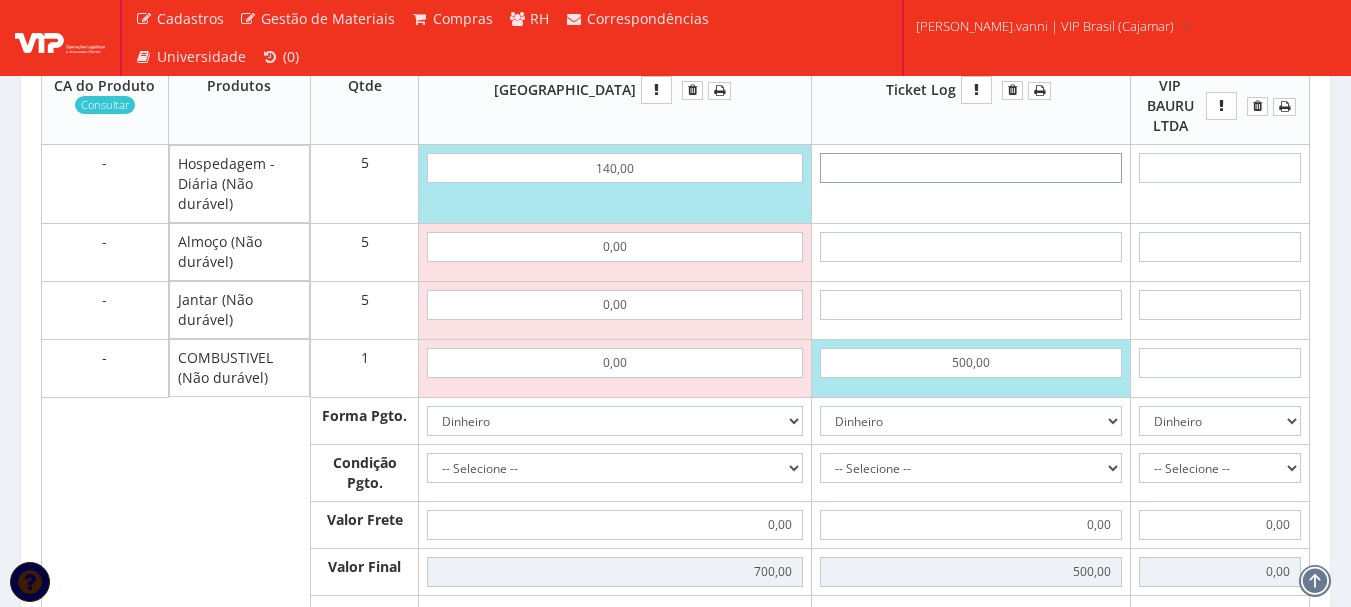 click at bounding box center (971, 168) 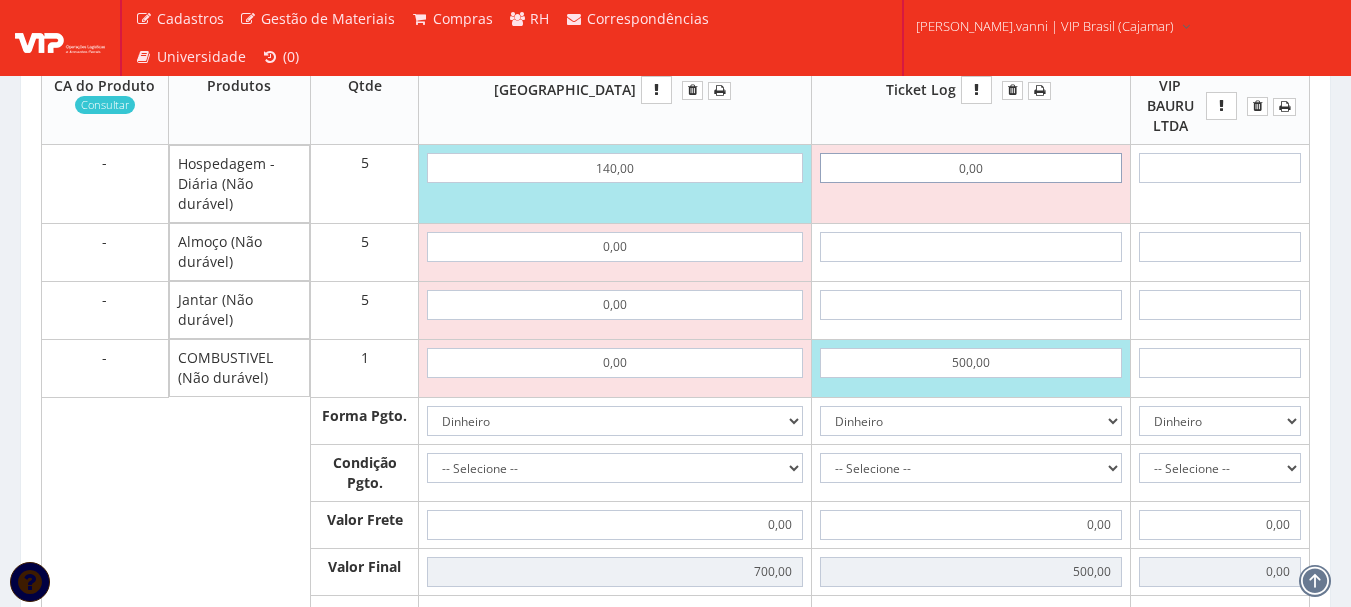 type on "0,00" 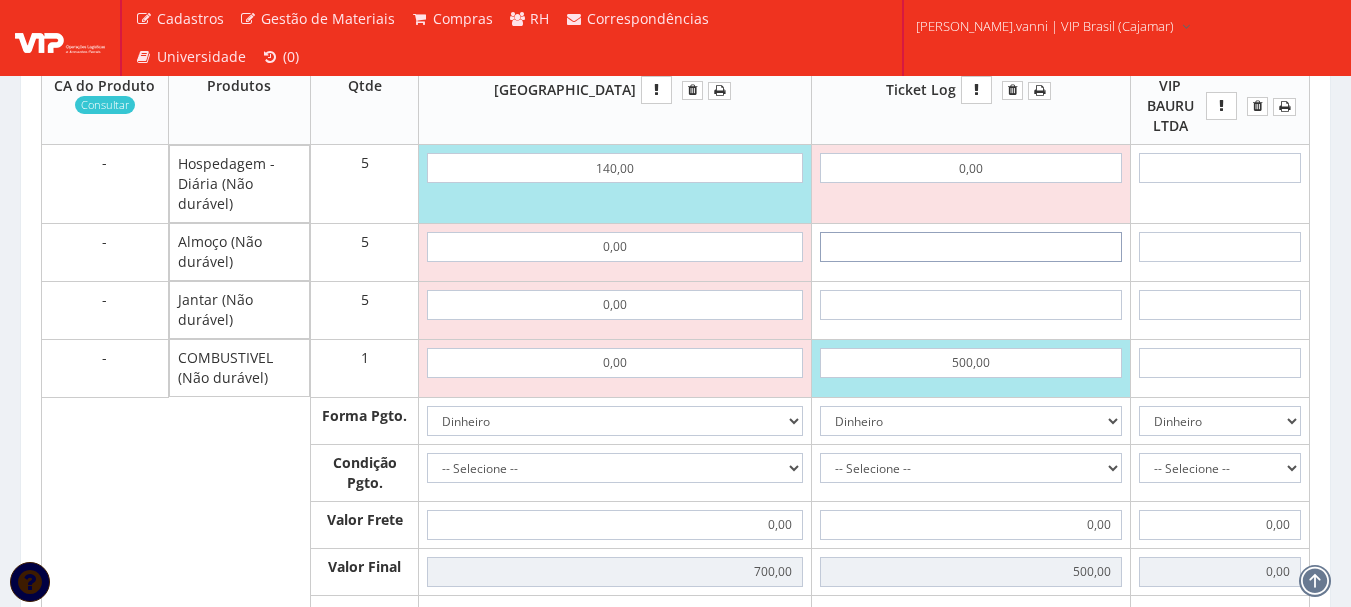 click at bounding box center [971, 247] 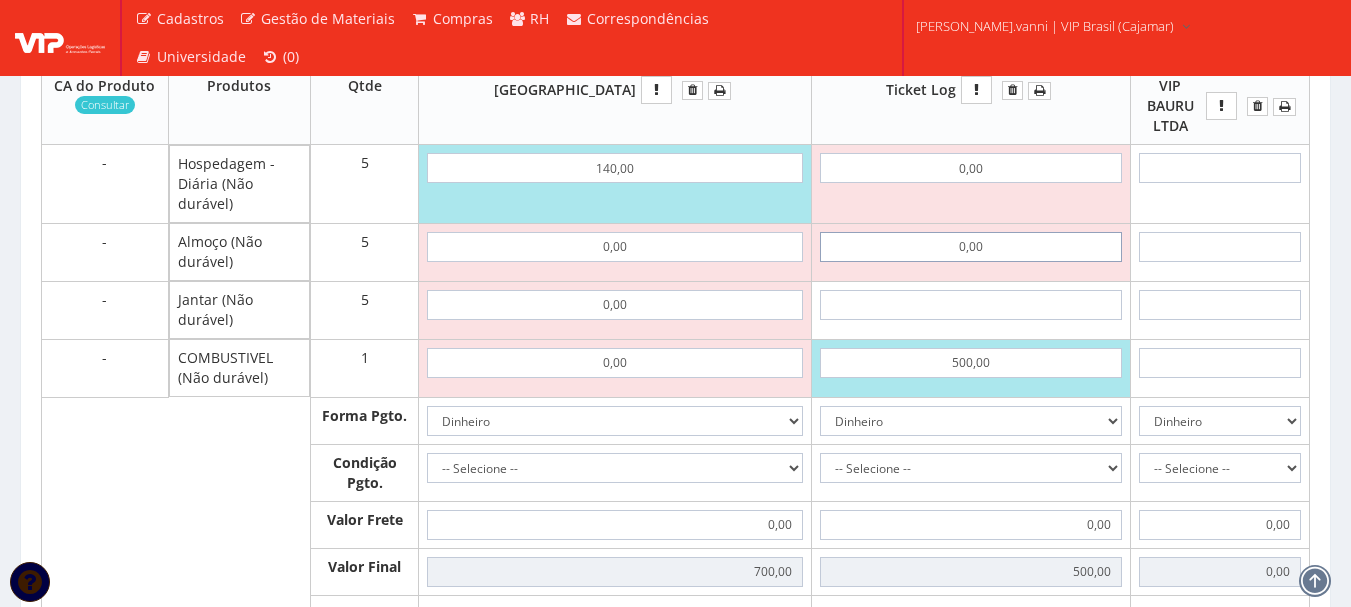 type on "0,00" 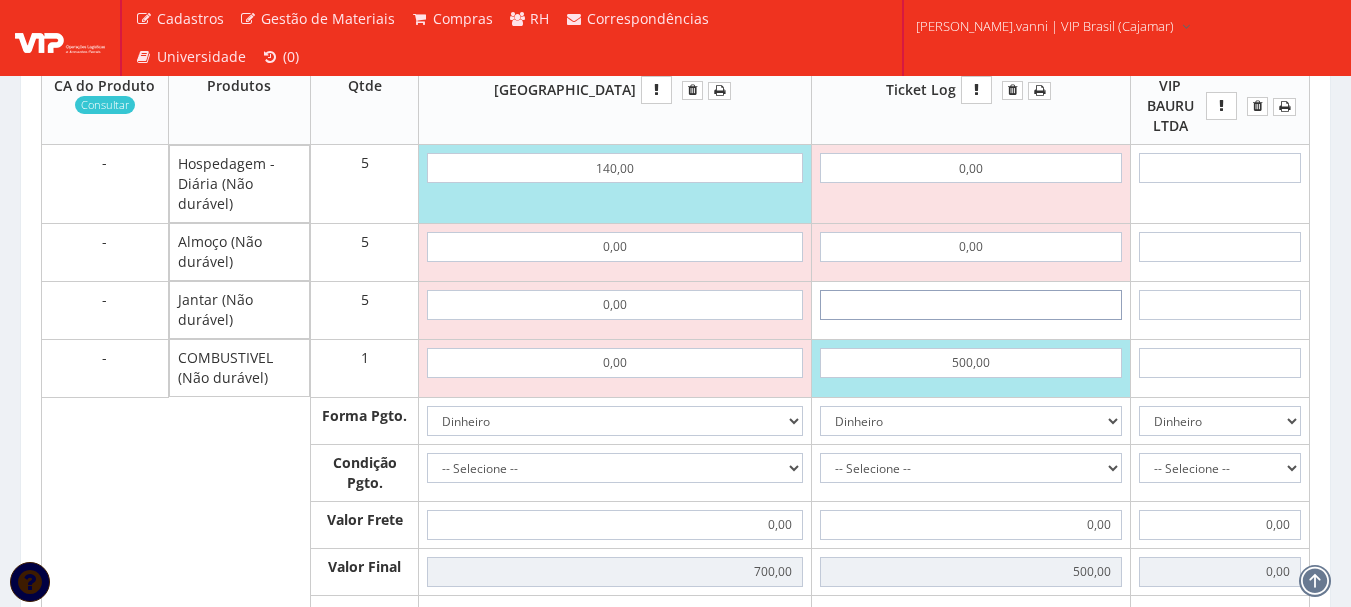 click at bounding box center (971, 305) 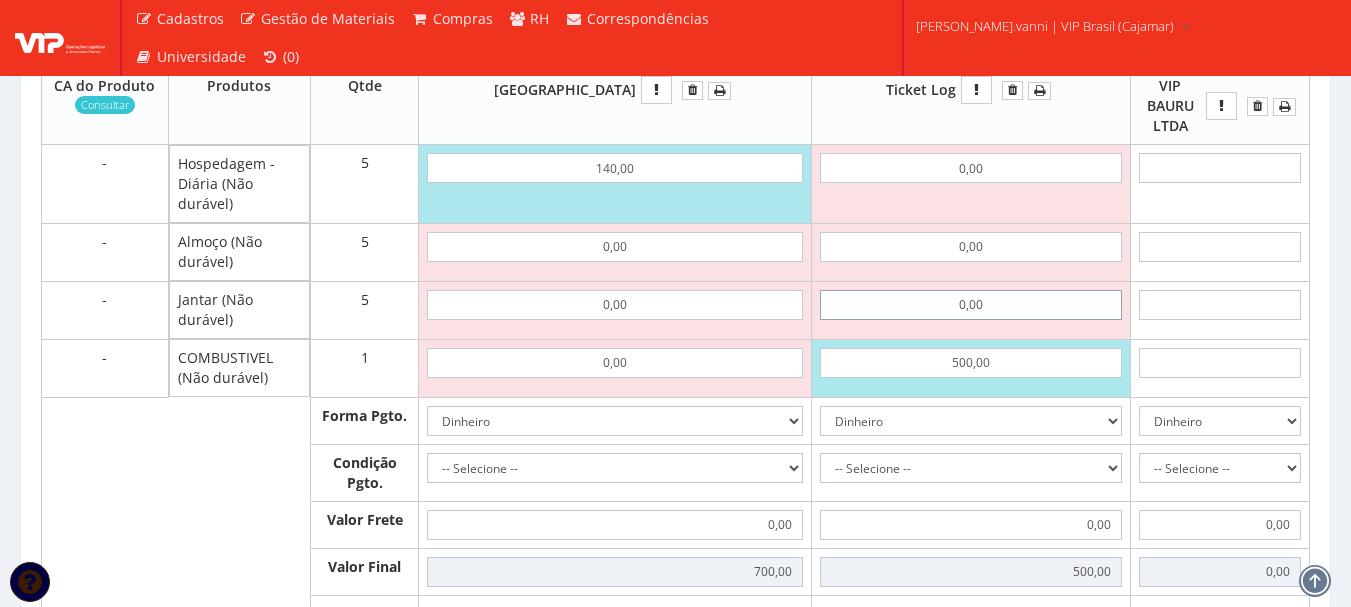 type on "0,00" 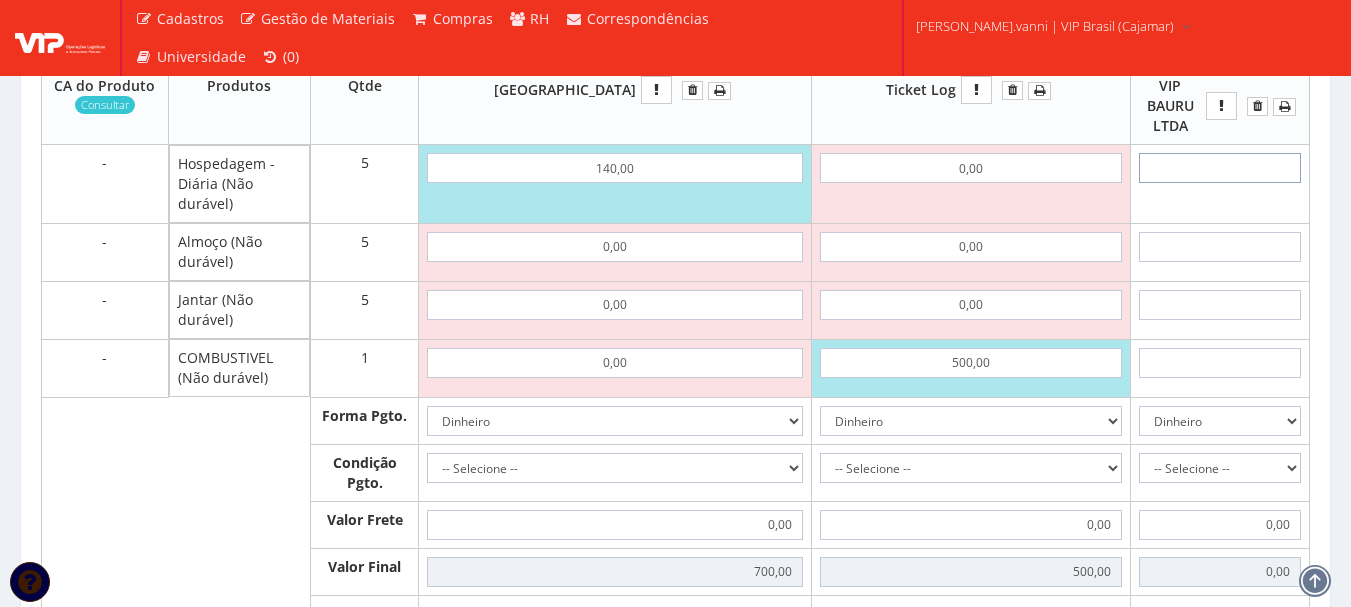 click at bounding box center [1220, 168] 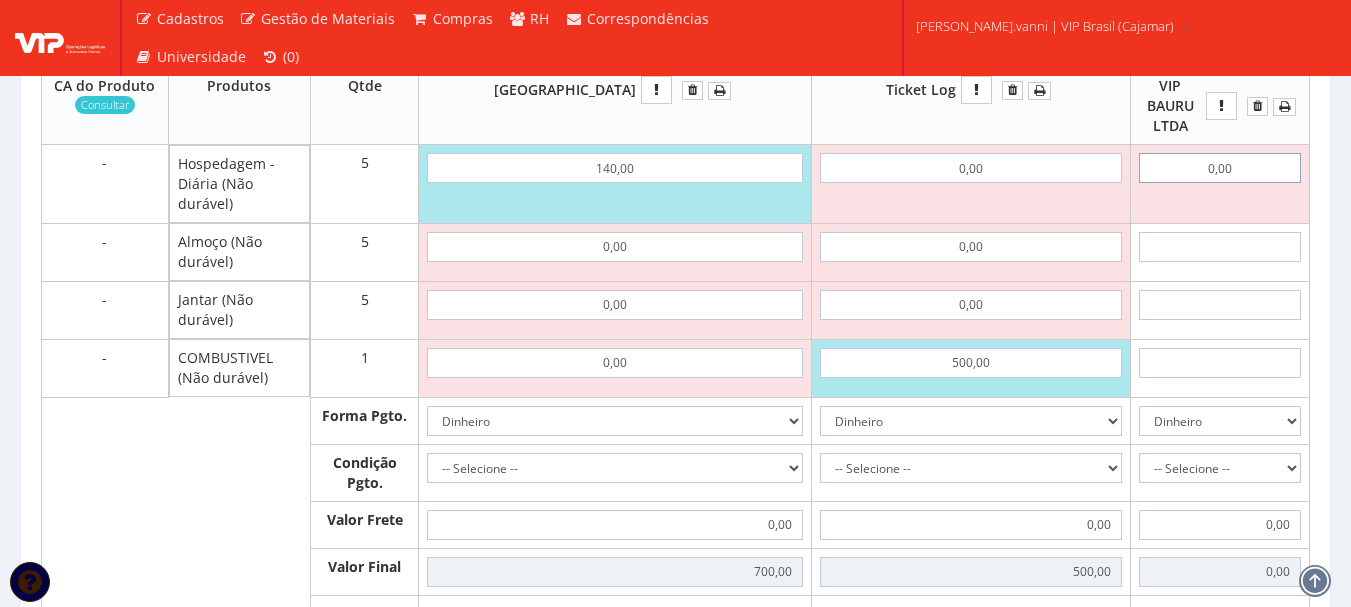 type on "0,00" 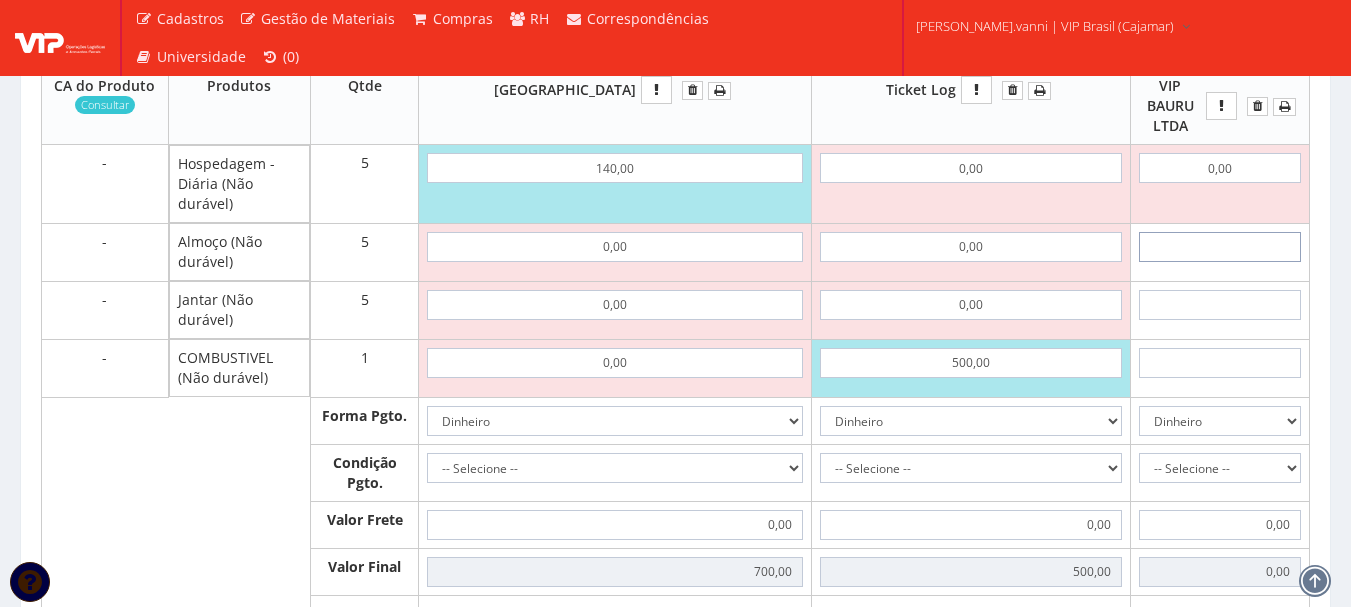 click at bounding box center (1220, 252) 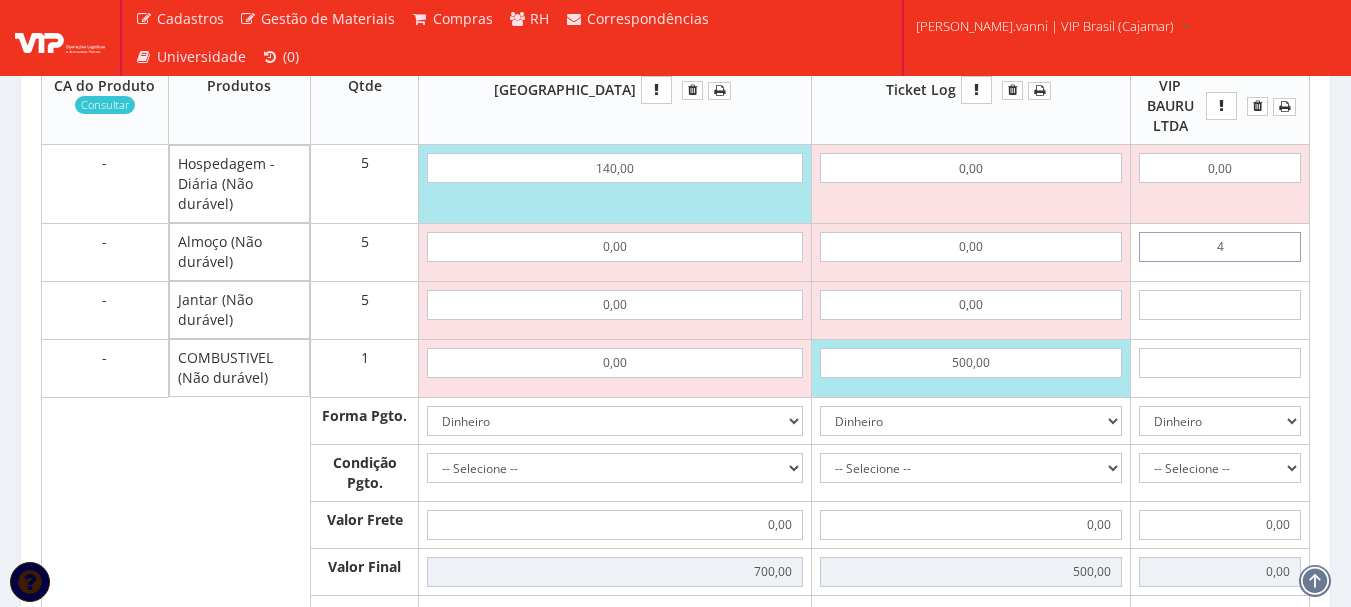type on "40" 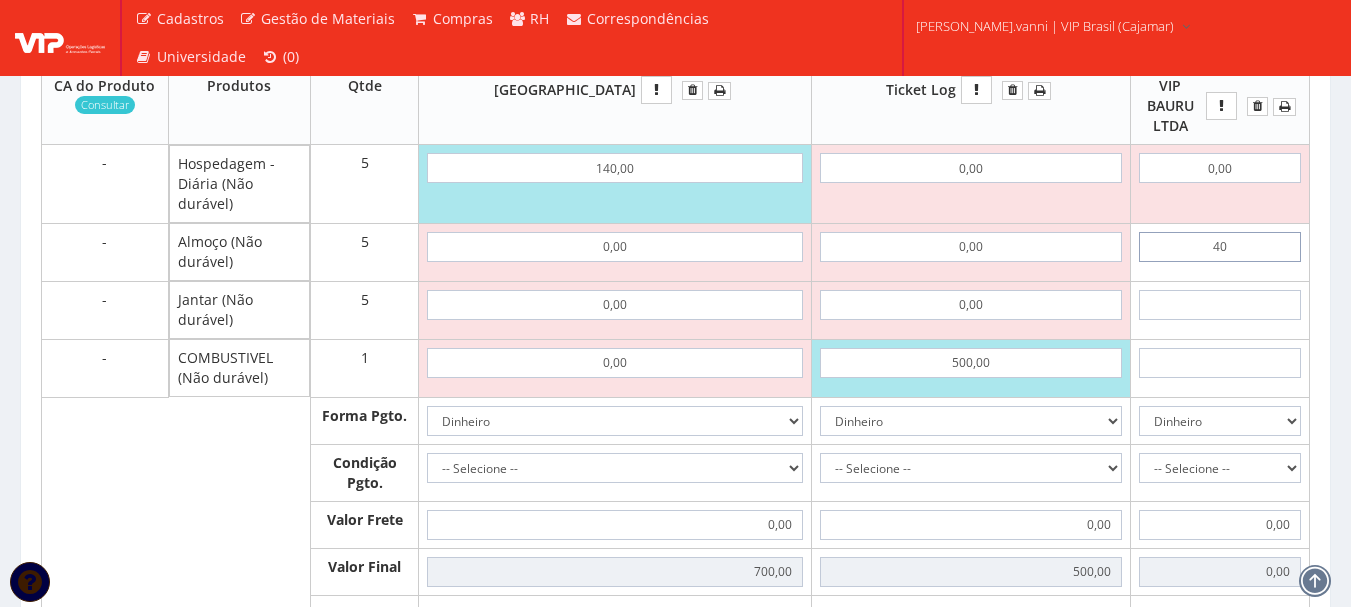 type on "200,00" 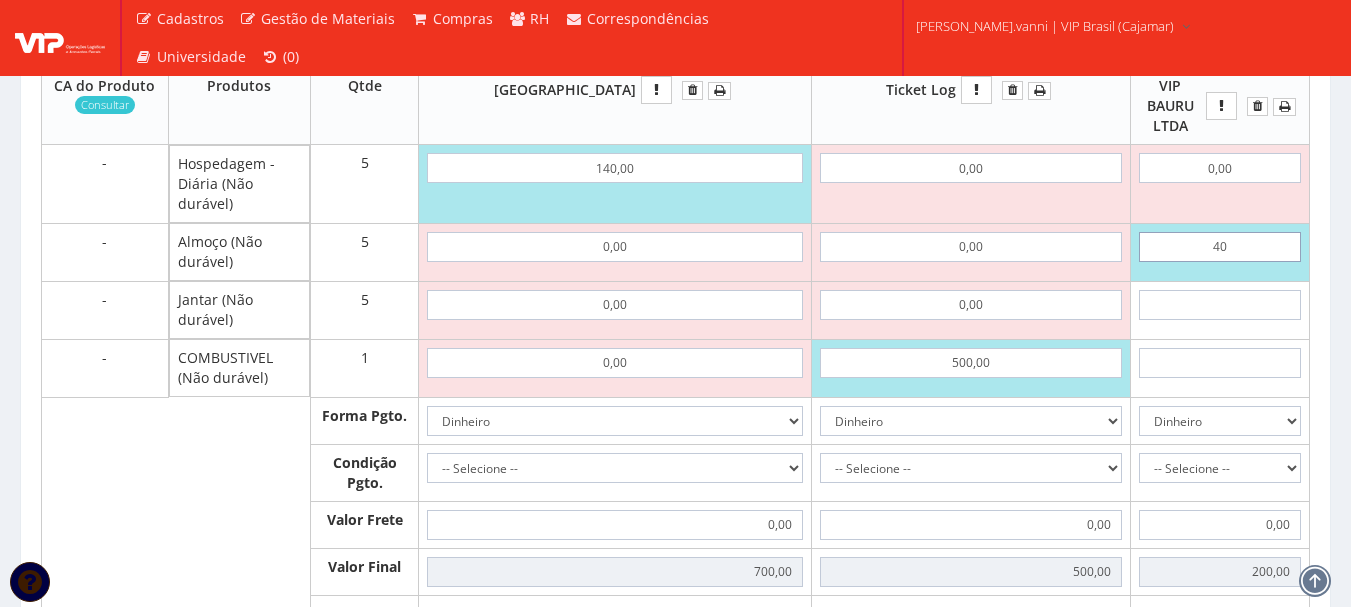 type on "4,00" 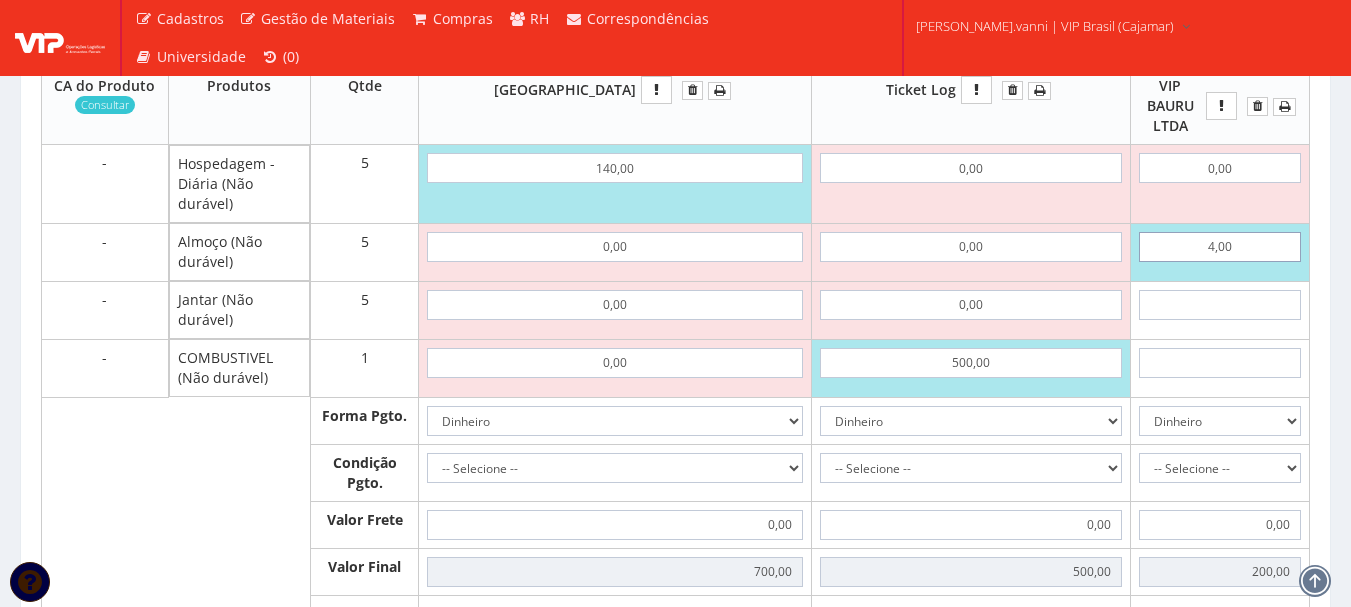type on "20,00" 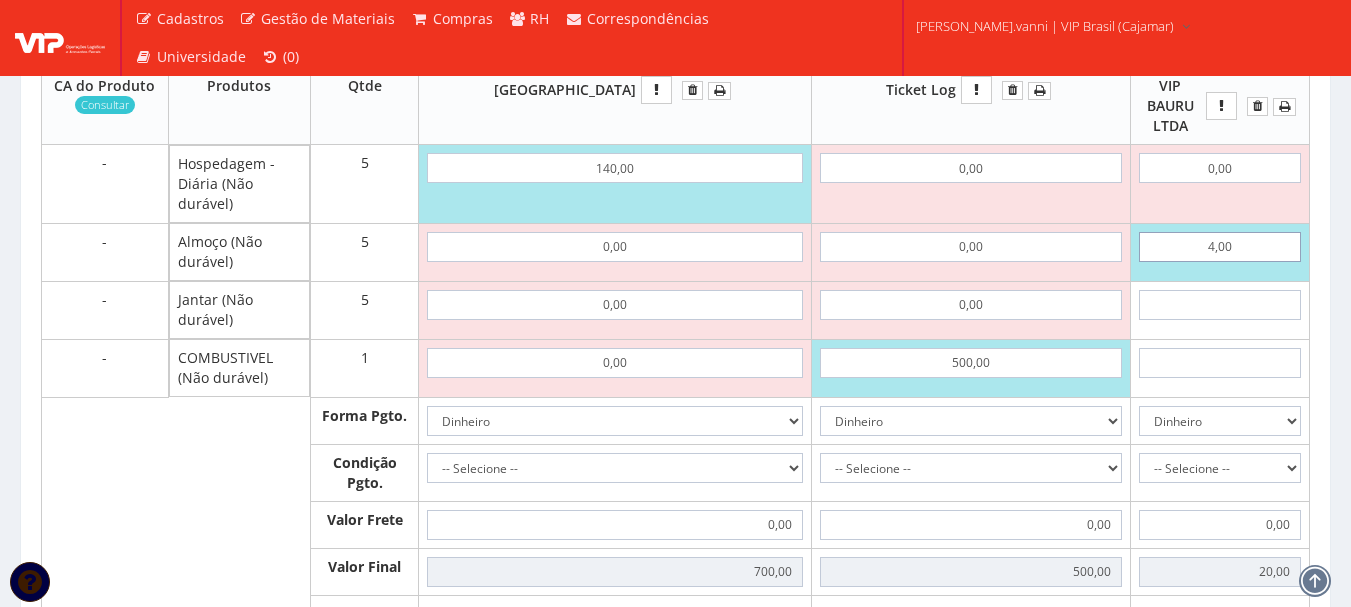 type on "40,00" 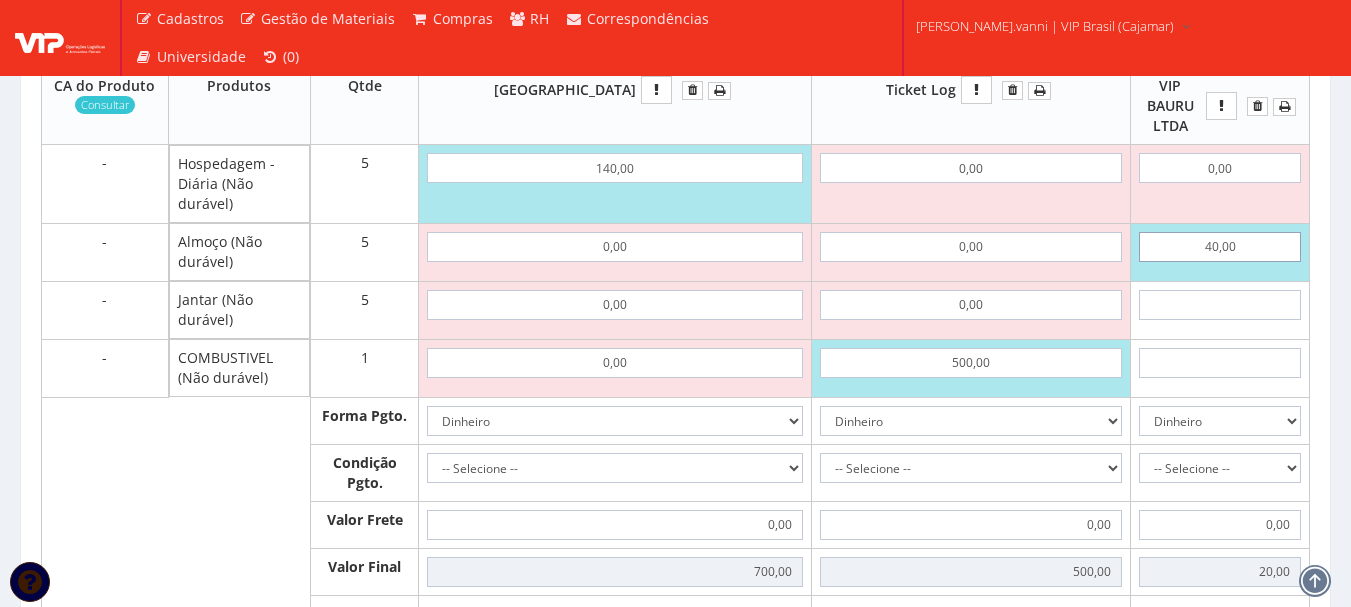 type on "200,00" 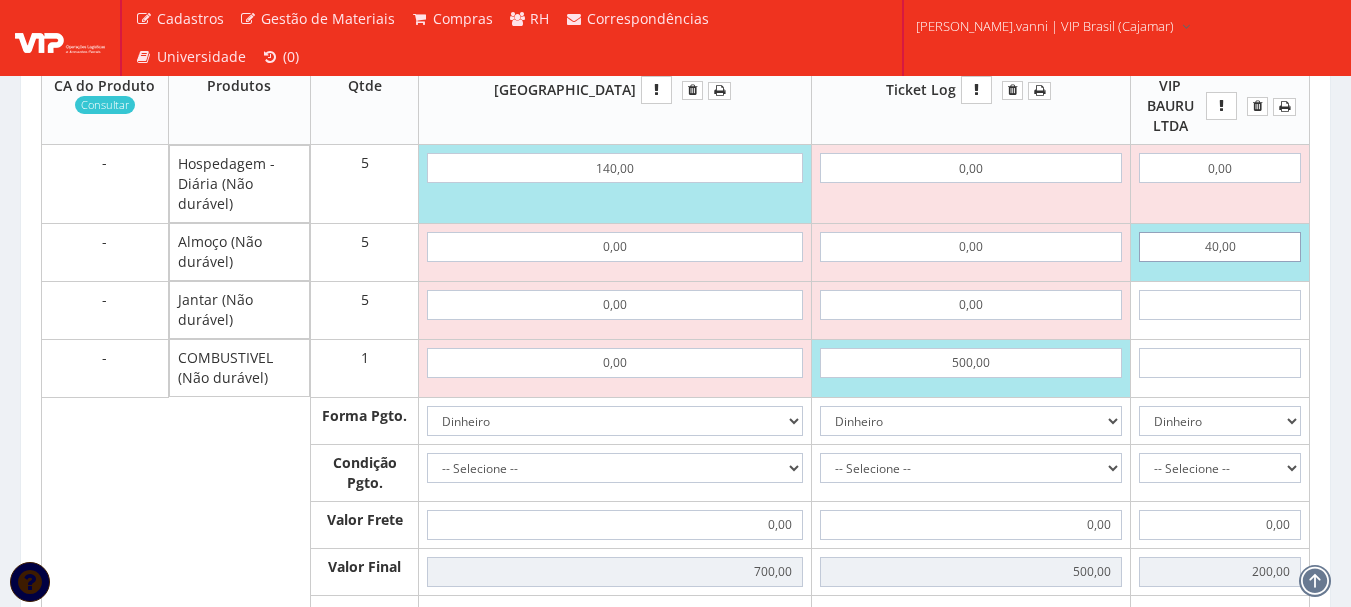 type on "40,00" 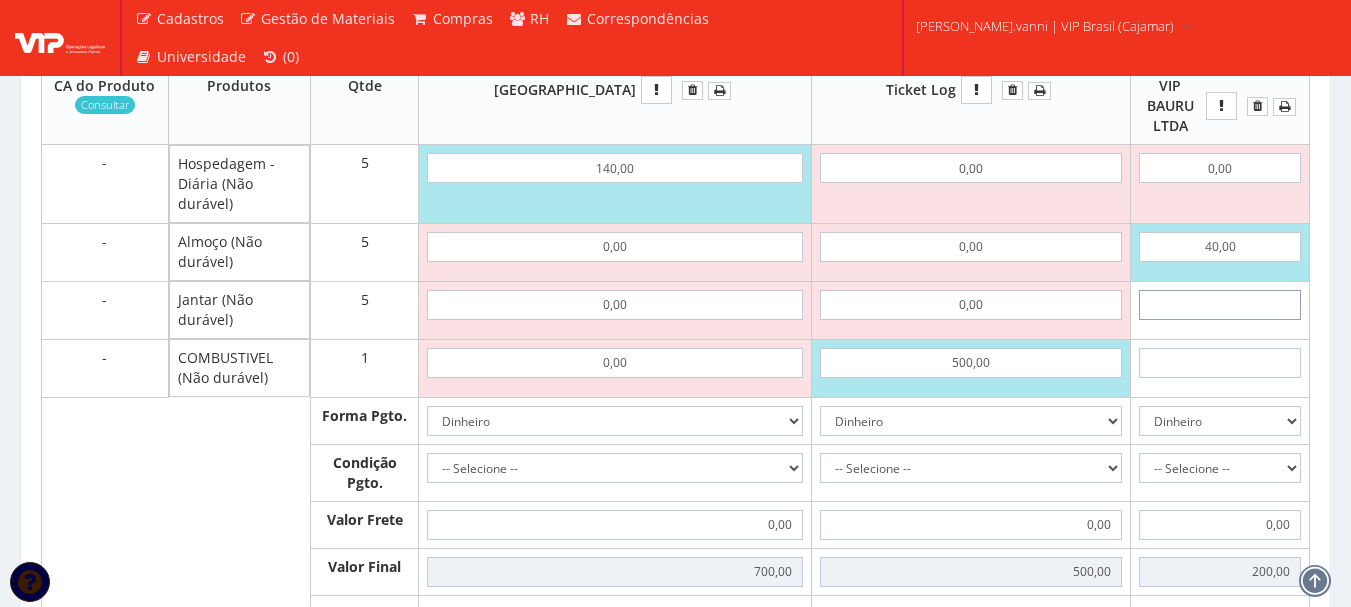 click at bounding box center [1220, 305] 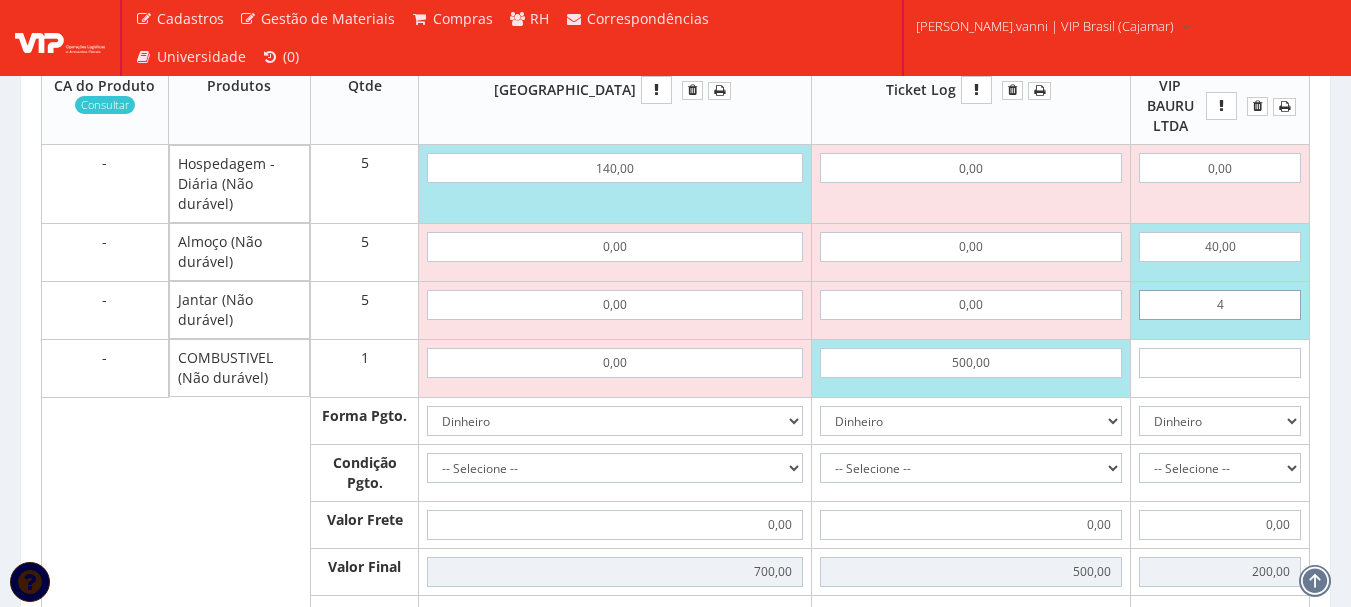 type on "40" 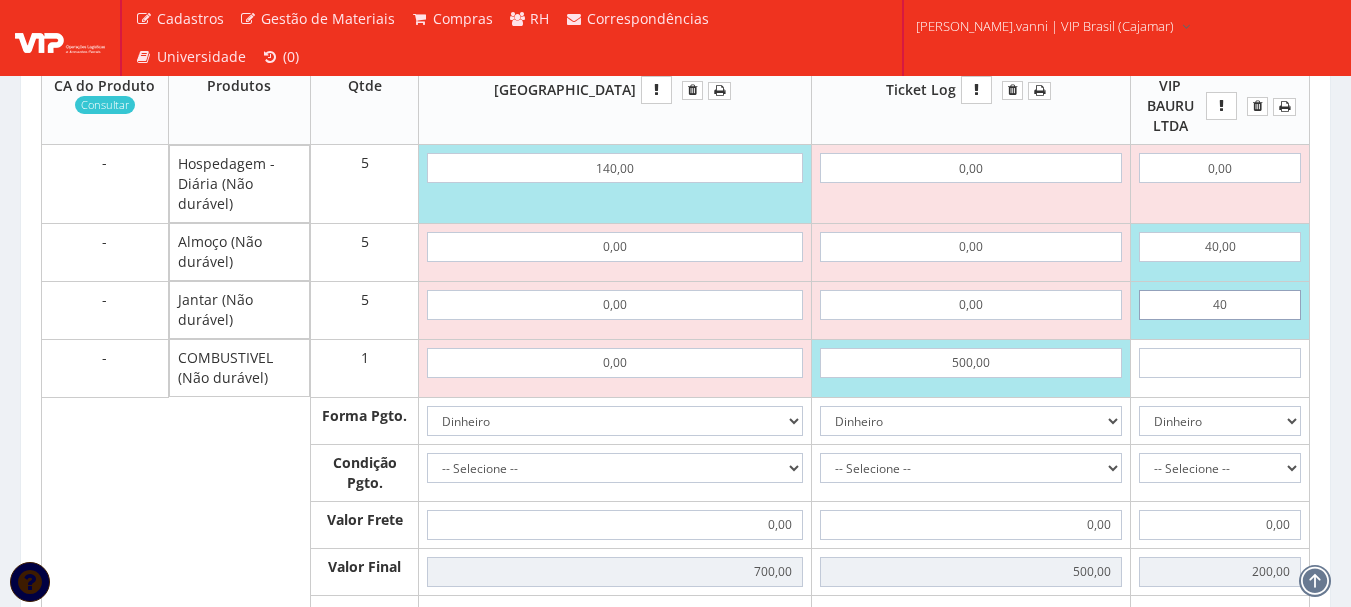 type on "400,00" 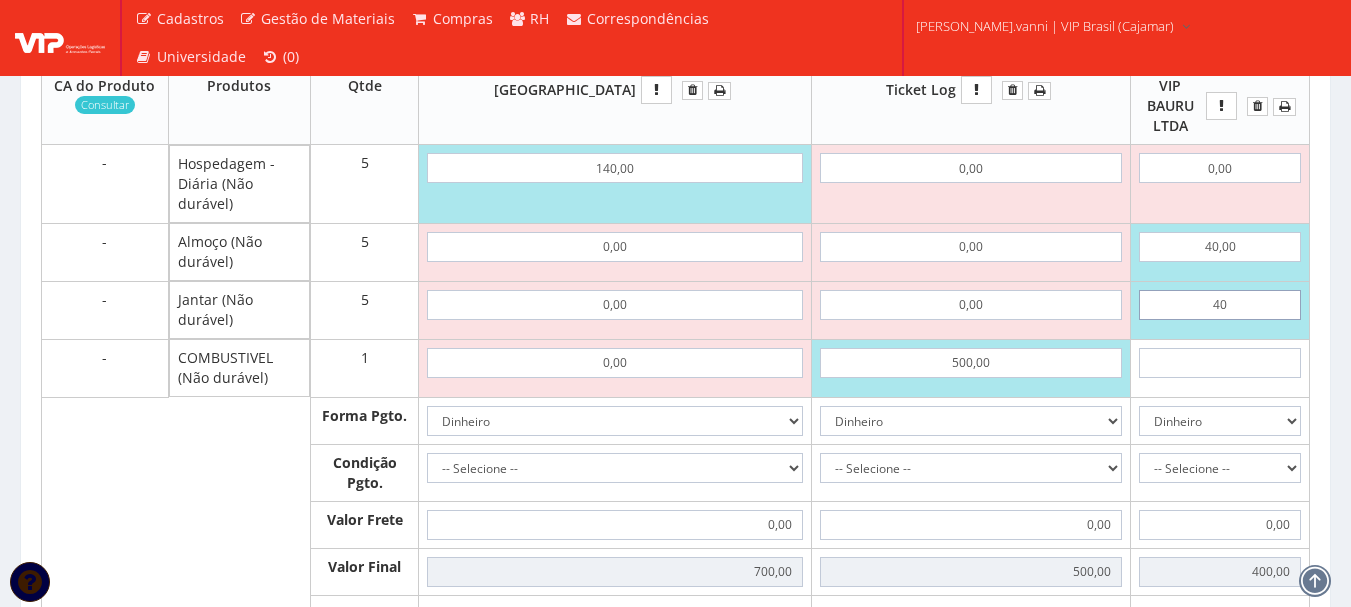 type on "4,00" 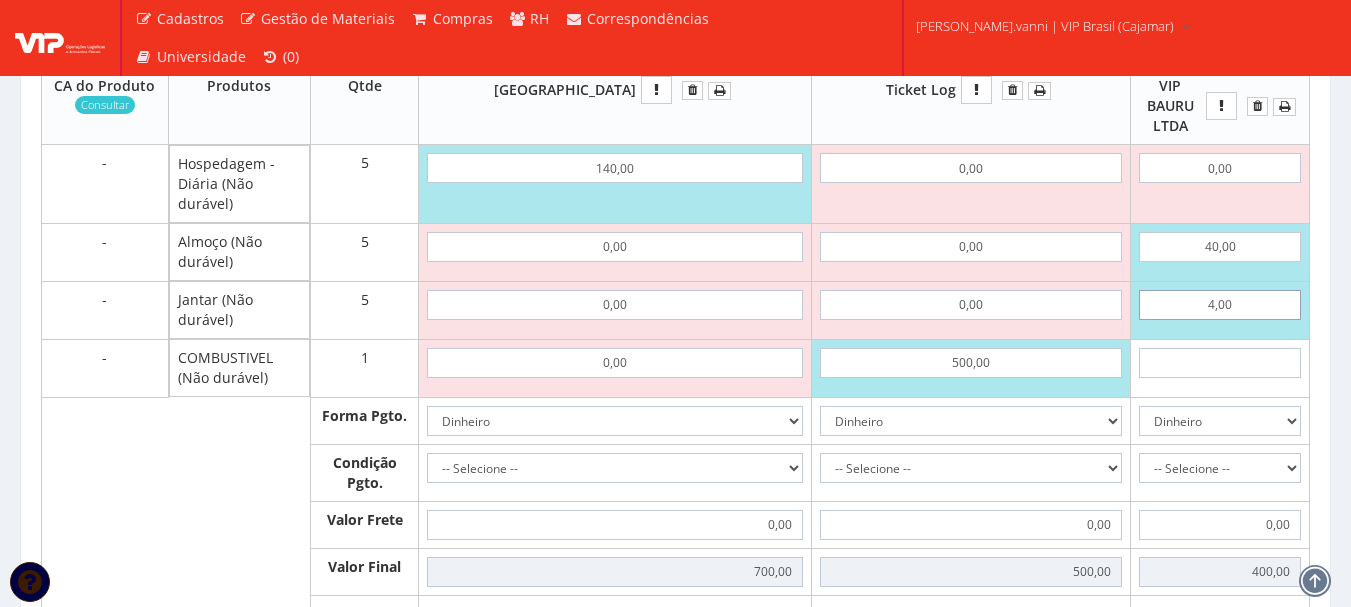 type on "220,00" 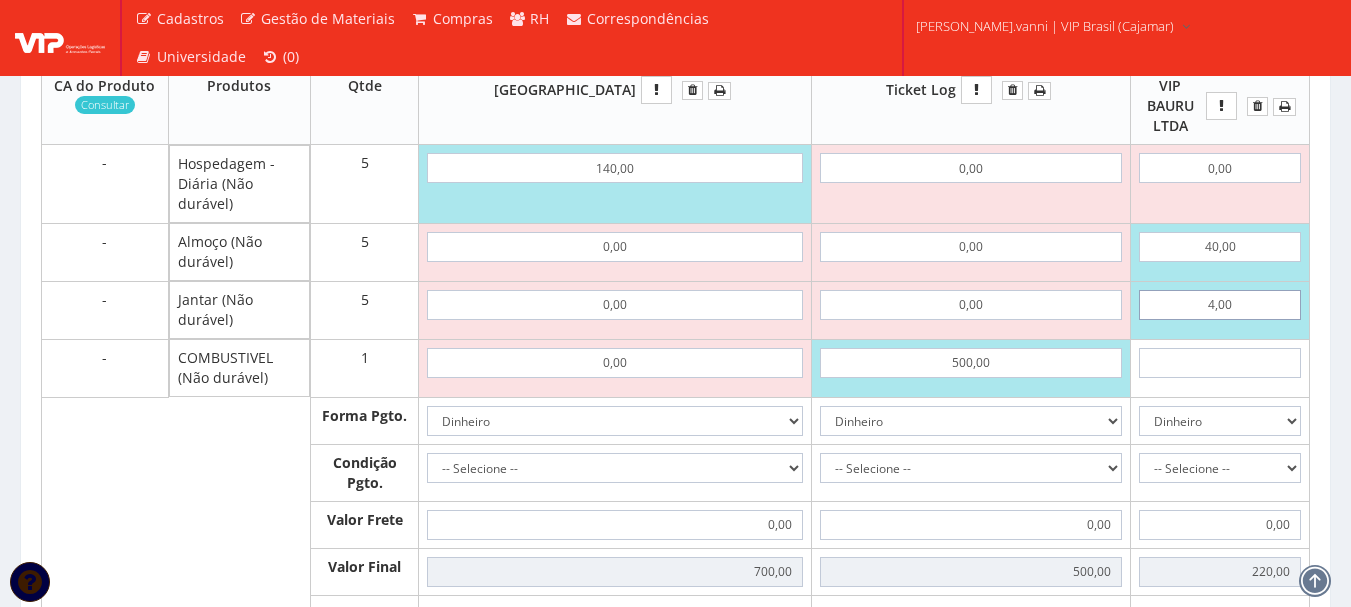 type on "40,00" 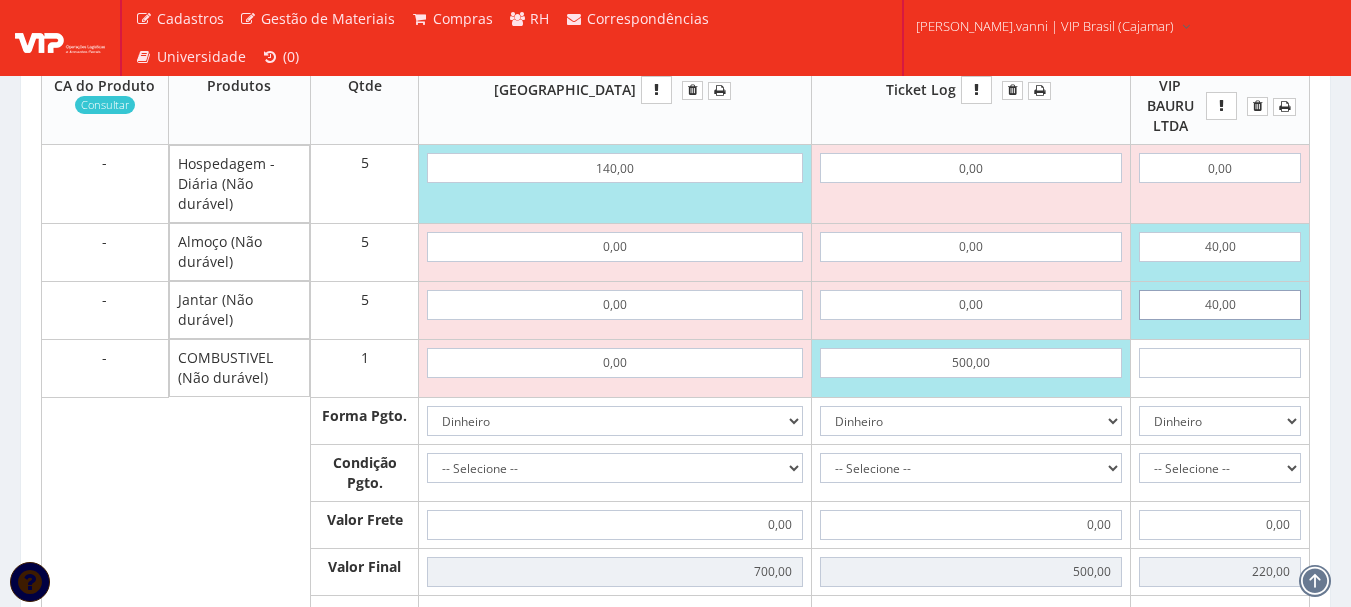 type on "400,00" 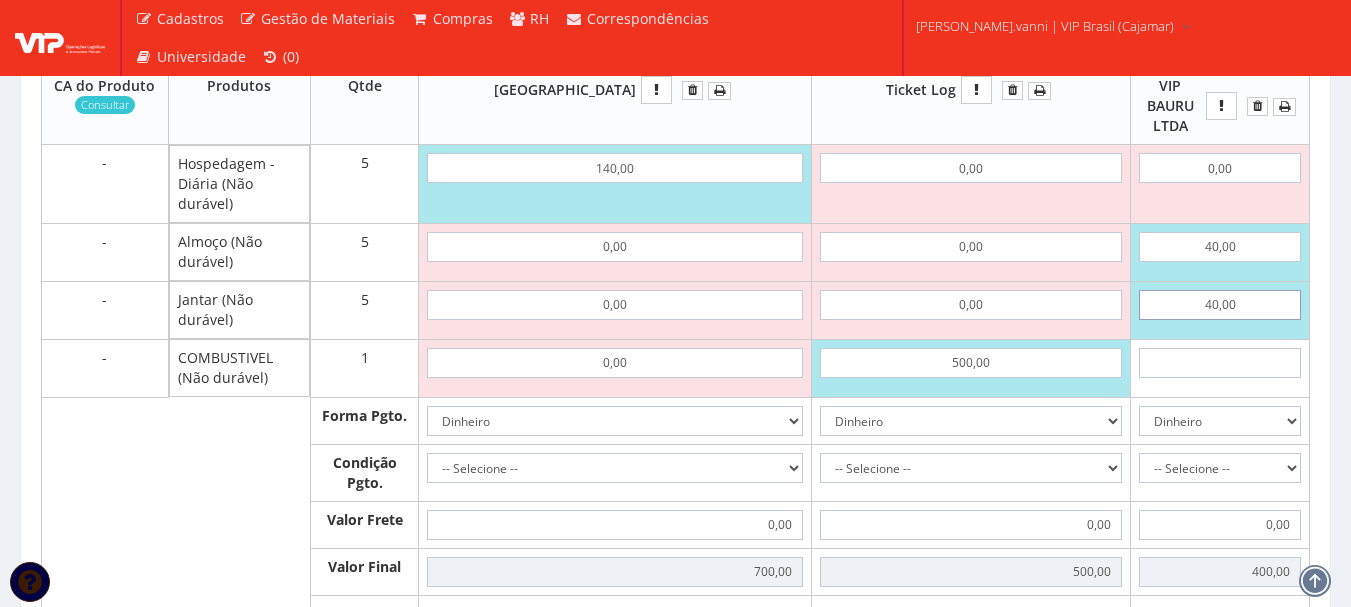 type on "40,00" 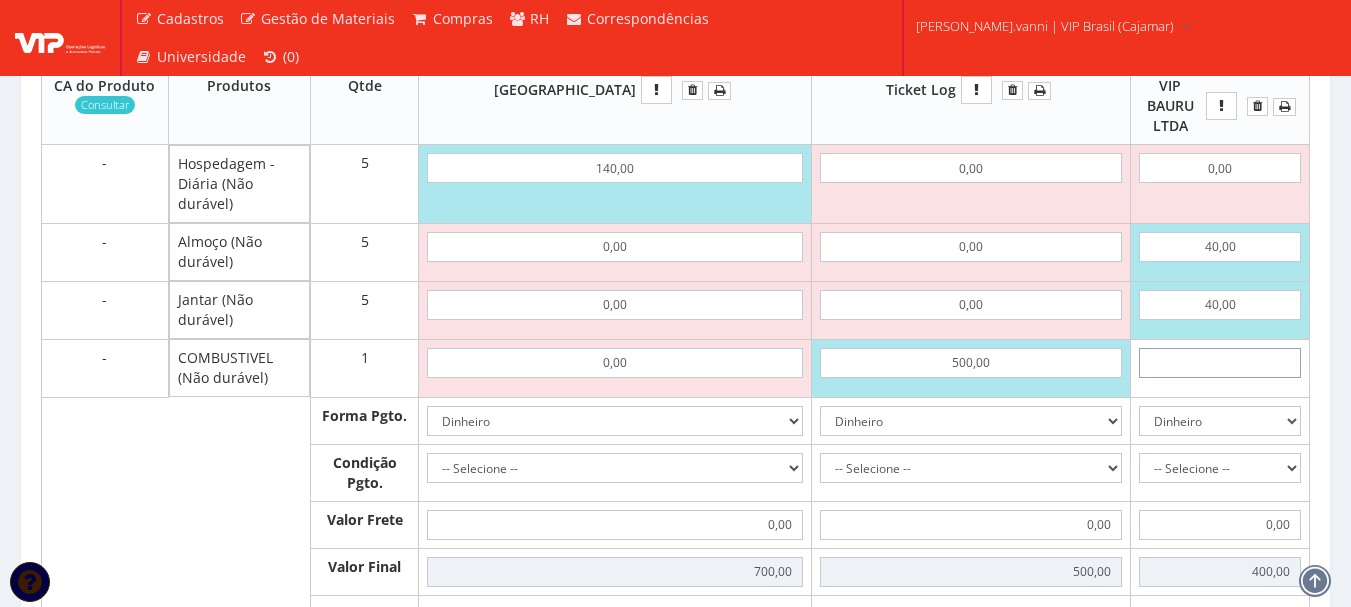 click at bounding box center [1220, 363] 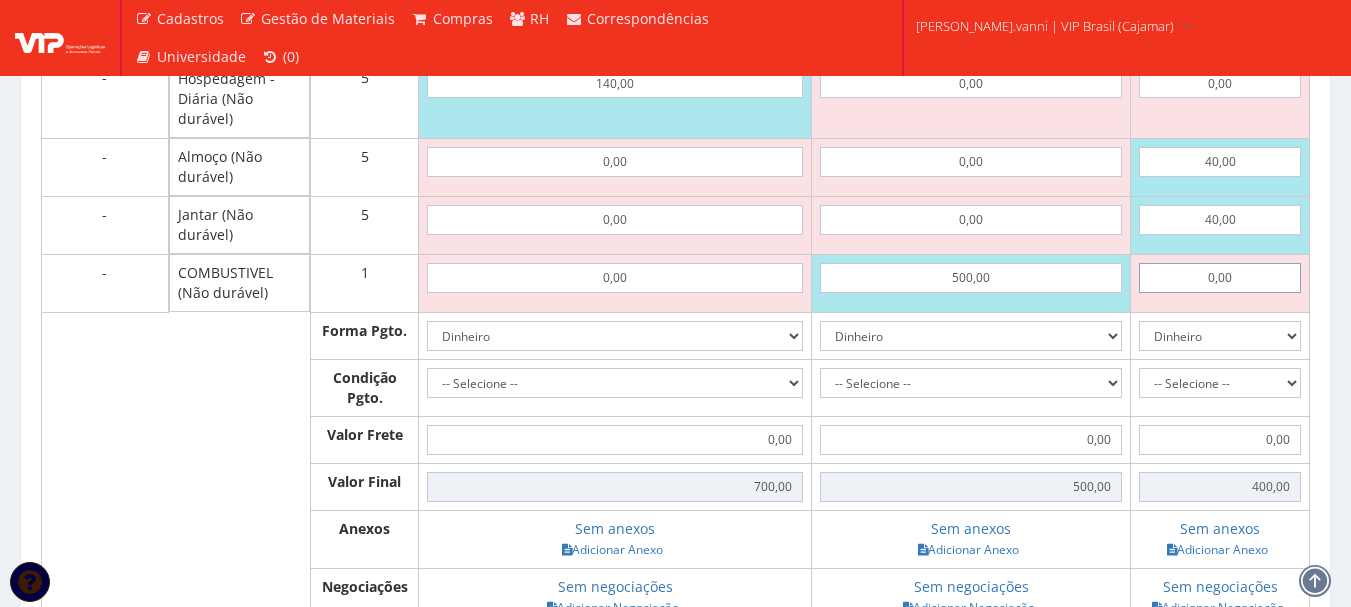 scroll, scrollTop: 1100, scrollLeft: 0, axis: vertical 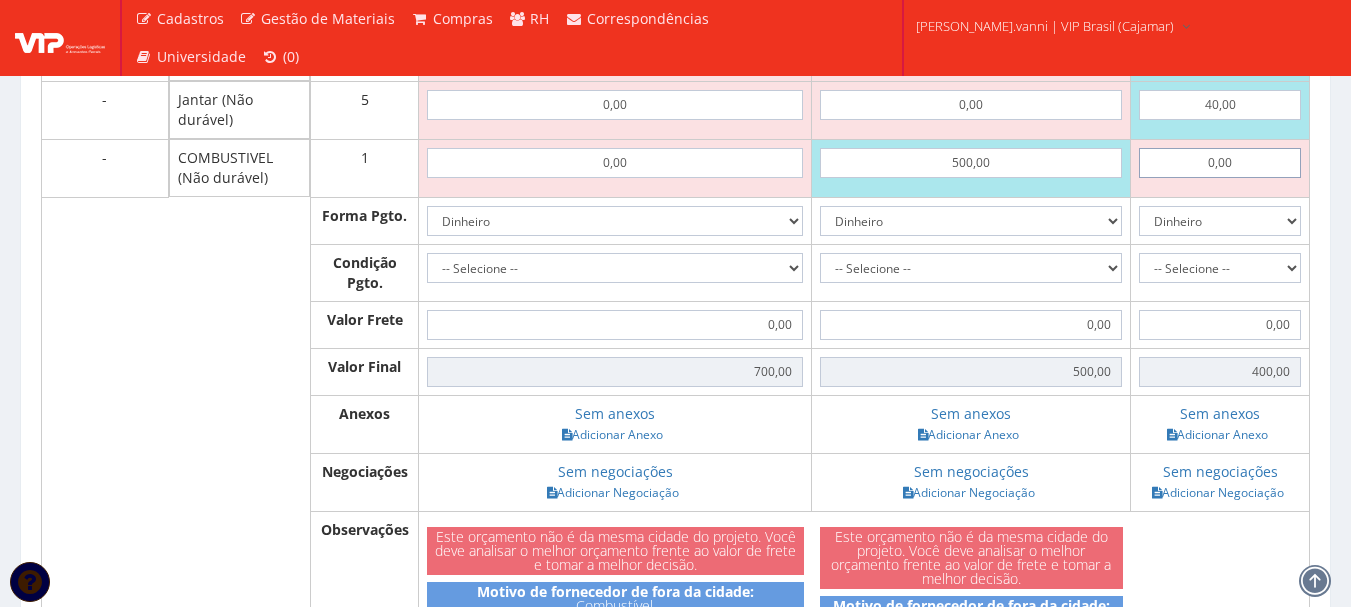 type on "0,00" 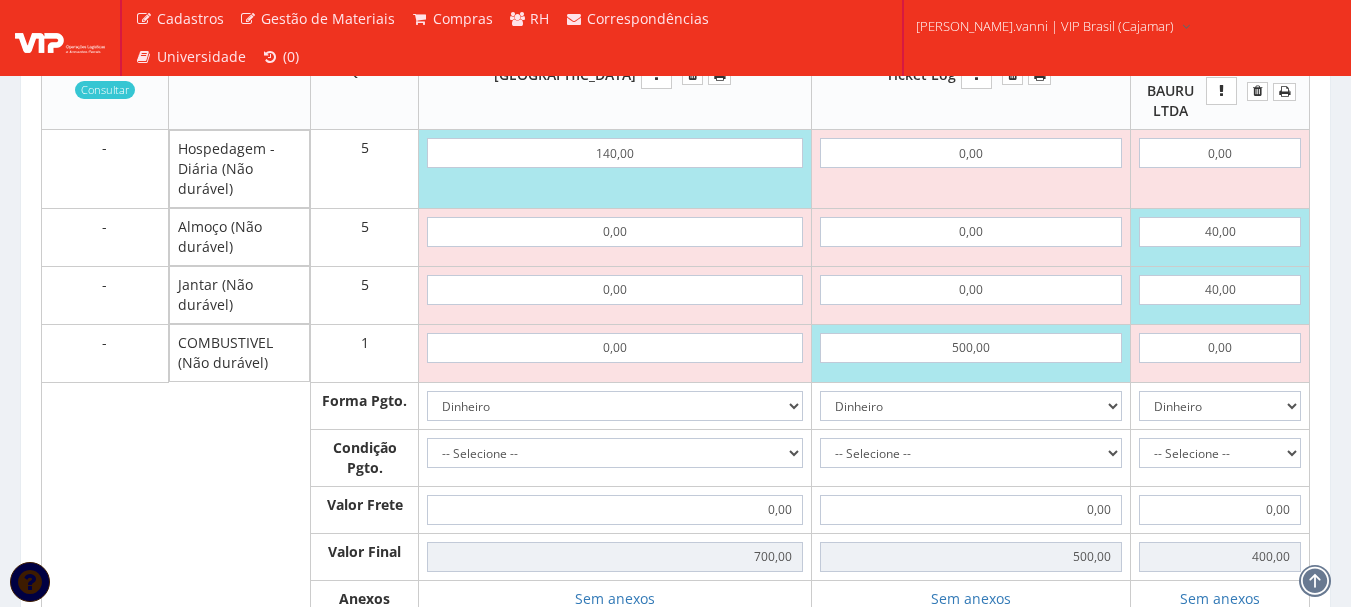 scroll, scrollTop: 800, scrollLeft: 0, axis: vertical 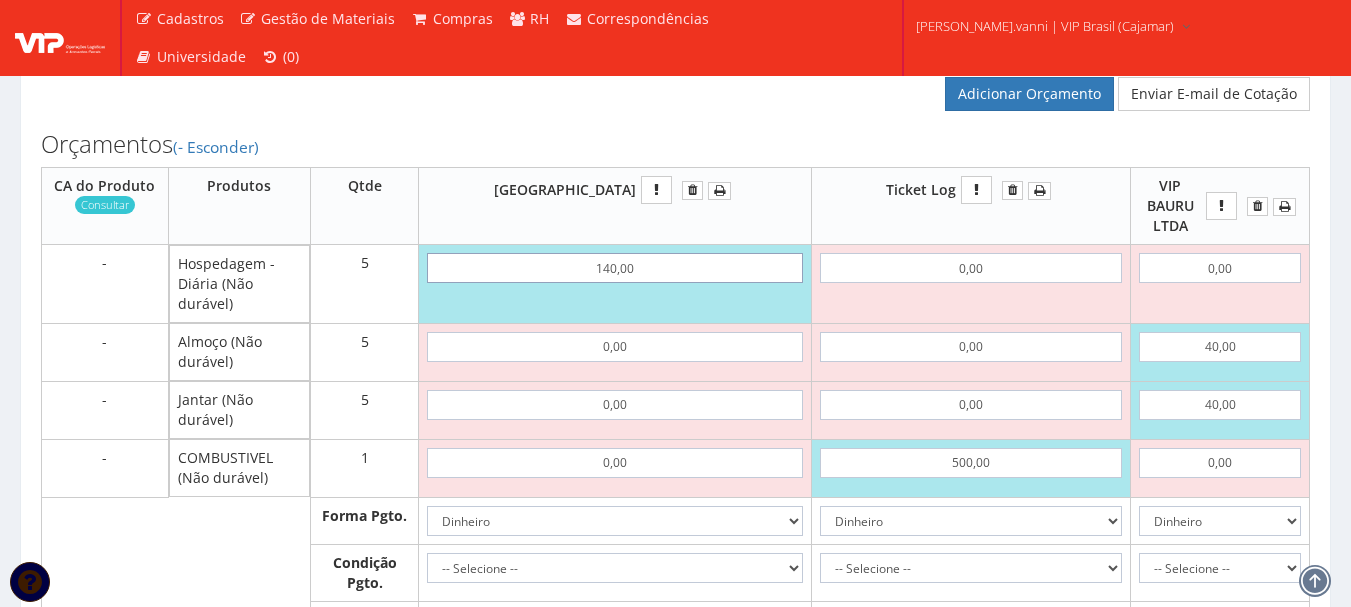 click on "140,00" at bounding box center (615, 268) 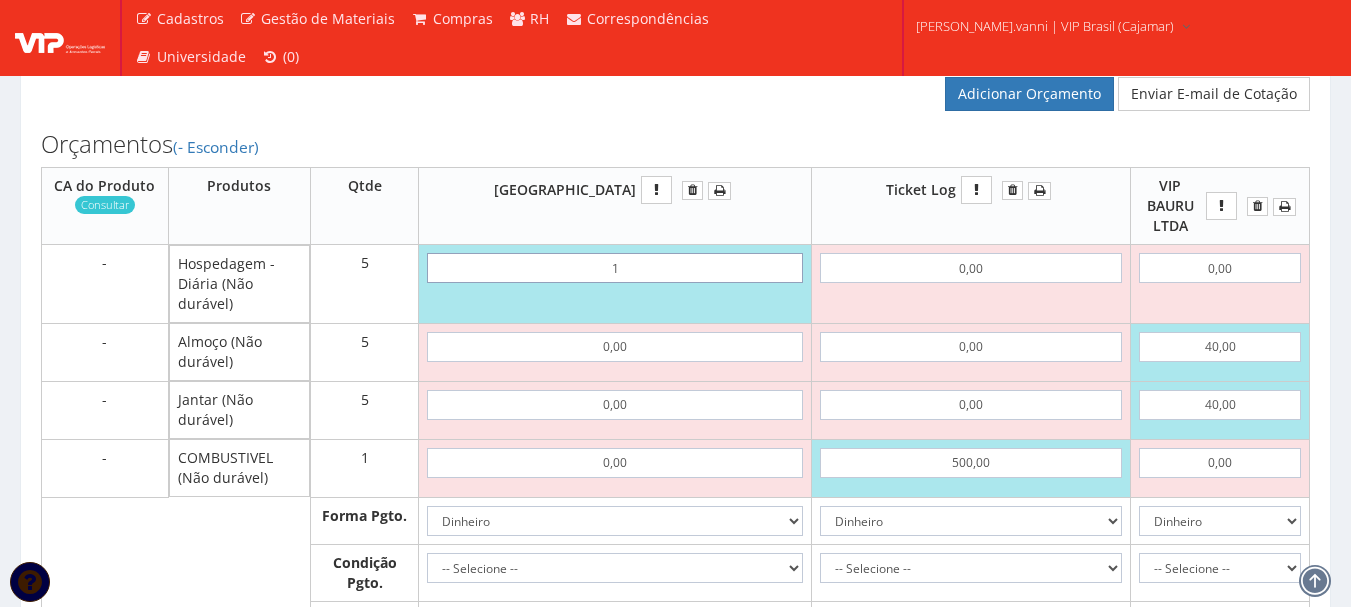 type on "13" 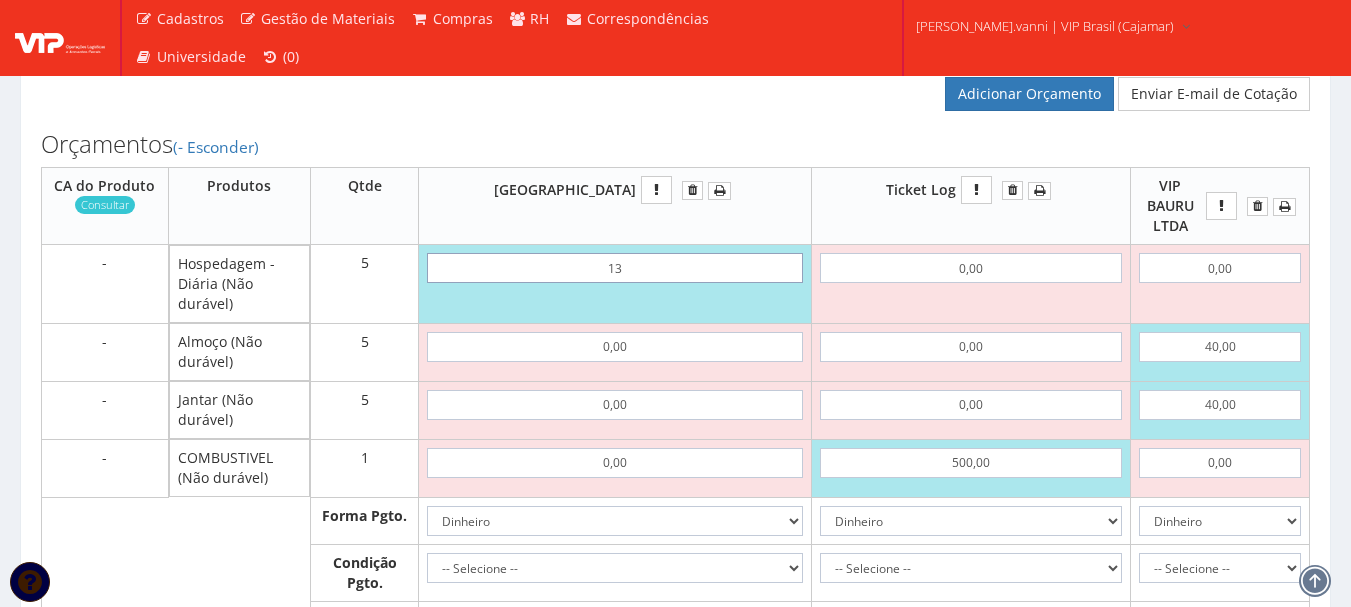 type on "65,00" 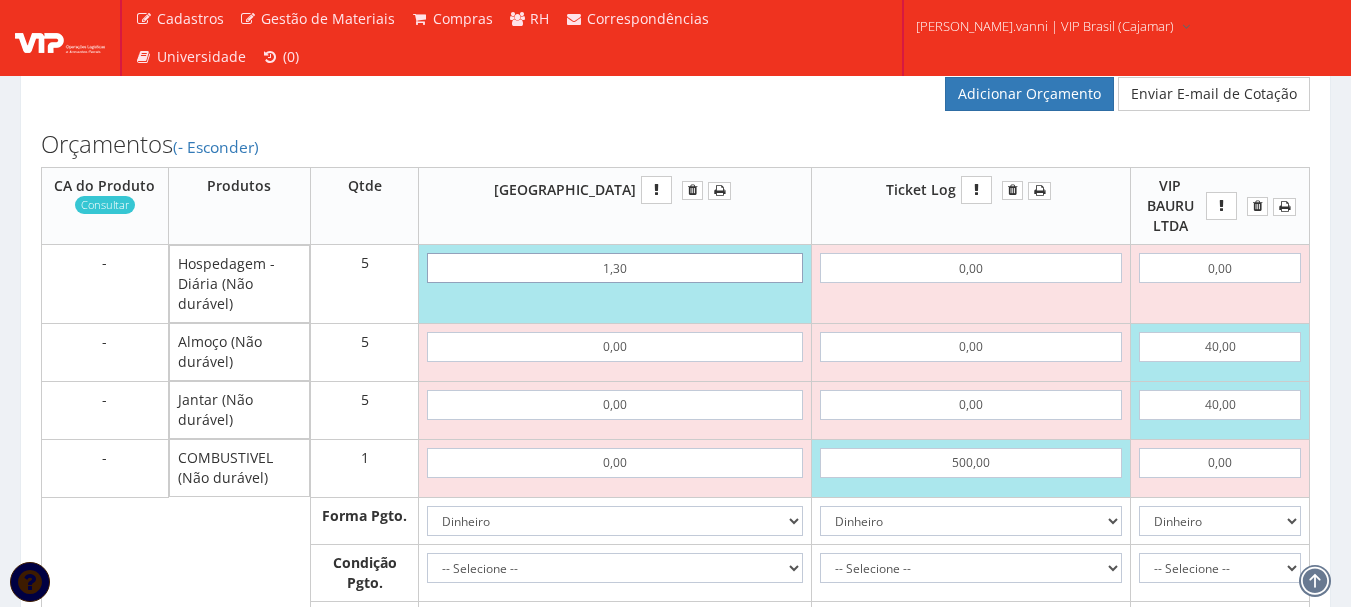 type on "6,50" 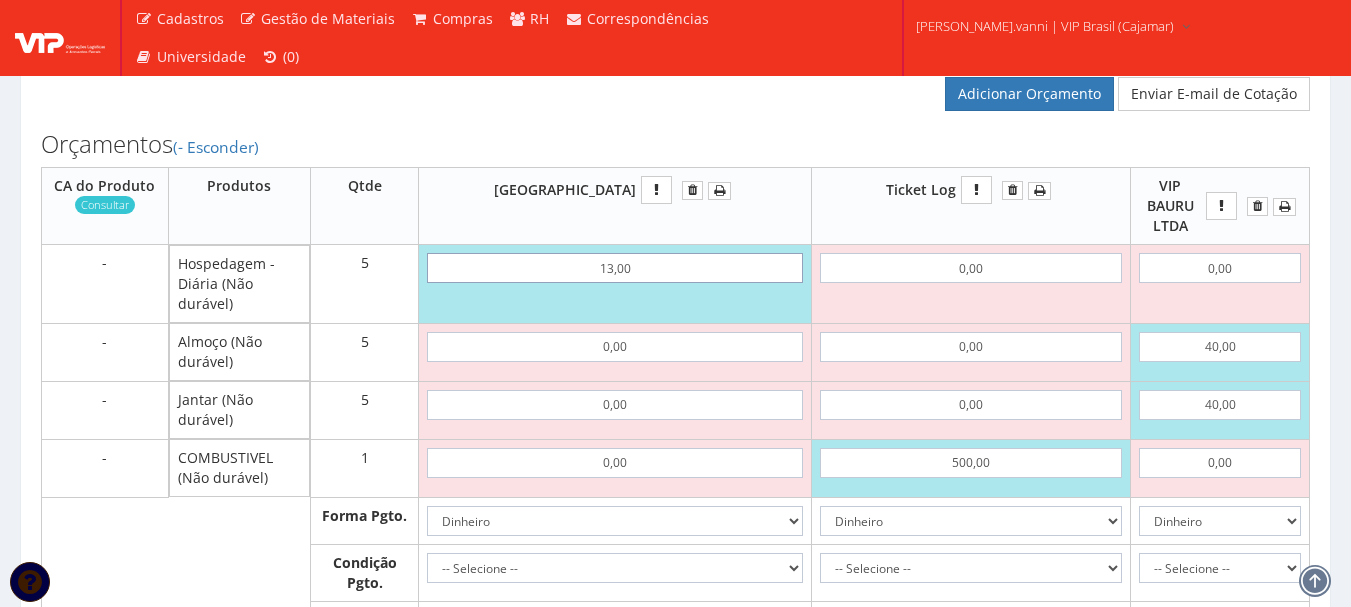 type on "65,00" 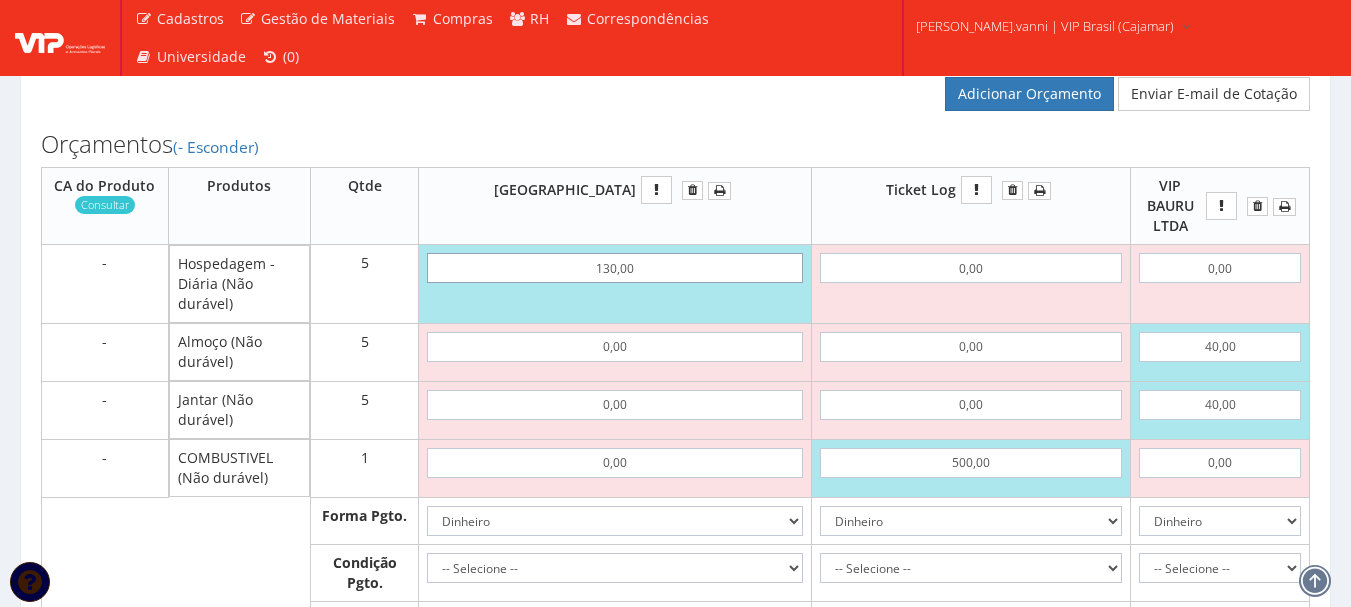 type on "650,00" 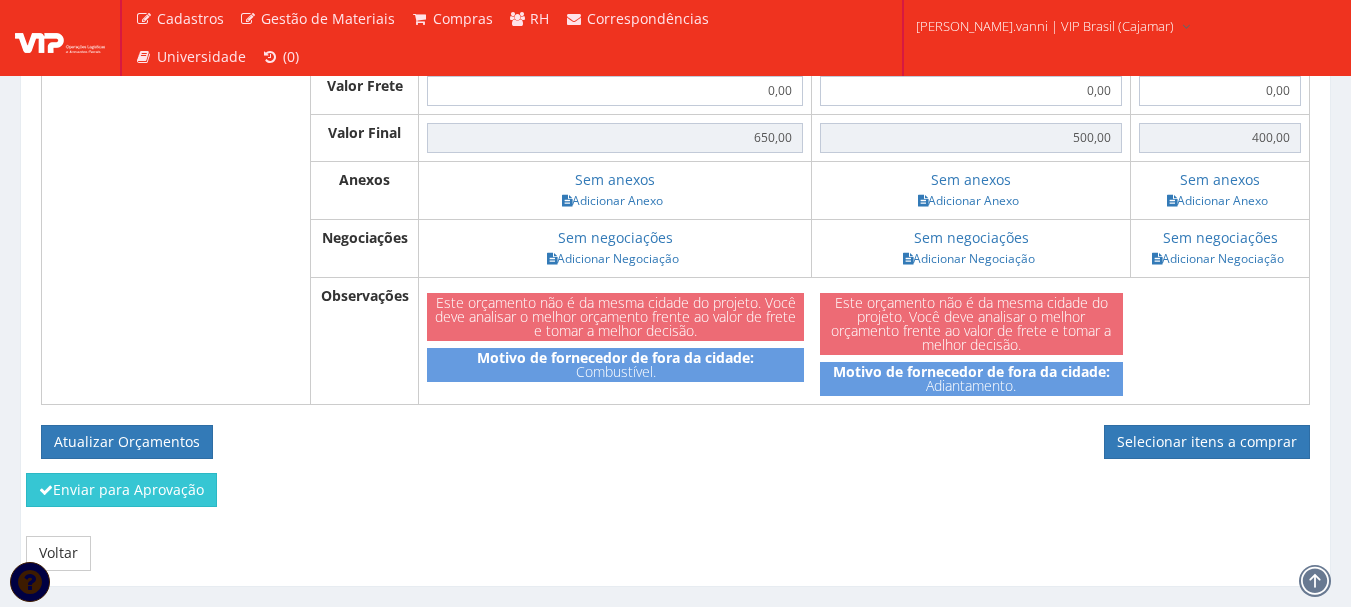 scroll, scrollTop: 1368, scrollLeft: 0, axis: vertical 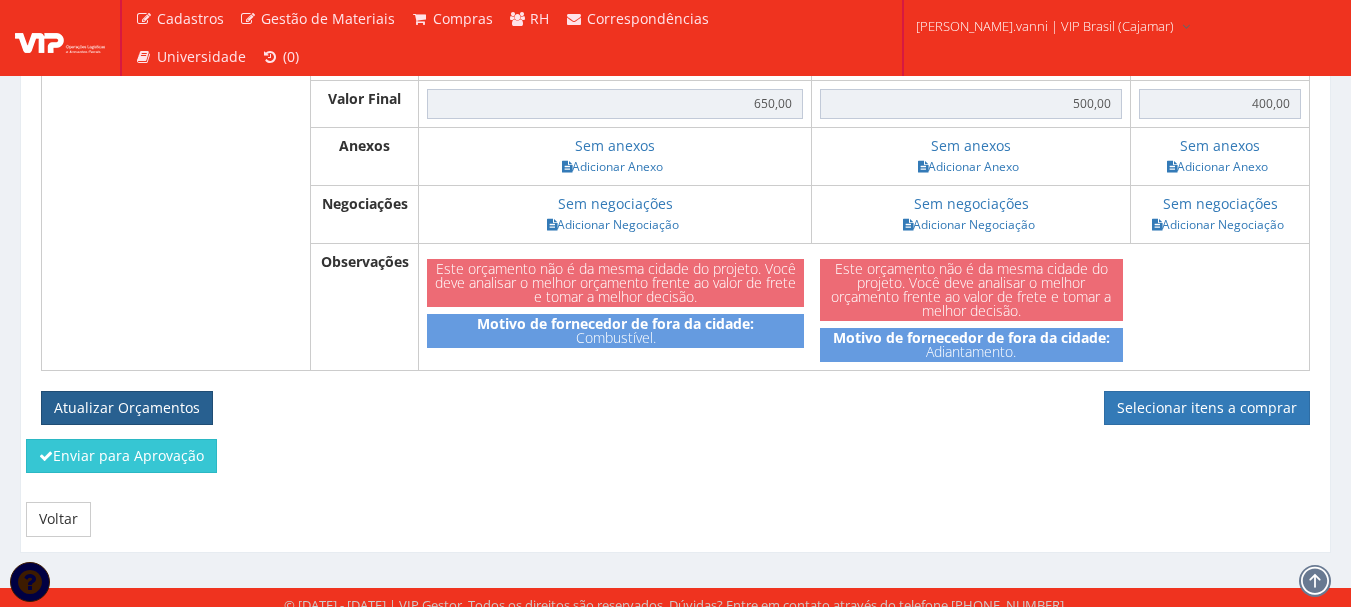 click on "Atualizar Orçamentos" at bounding box center [127, 408] 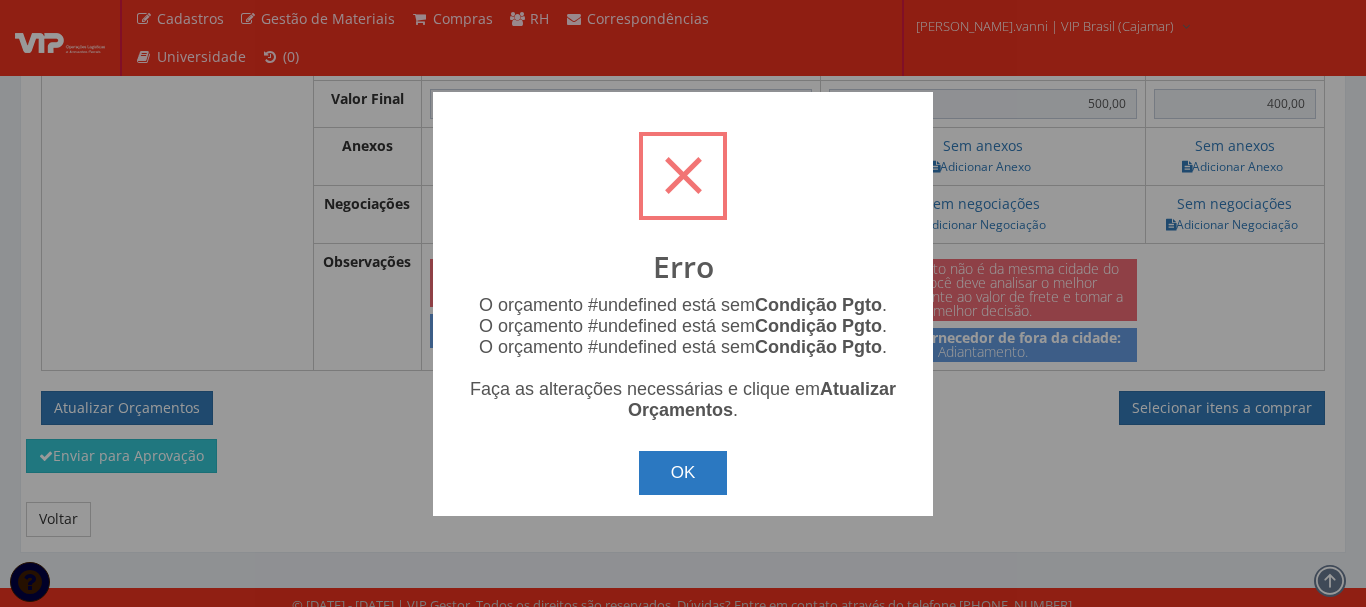 click on "OK" at bounding box center (683, 473) 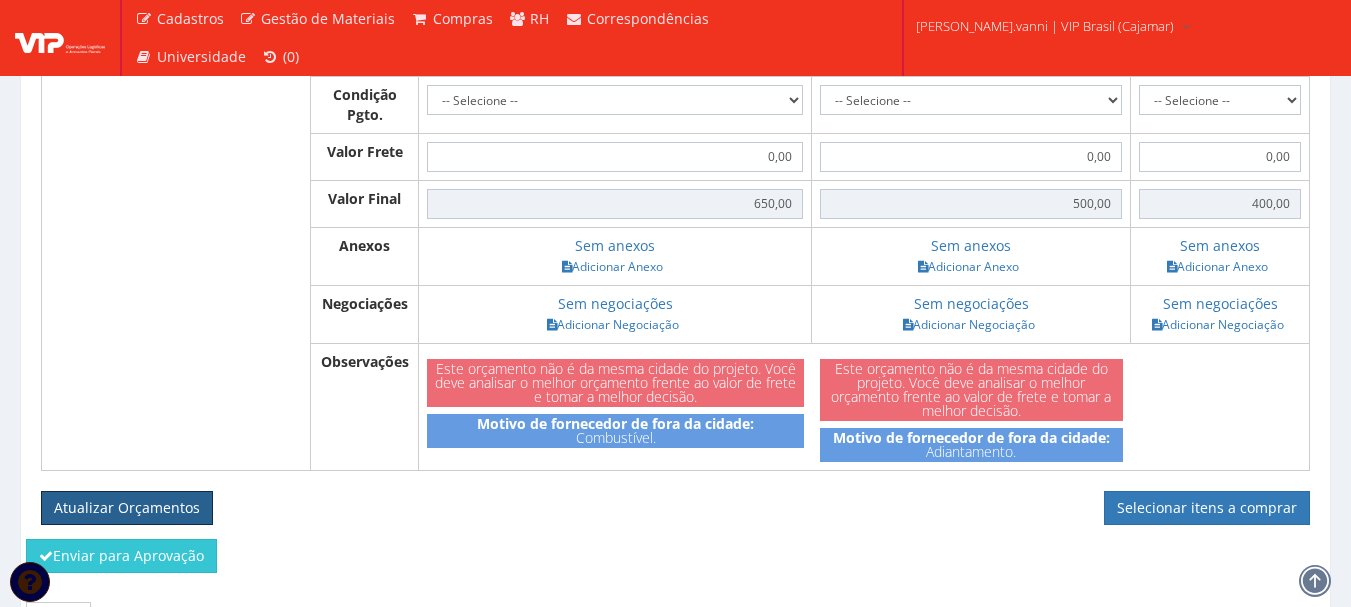 scroll, scrollTop: 1168, scrollLeft: 0, axis: vertical 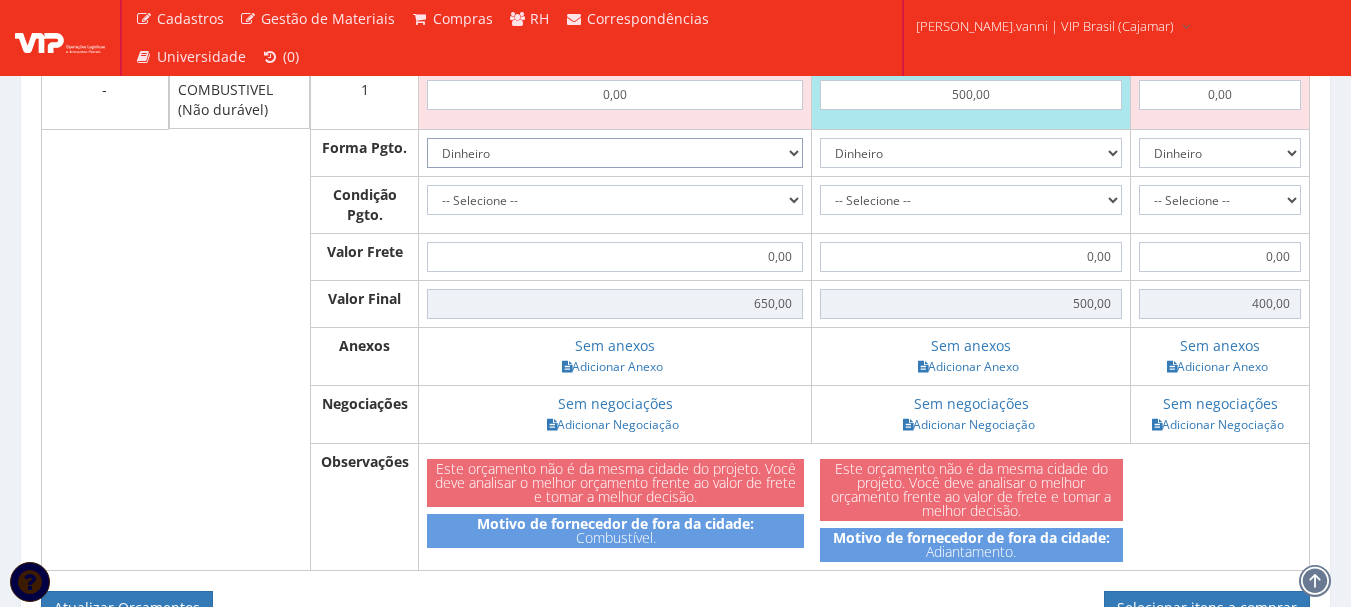 click on "Dinheiro Boleto Bancário Depósito Transferência Bancária Cartão de Crédito Cartão de Débito Cheque Contrato SPOT Negociações Especiais" at bounding box center (615, 153) 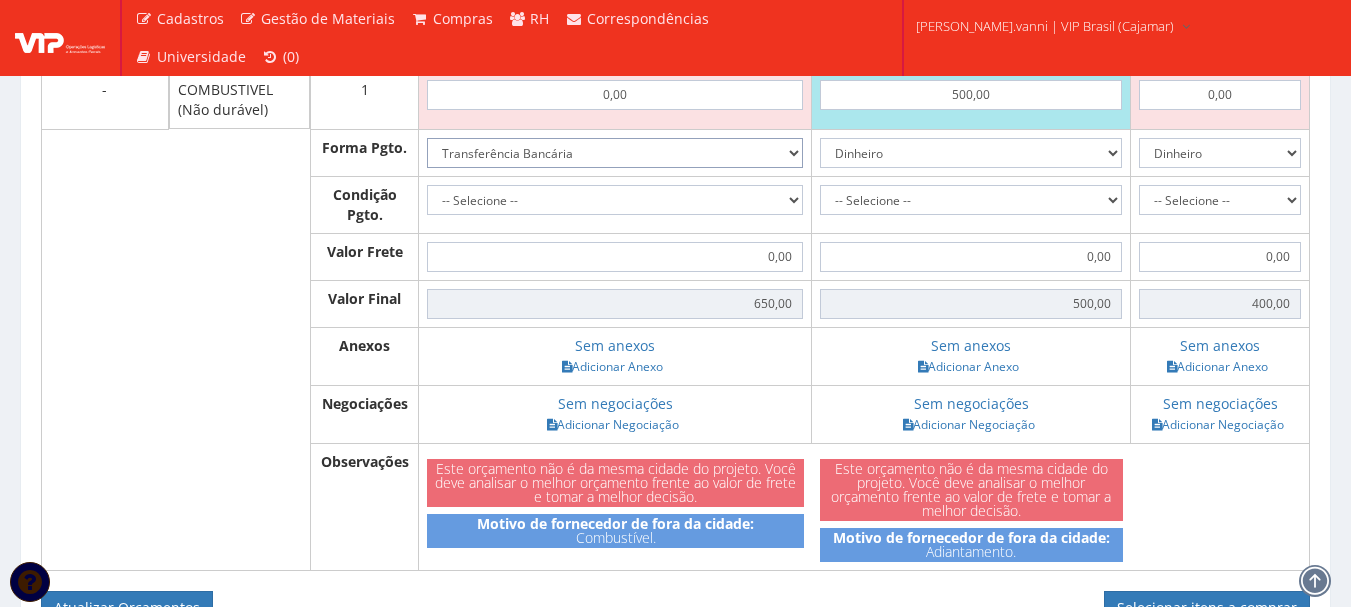 click on "Dinheiro Boleto Bancário Depósito Transferência Bancária Cartão de Crédito Cartão de Débito Cheque Contrato SPOT Negociações Especiais" at bounding box center [615, 153] 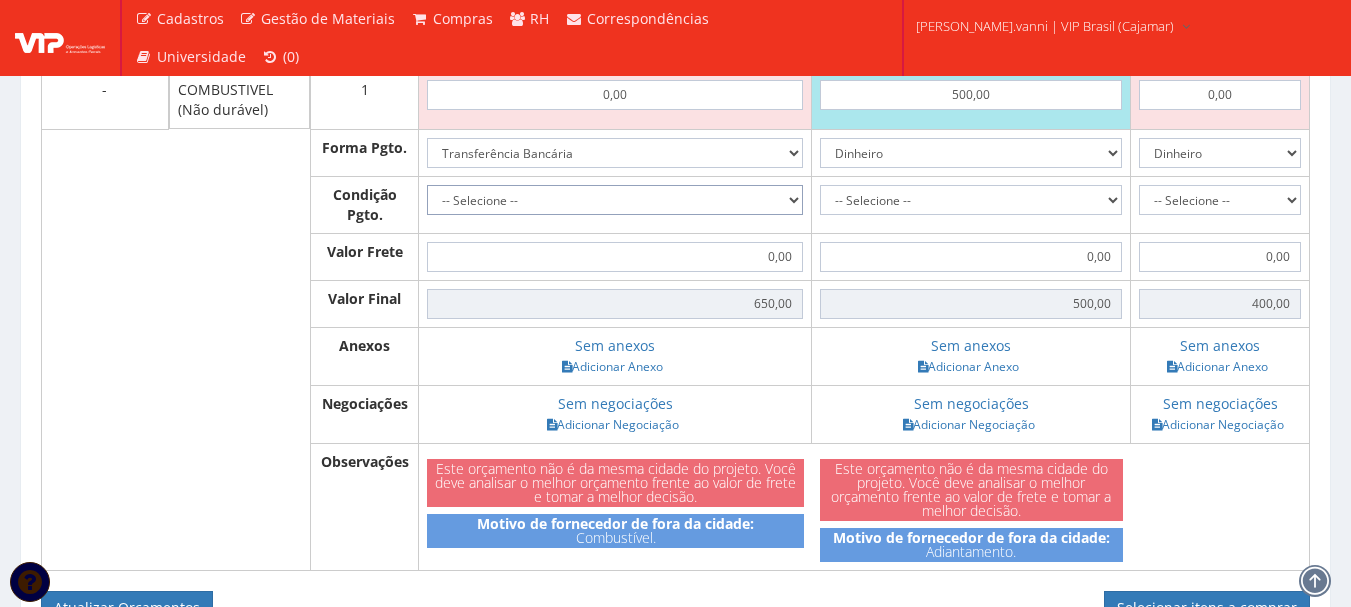 click on "-- Selecione --
À vista
7 dias
10 dias" at bounding box center [615, 200] 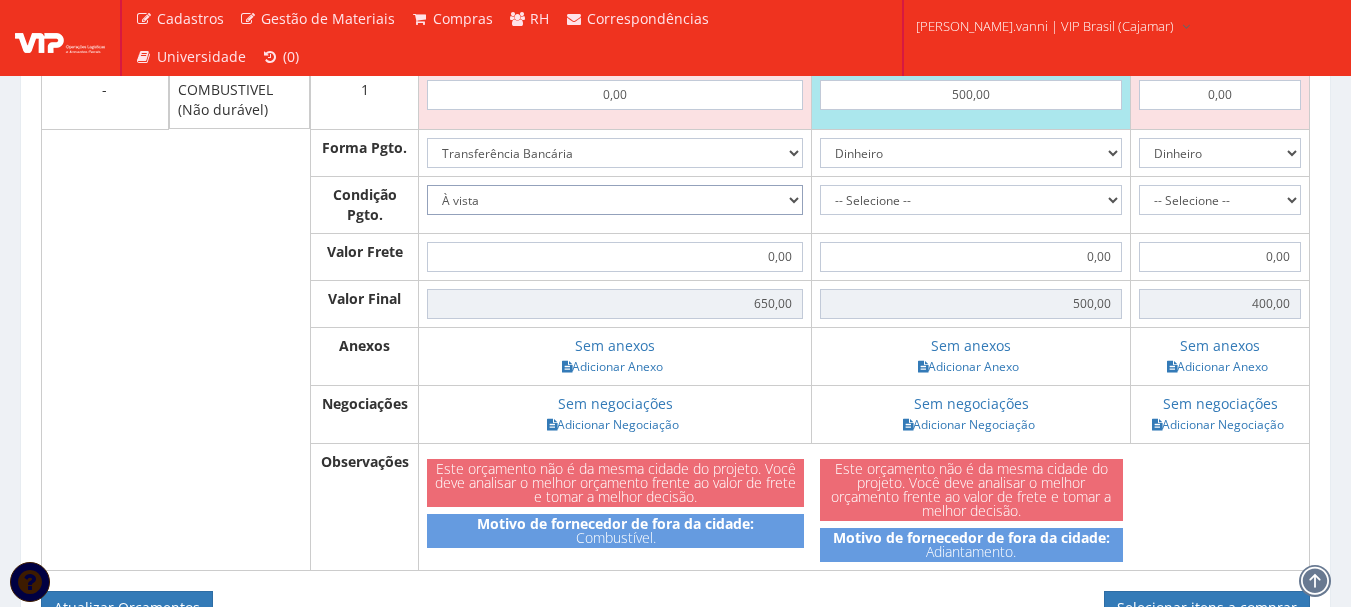 click on "-- Selecione --
À vista
7 dias
10 dias" at bounding box center [615, 200] 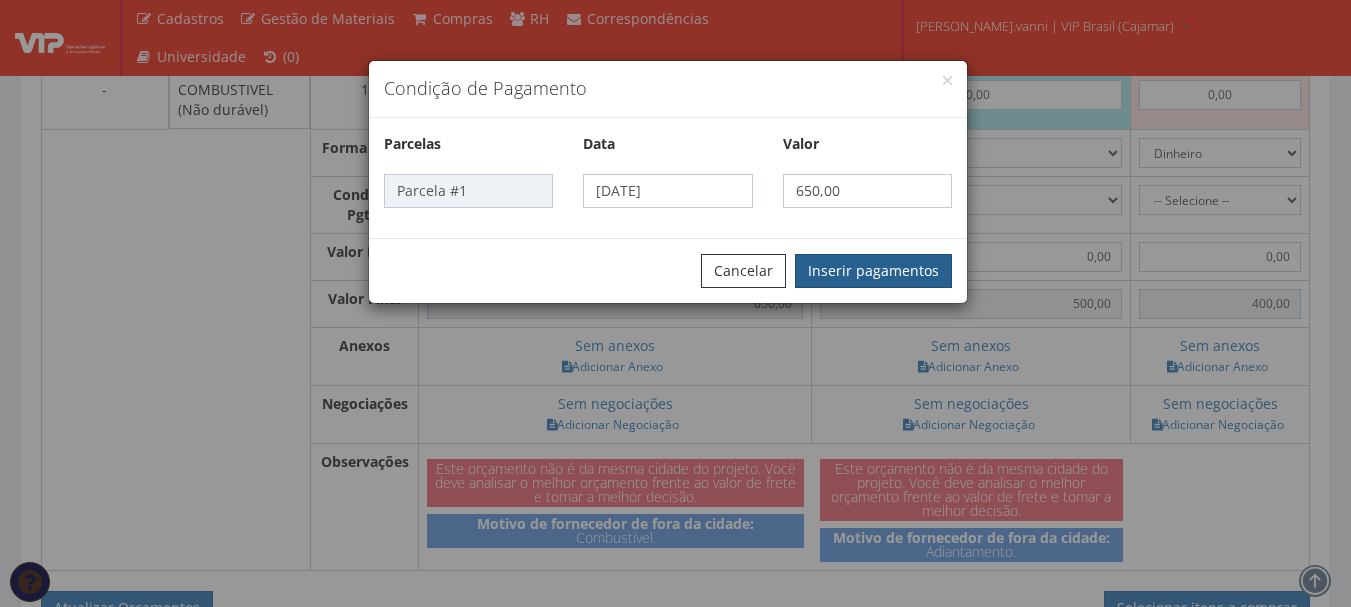 click on "Inserir pagamentos" at bounding box center (873, 271) 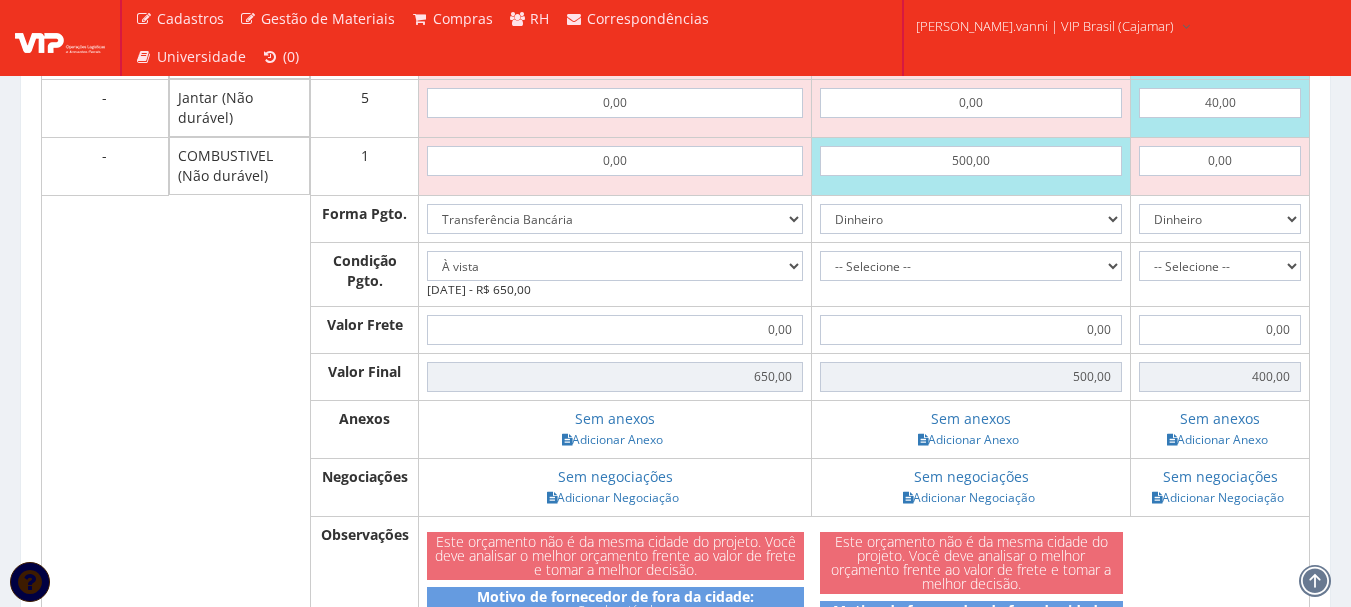 scroll, scrollTop: 1068, scrollLeft: 0, axis: vertical 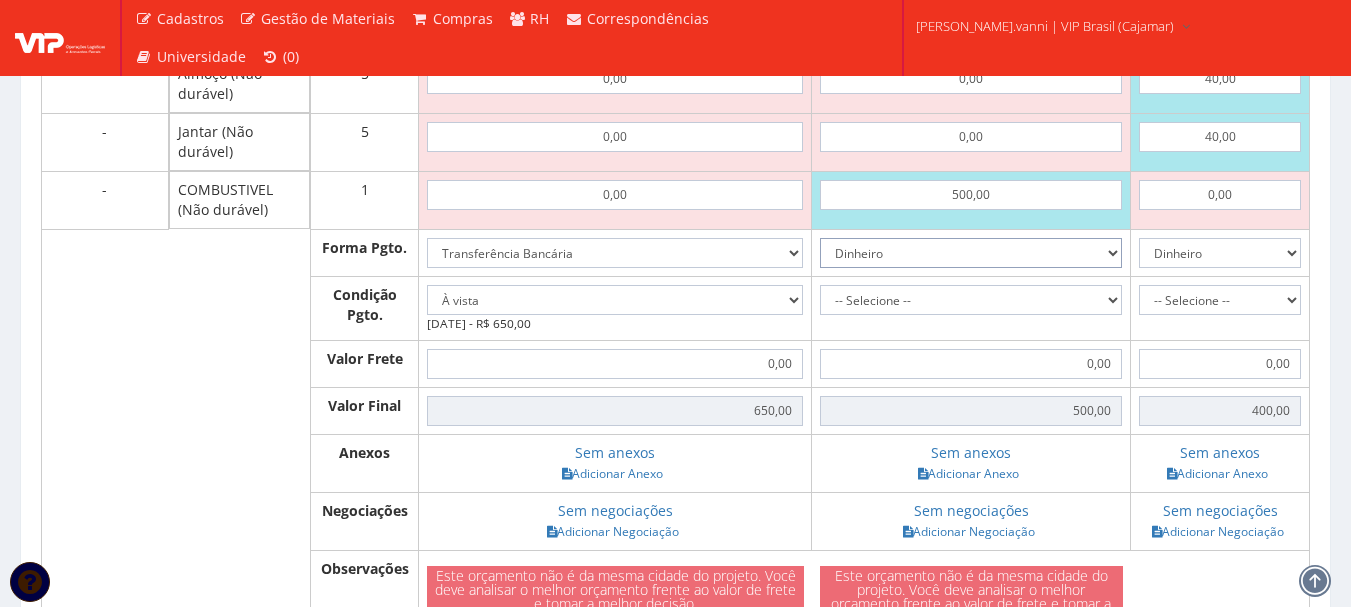 click on "Dinheiro Boleto Bancário Depósito Transferência Bancária Cartão de Crédito Cartão de Débito Cheque Contrato SPOT Negociações Especiais" at bounding box center [971, 253] 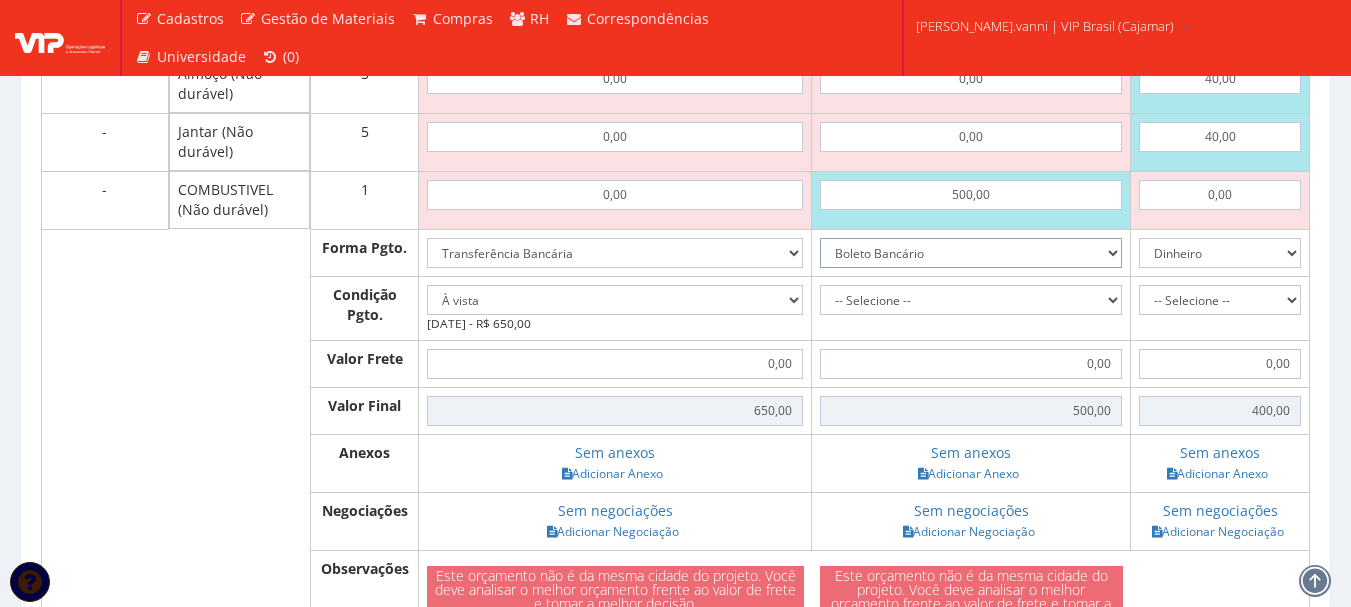 click on "Dinheiro Boleto Bancário Depósito Transferência Bancária Cartão de Crédito Cartão de Débito Cheque Contrato SPOT Negociações Especiais" at bounding box center [971, 253] 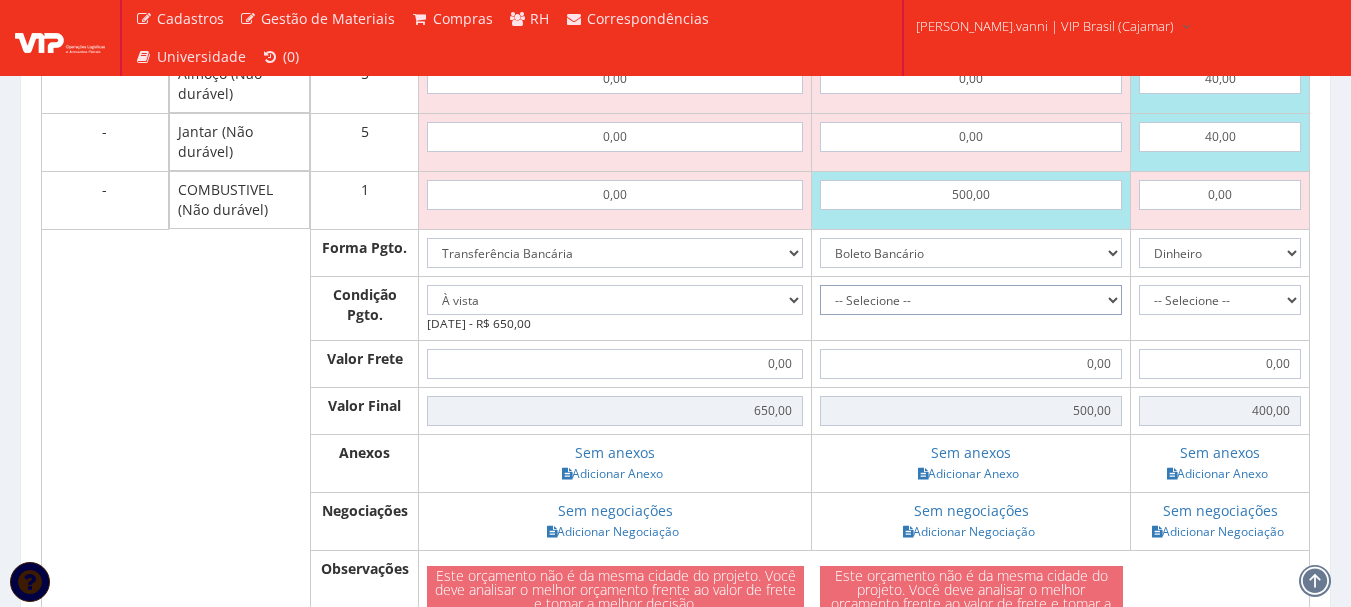 click on "-- Selecione --
À vista
7 dias
10 dias" at bounding box center [971, 300] 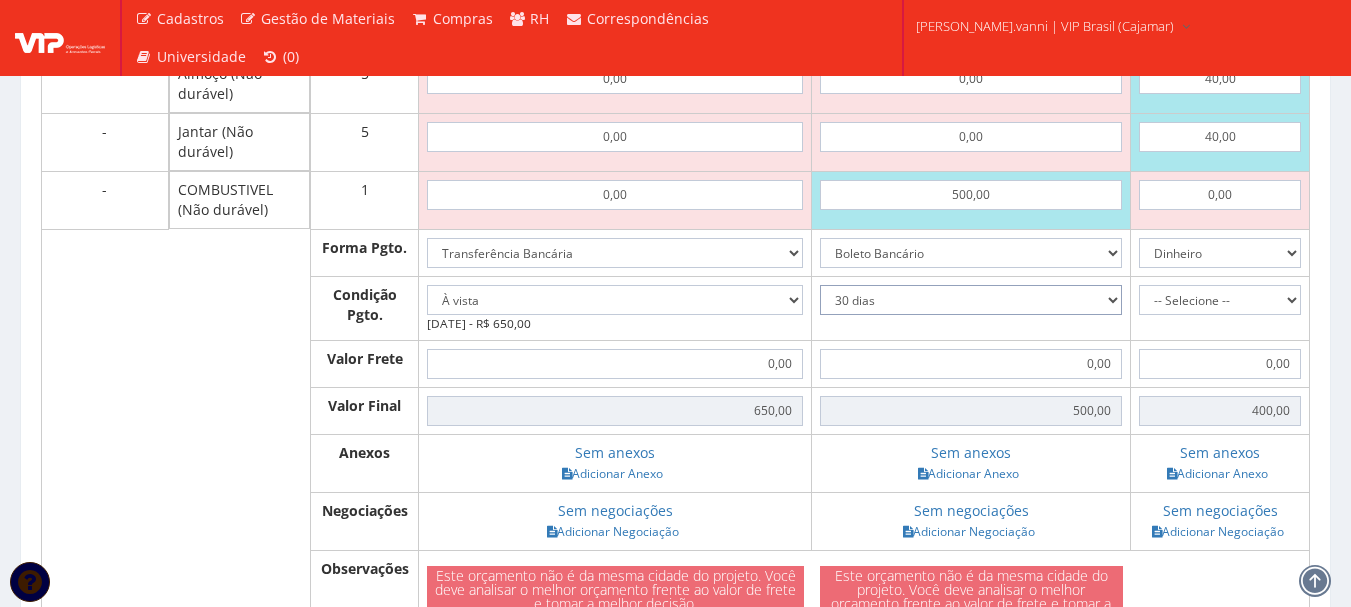 click on "-- Selecione --
À vista
7 dias
10 dias" at bounding box center (971, 300) 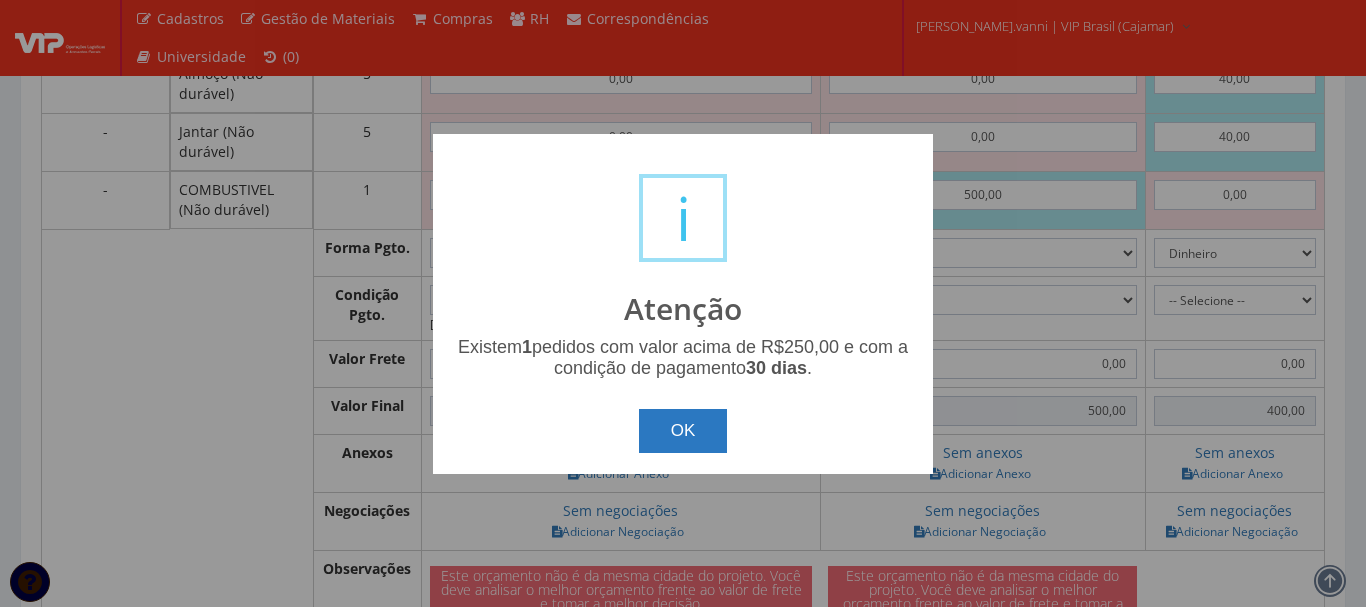 click on "OK" at bounding box center (683, 431) 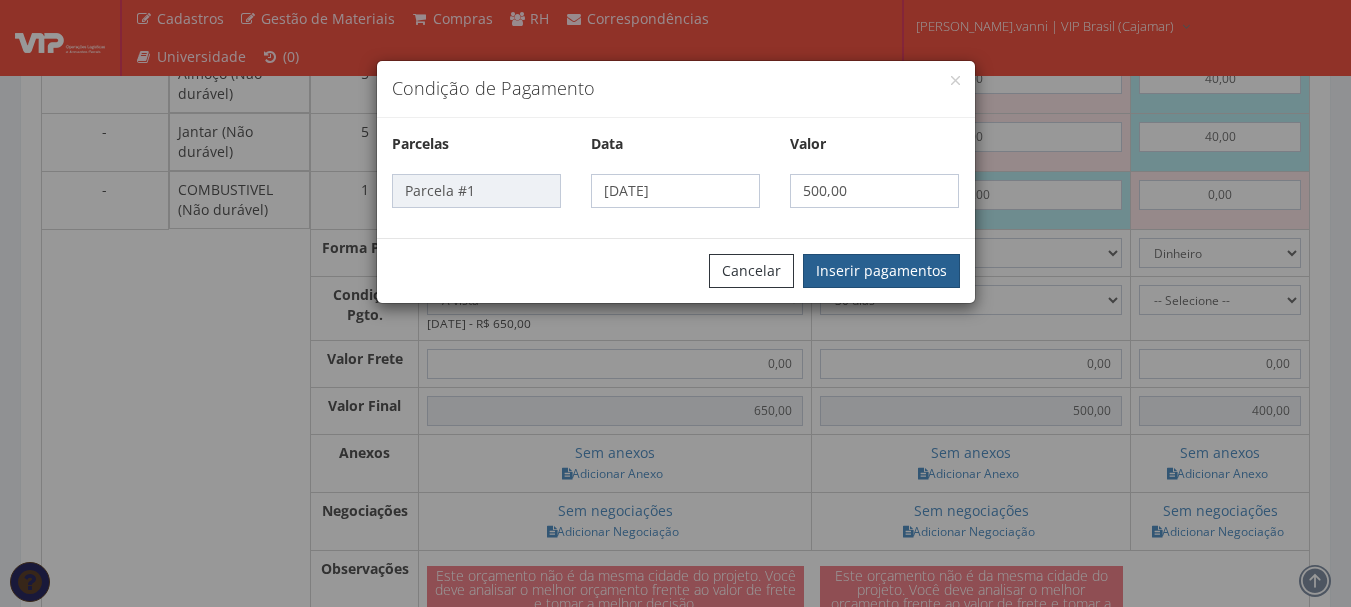 click on "Inserir pagamentos" at bounding box center (881, 271) 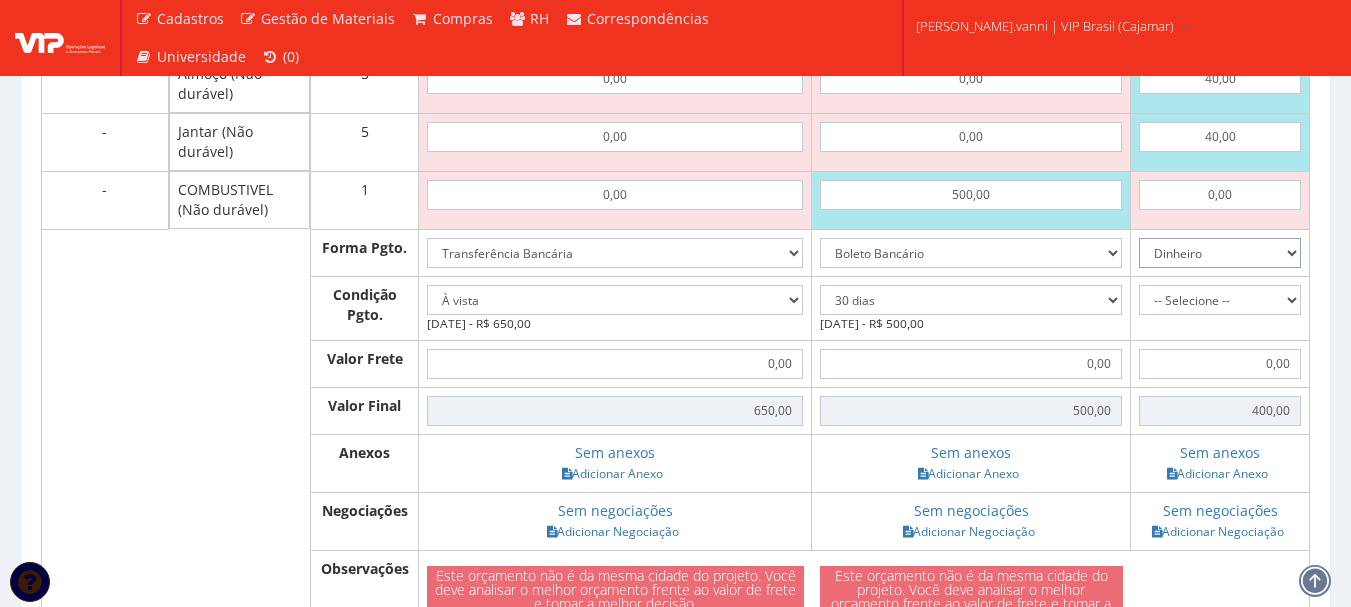 click on "Dinheiro Boleto Bancário Depósito Transferência Bancária Cartão de Crédito Cartão de Débito Cheque Contrato SPOT Negociações Especiais" at bounding box center (1220, 253) 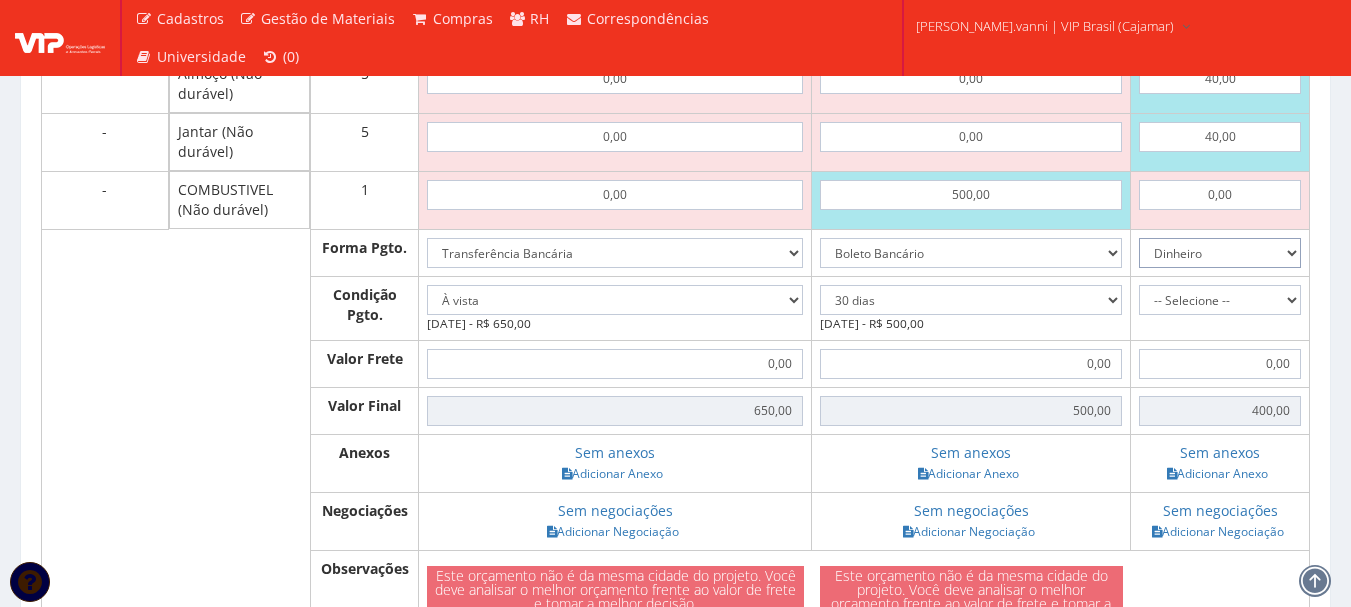 select on "3" 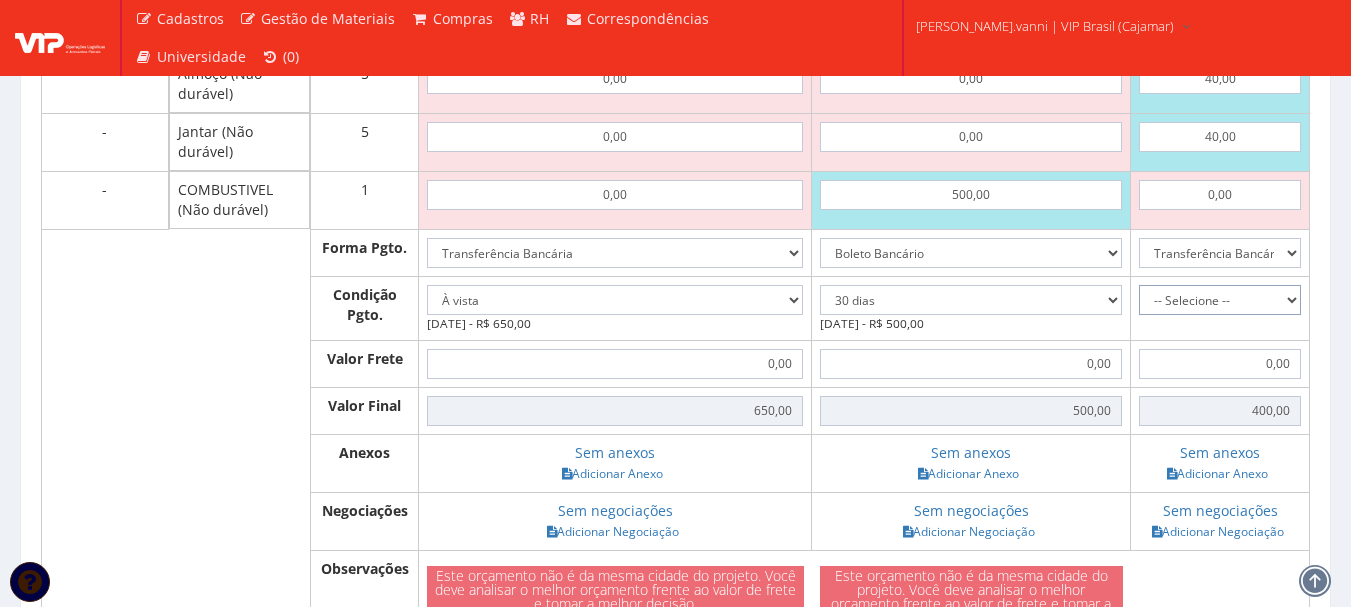 click on "-- Selecione --
À vista
7 dias
10 dias" at bounding box center [1220, 300] 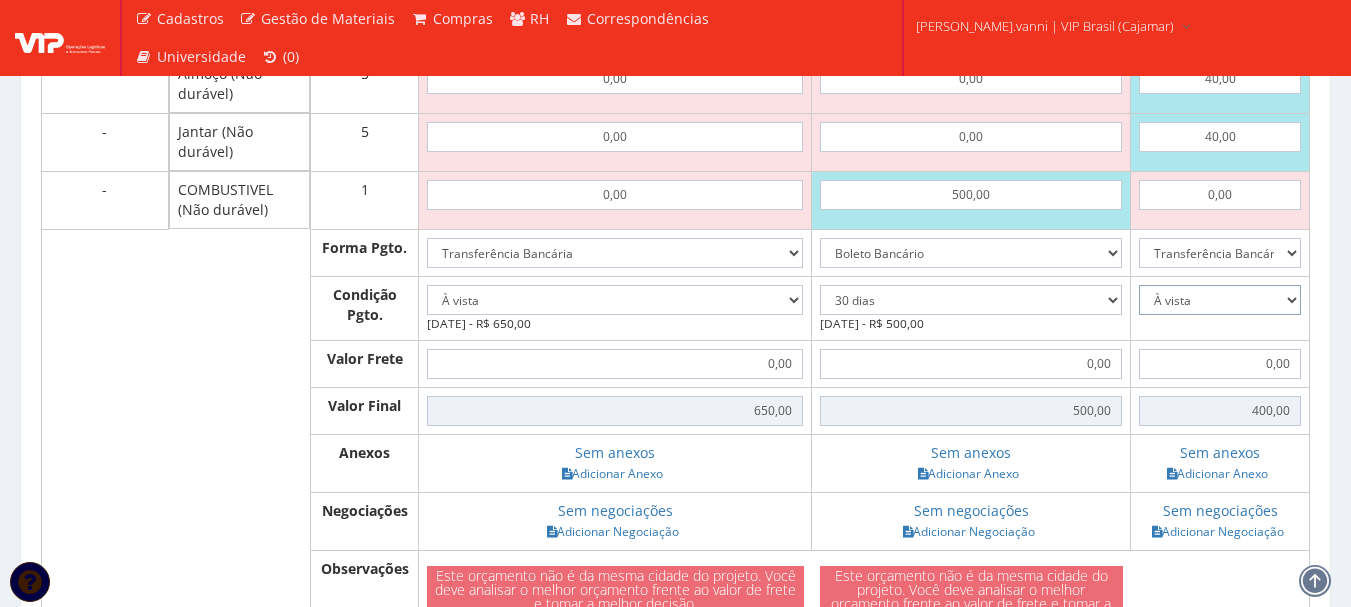 click on "-- Selecione --
À vista
7 dias
10 dias" at bounding box center (1220, 300) 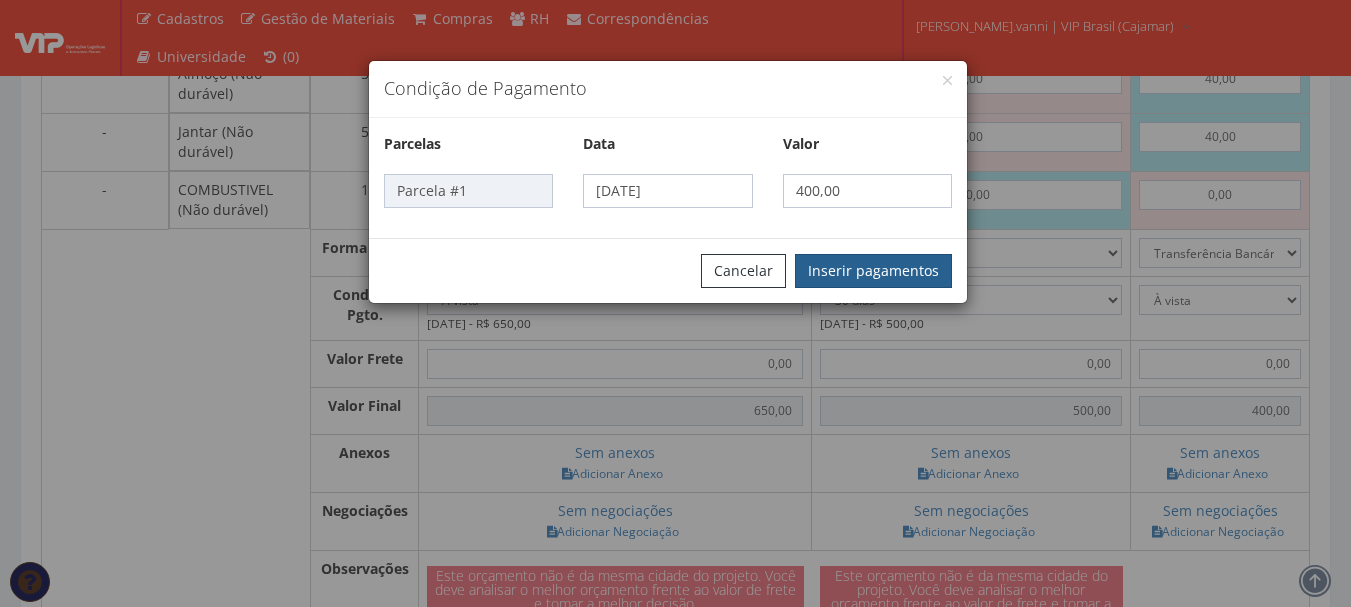 click on "Inserir pagamentos" at bounding box center (873, 271) 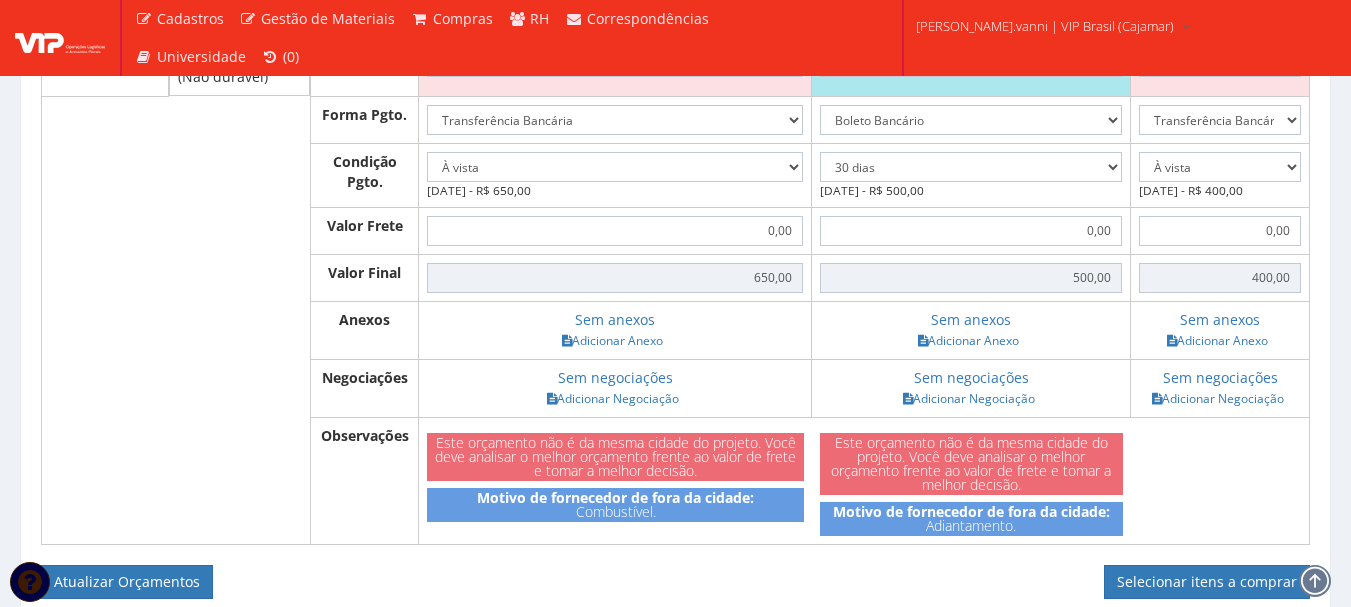 scroll, scrollTop: 1168, scrollLeft: 0, axis: vertical 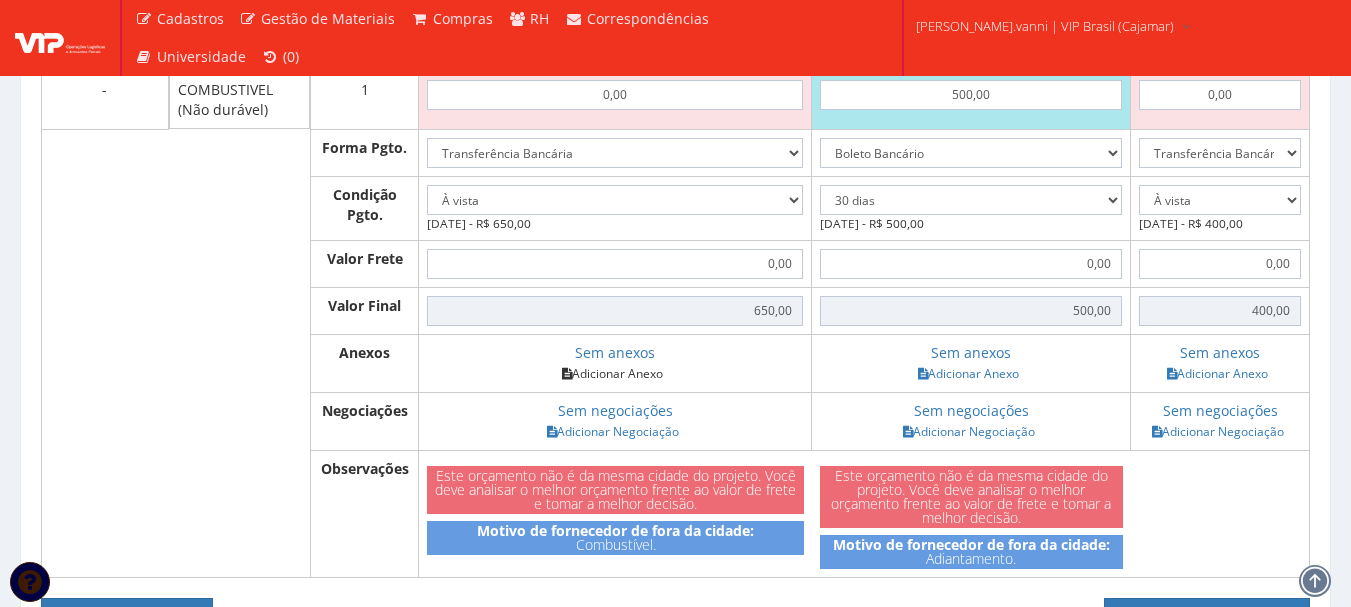 click on "Adicionar Anexo" at bounding box center [612, 373] 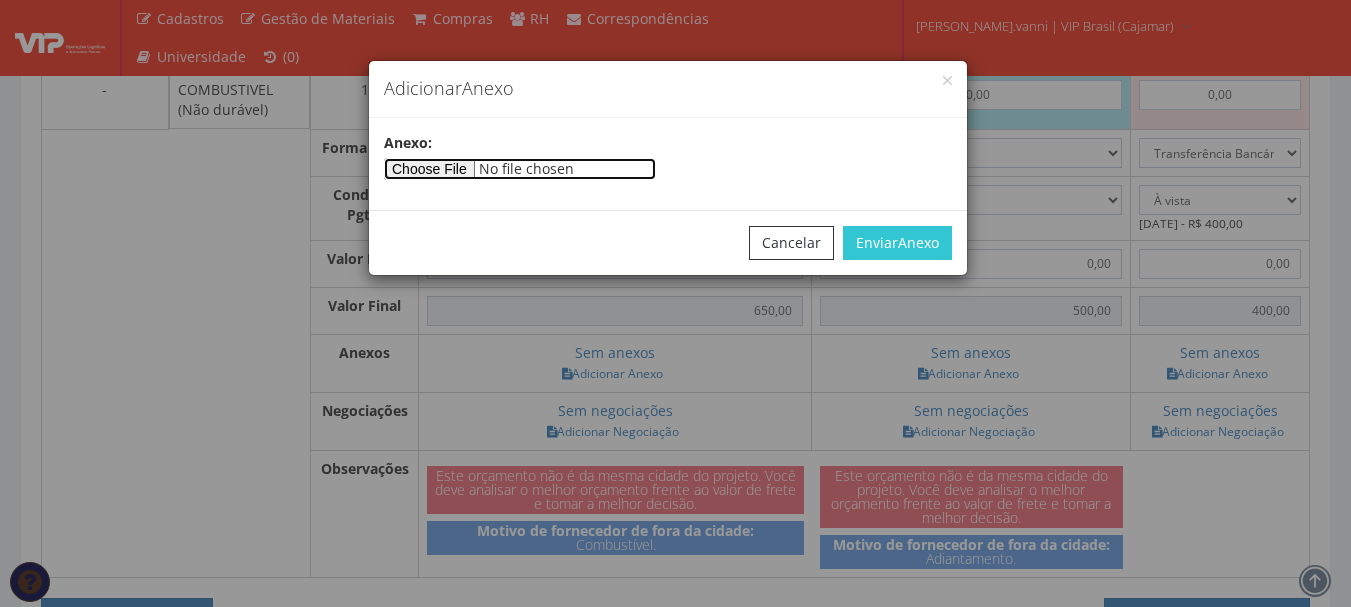 click at bounding box center (520, 169) 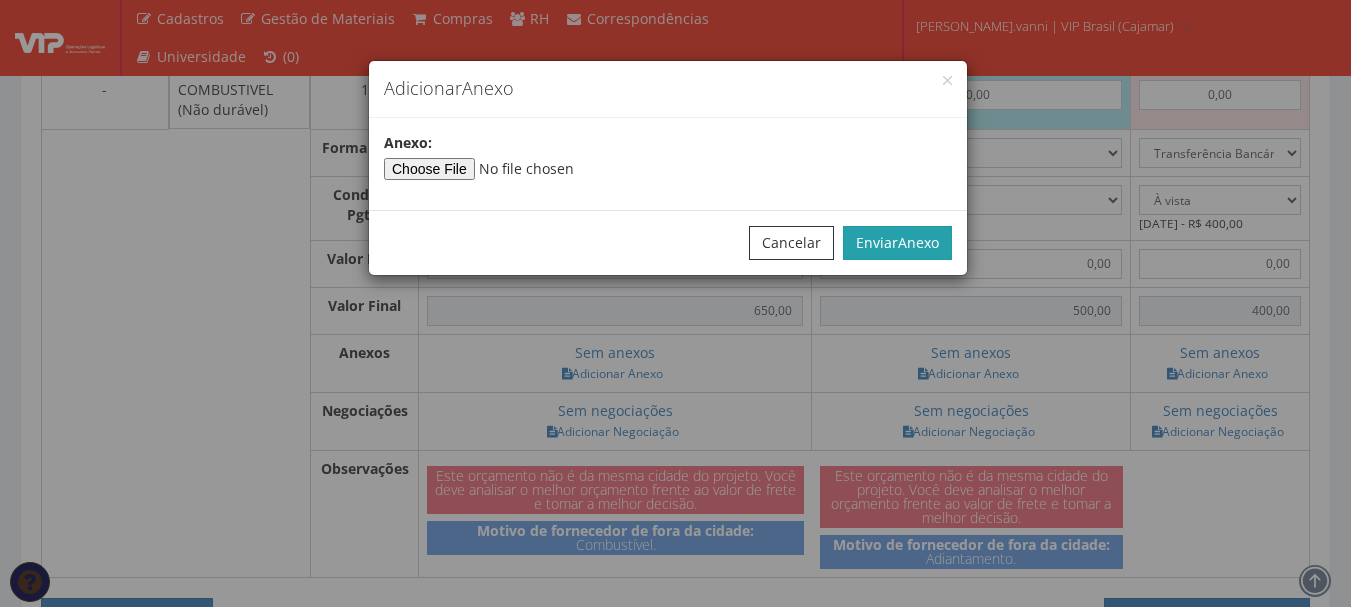click on "Anexo" at bounding box center (918, 242) 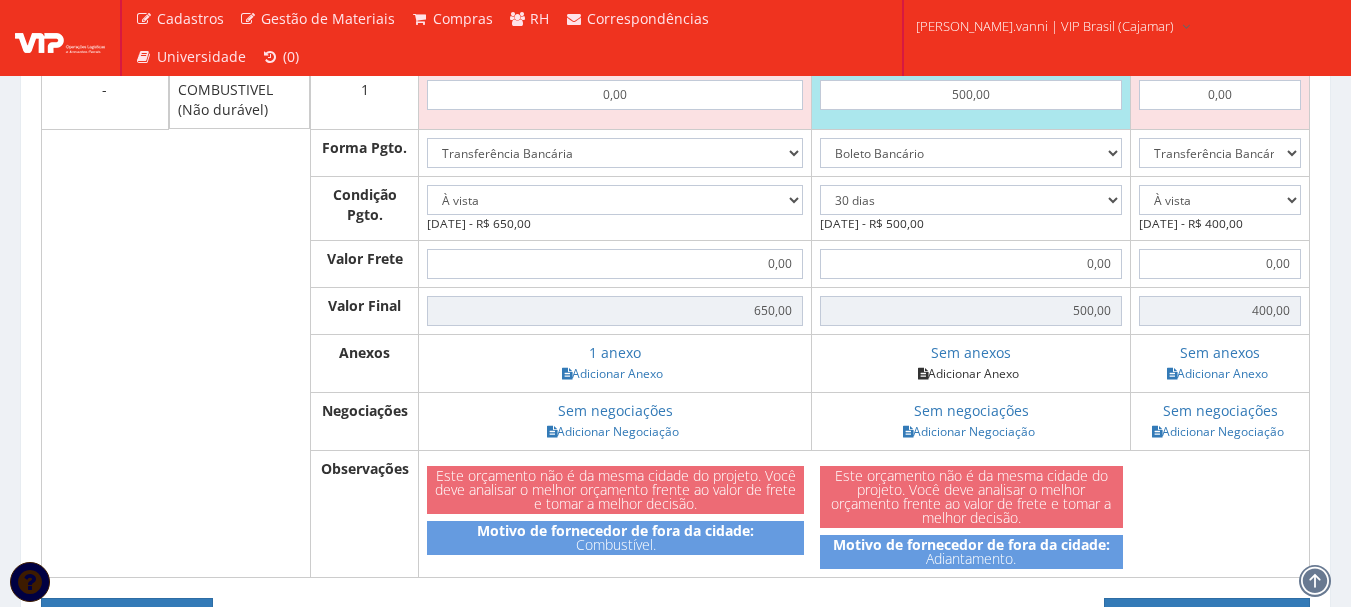 click on "Adicionar Anexo" at bounding box center (968, 373) 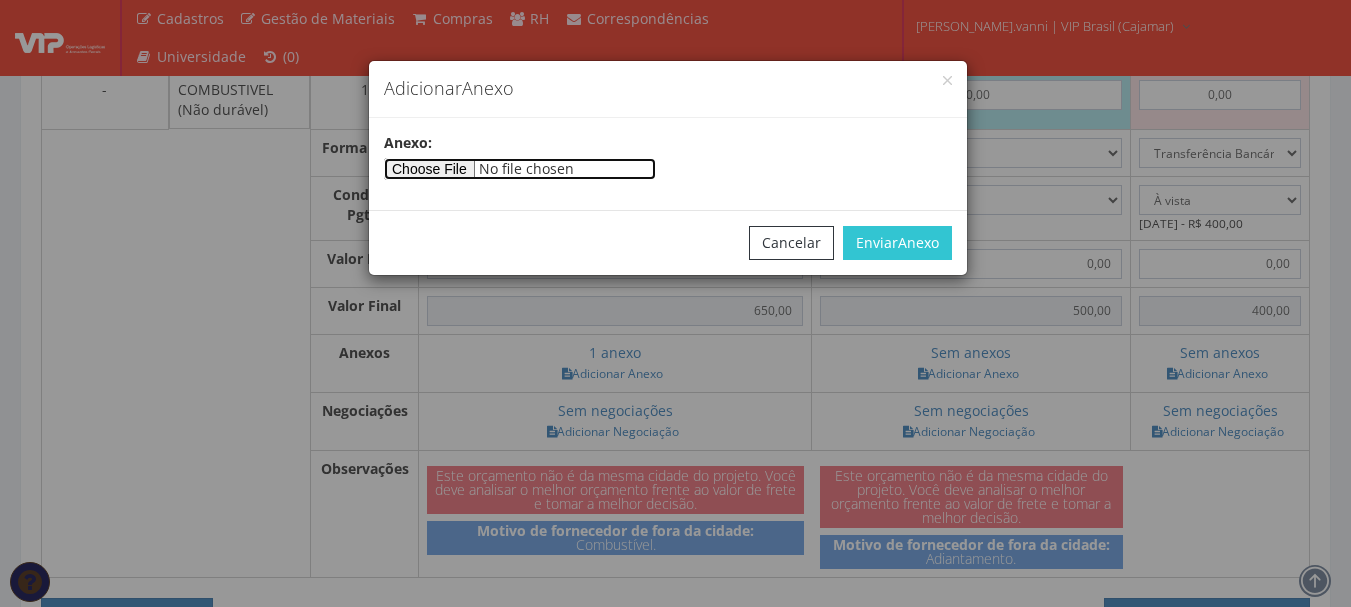 click at bounding box center (520, 169) 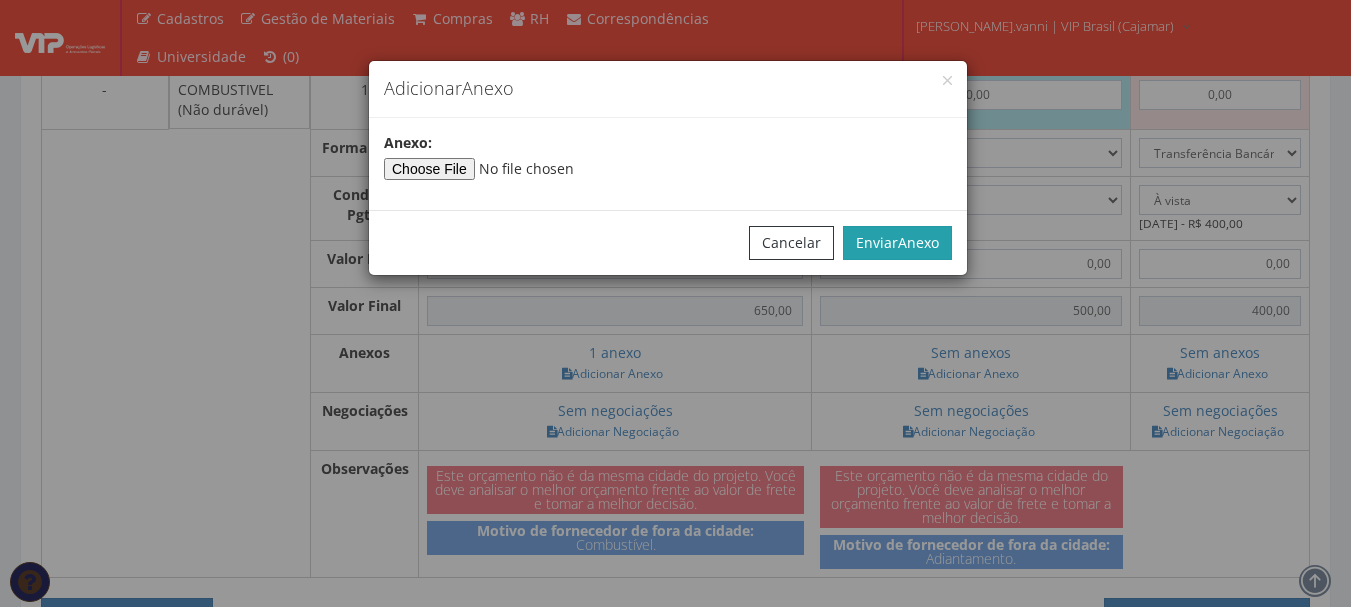 click on "Enviar  Anexo" at bounding box center [897, 243] 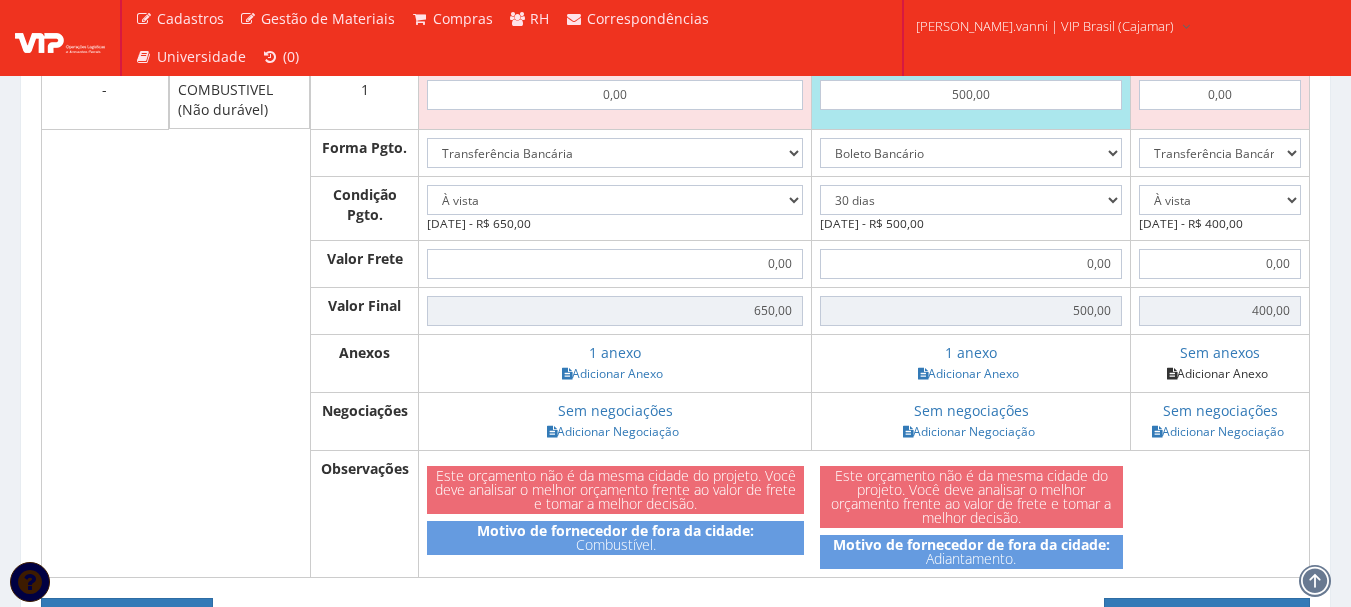 click on "Adicionar Anexo" at bounding box center (1217, 373) 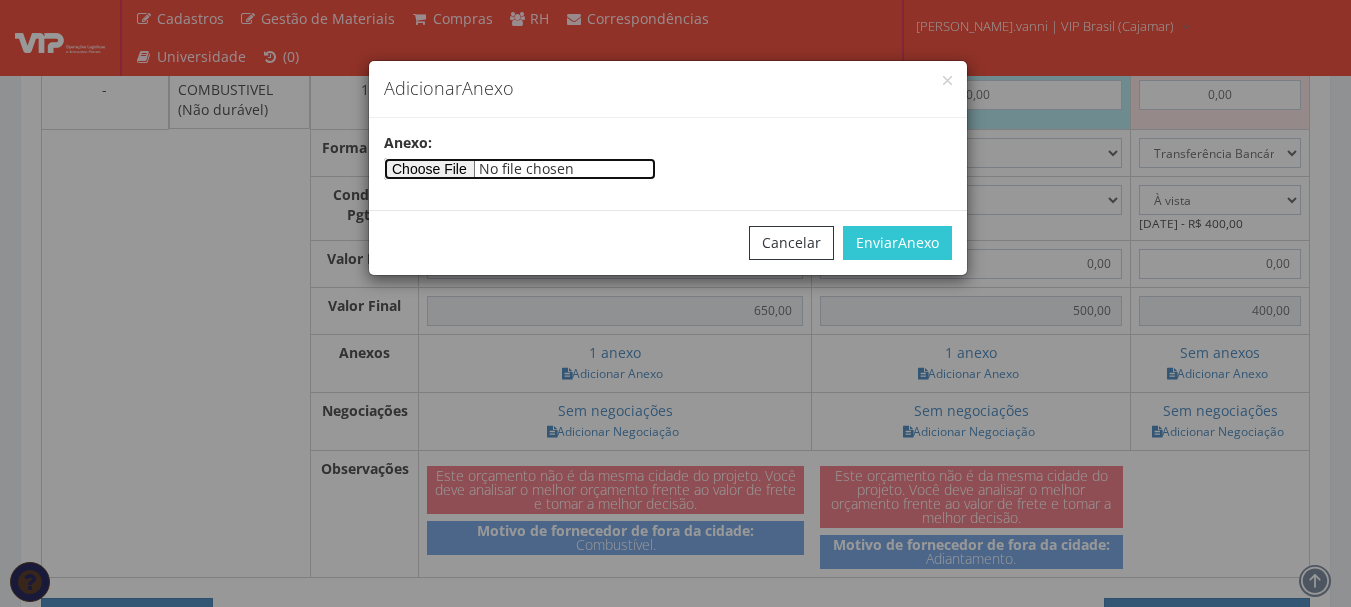 click at bounding box center (520, 169) 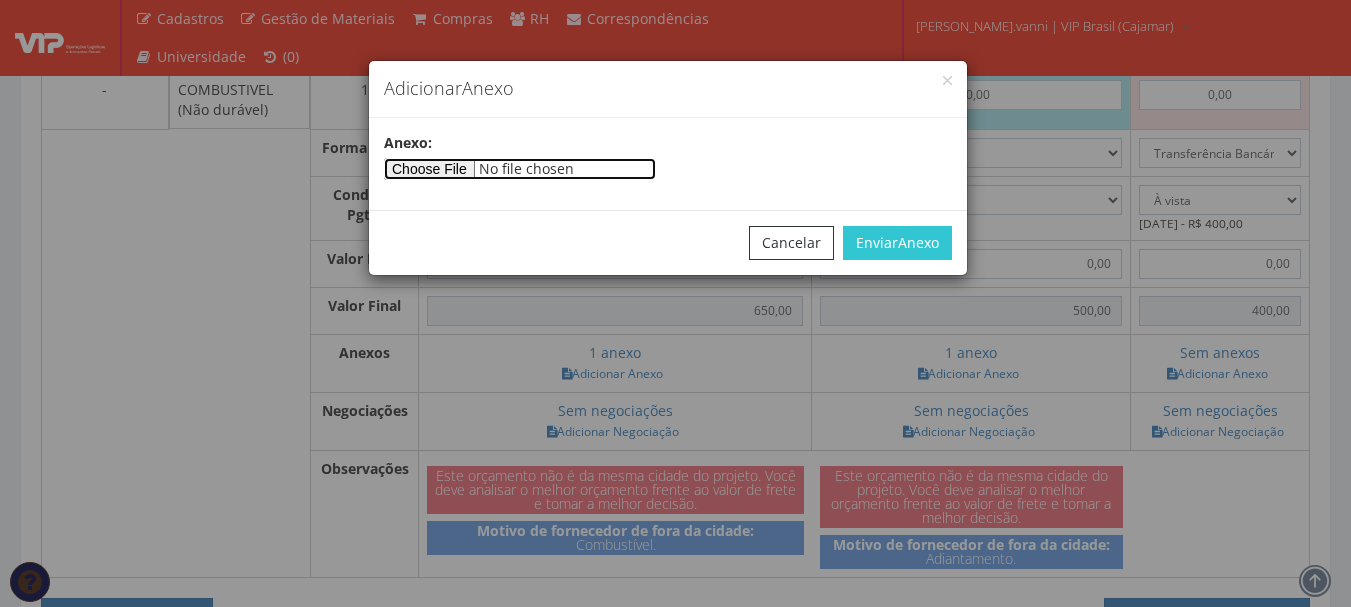 type on "C:\fakepath\CAMARGO 14-07.docx" 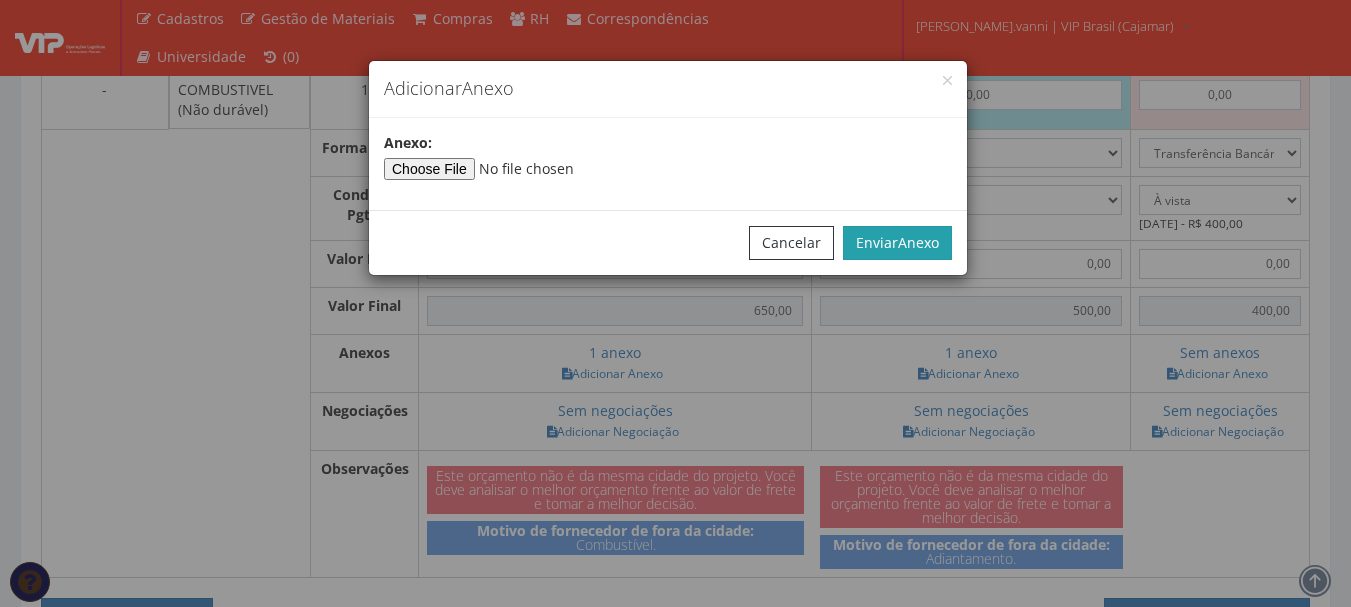 click on "Enviar  Anexo" at bounding box center [897, 243] 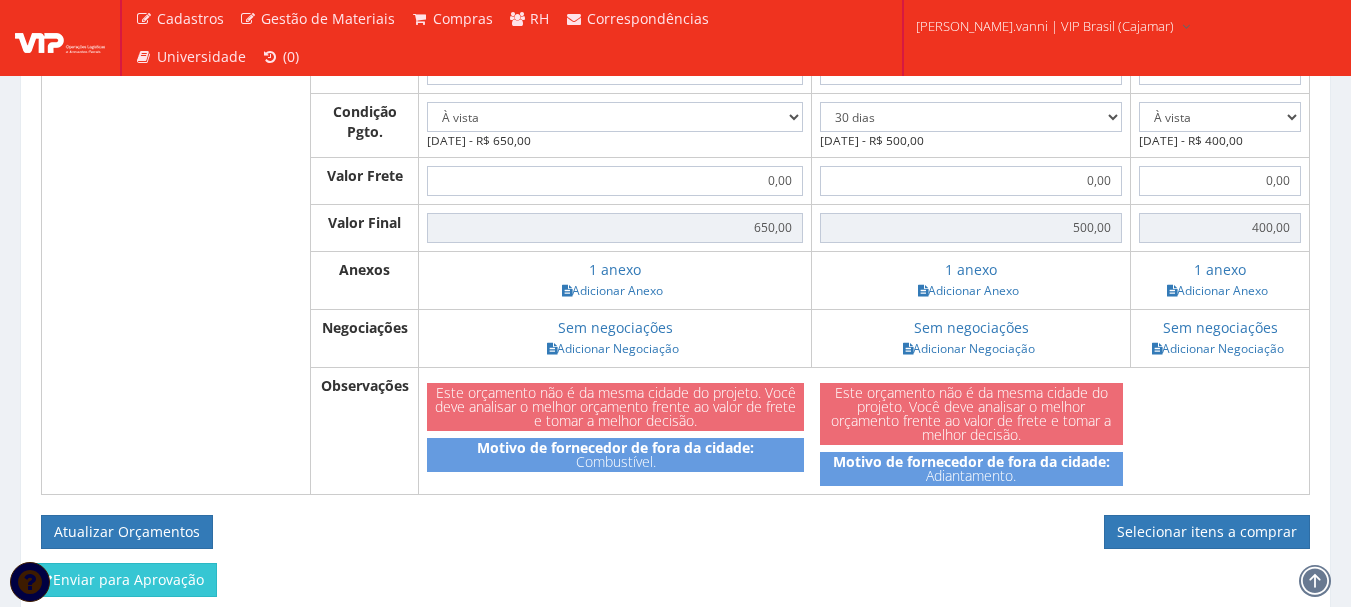 scroll, scrollTop: 1375, scrollLeft: 0, axis: vertical 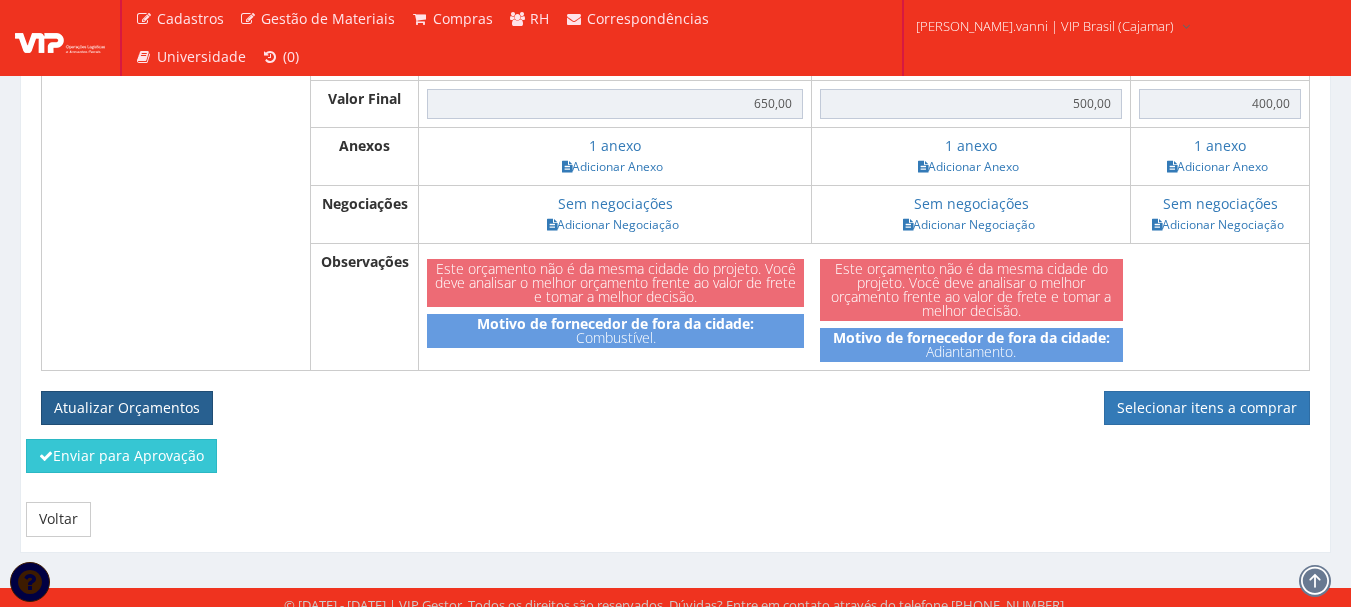 click on "Atualizar Orçamentos" at bounding box center (127, 408) 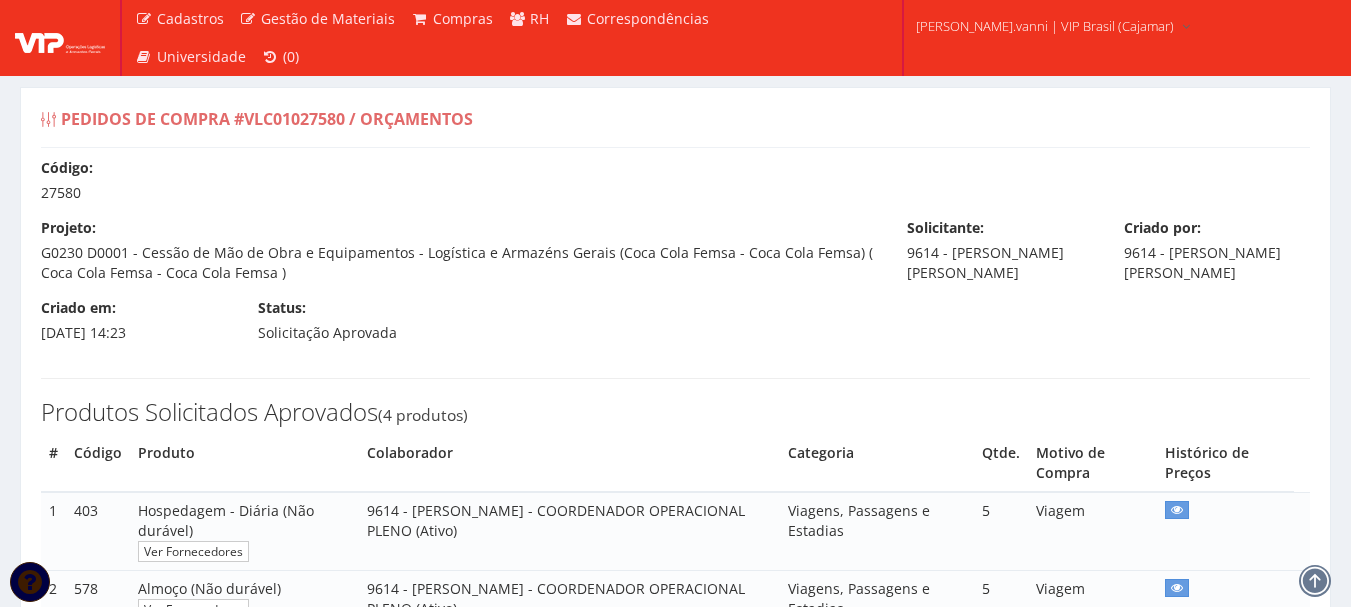 select on "0" 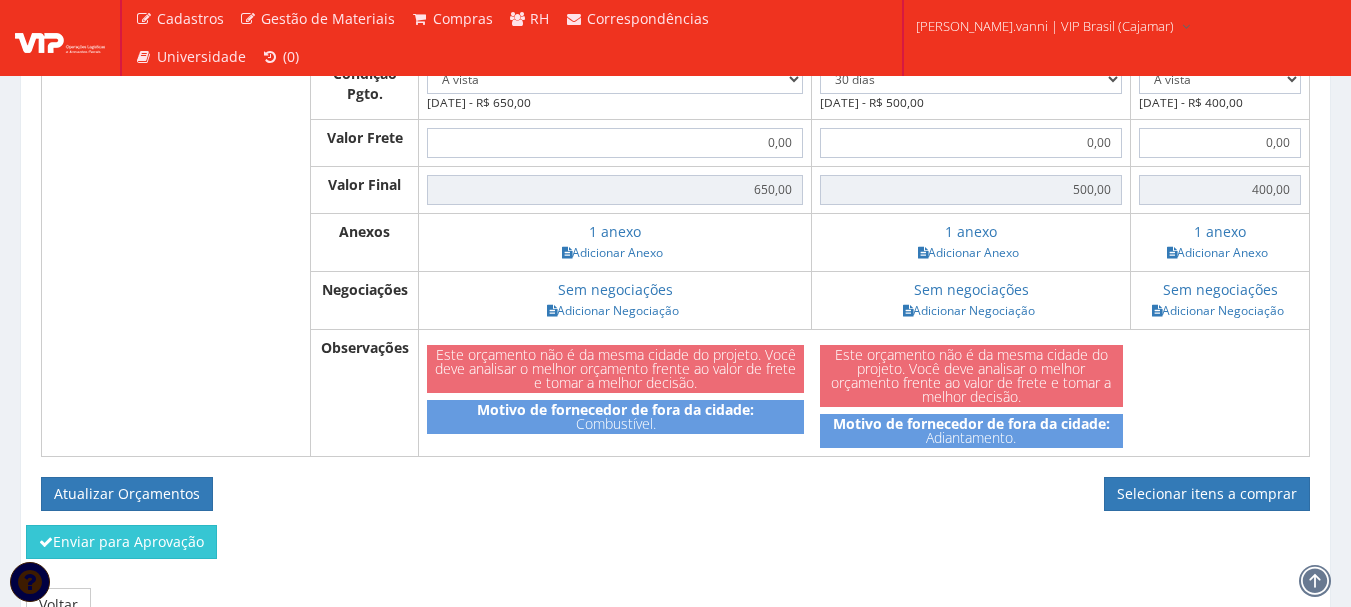scroll, scrollTop: 1303, scrollLeft: 0, axis: vertical 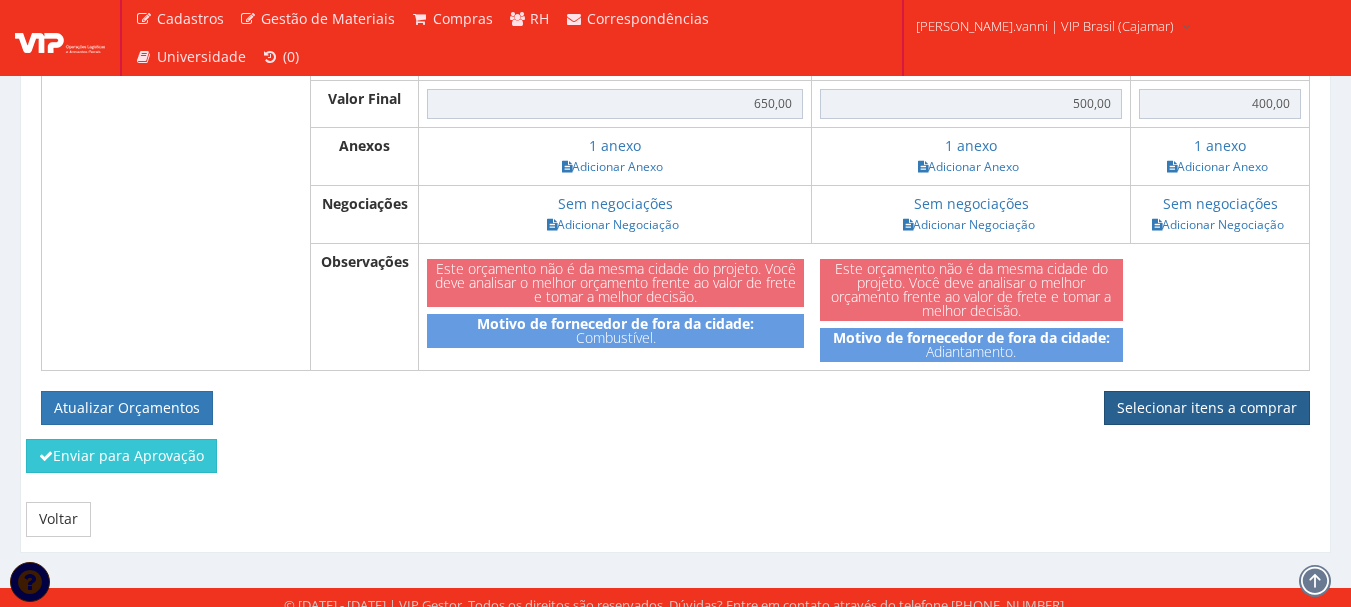 click on "Selecionar itens a
comprar" at bounding box center [1207, 408] 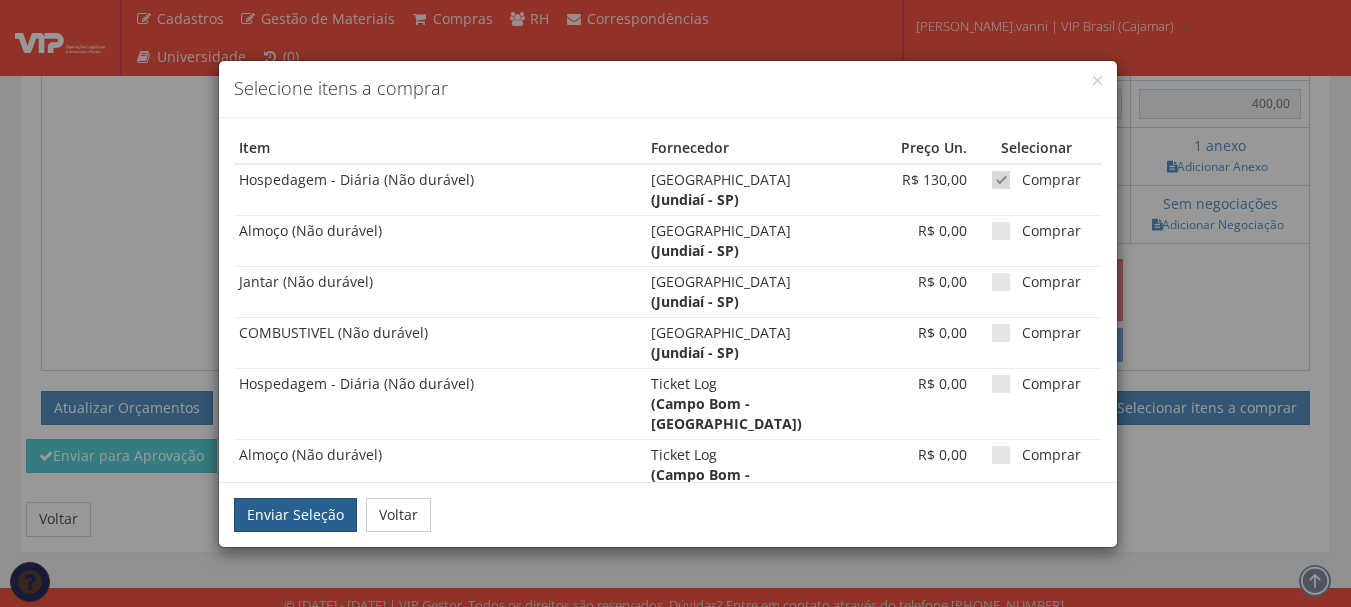 click on "Enviar Seleção" at bounding box center [295, 515] 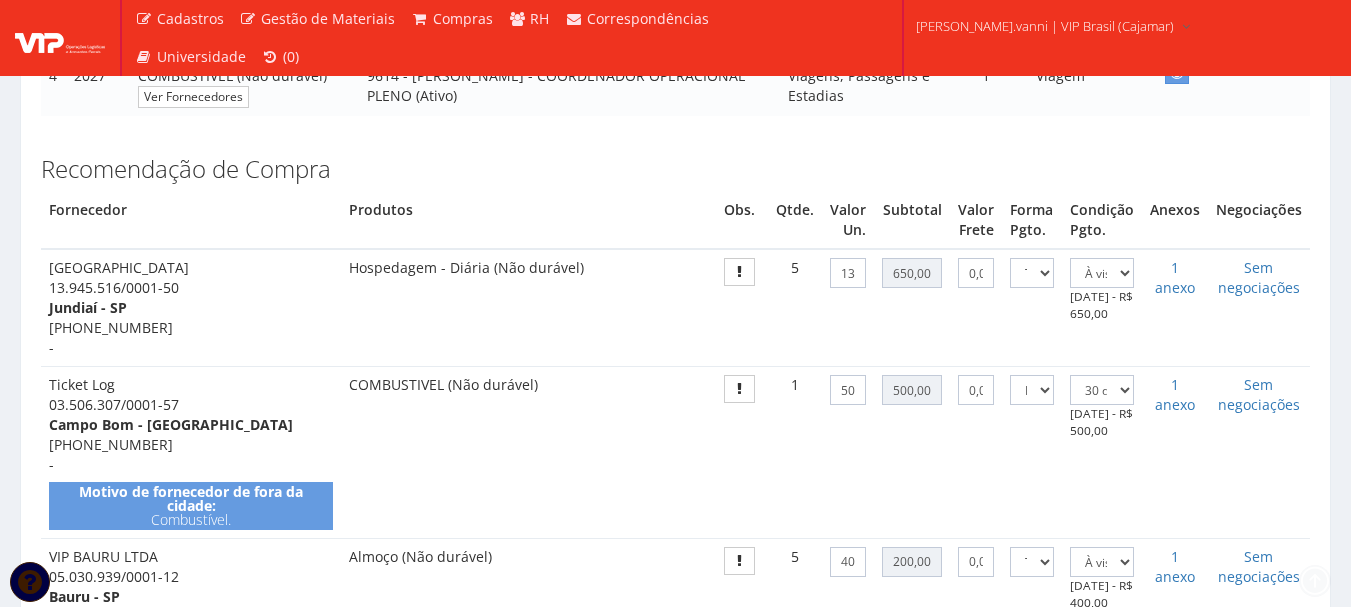 scroll, scrollTop: 1197, scrollLeft: 0, axis: vertical 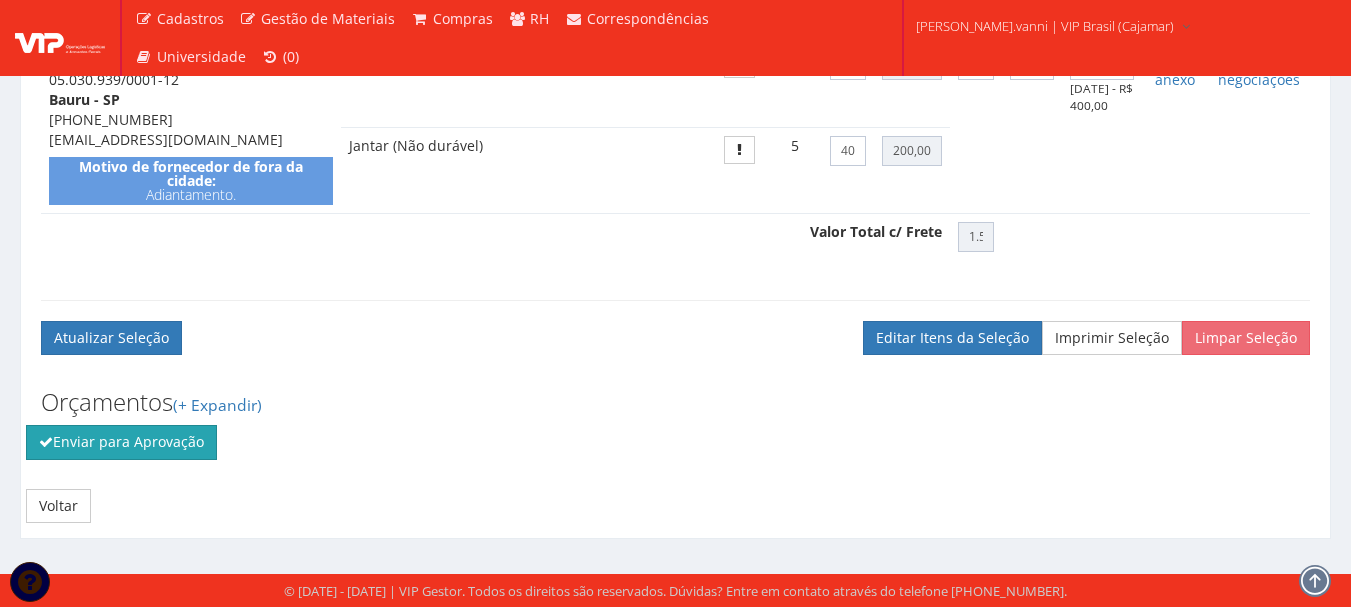 click on "Enviar para Aprovação" at bounding box center (121, 442) 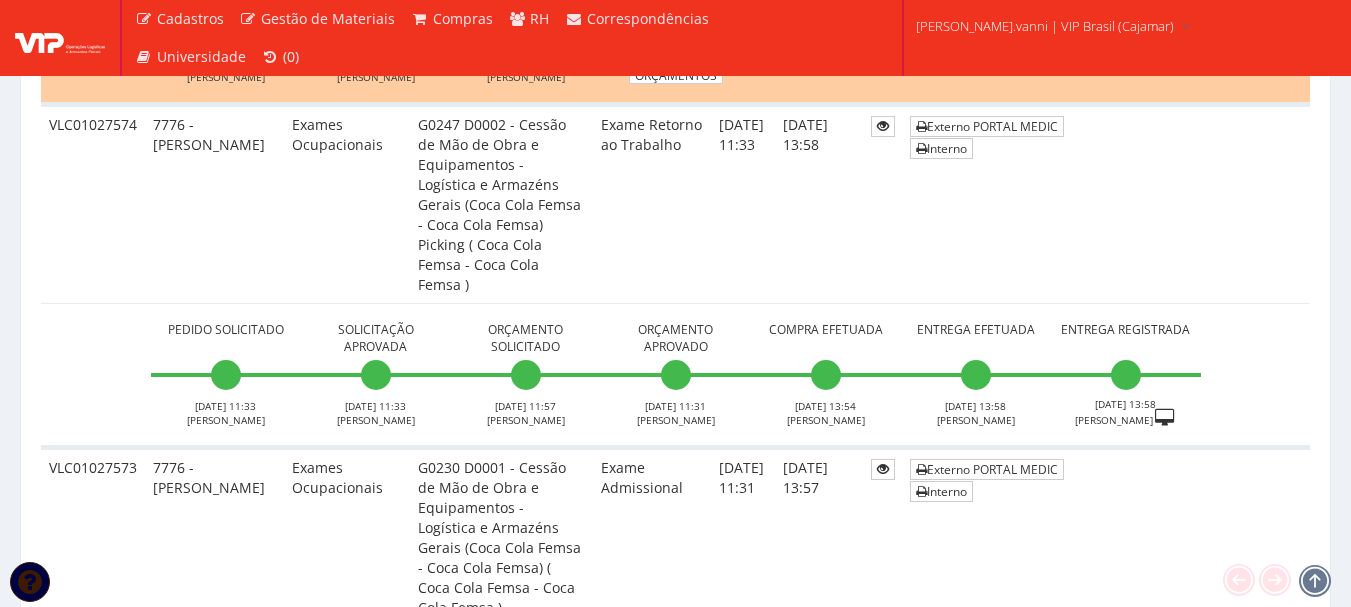 scroll, scrollTop: 1200, scrollLeft: 0, axis: vertical 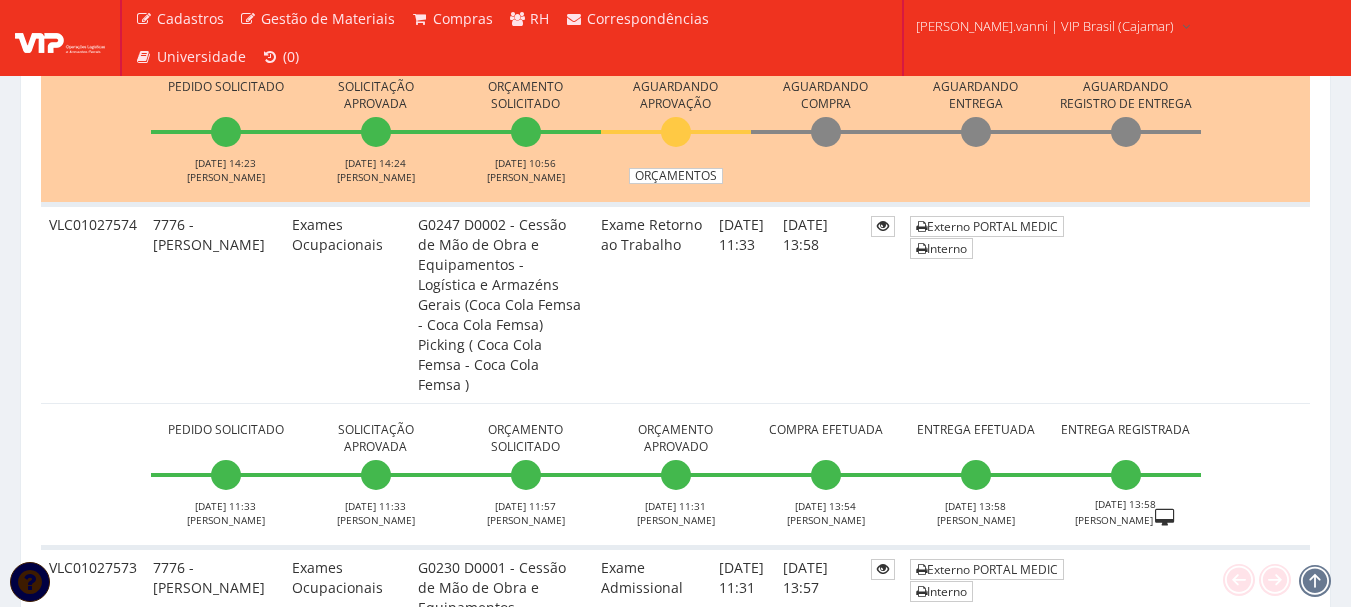 click on "VLC01027574" at bounding box center (93, 304) 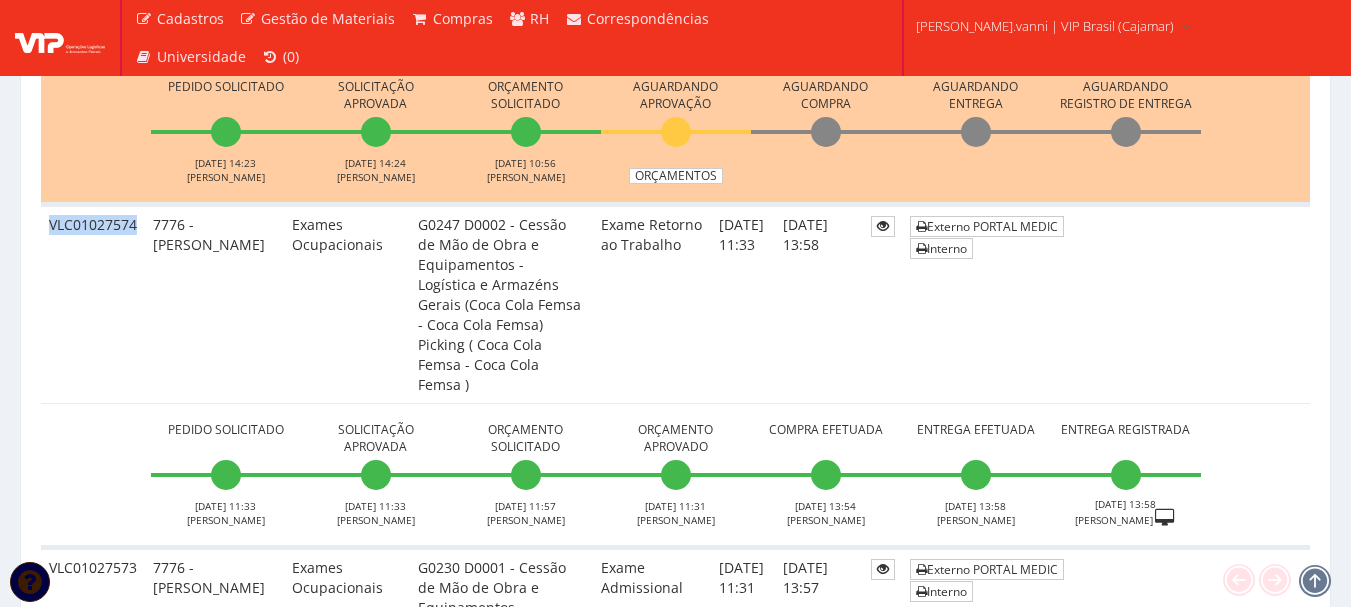 click on "VLC01027574" at bounding box center (93, 304) 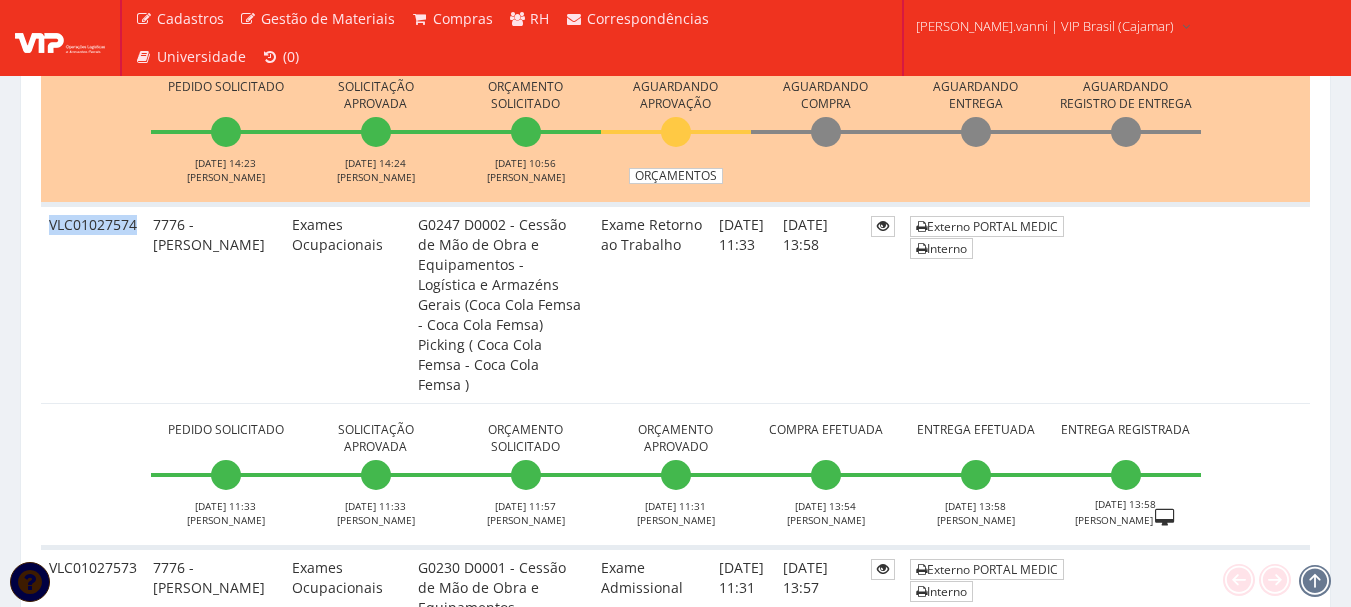 copy on "VLC01027574" 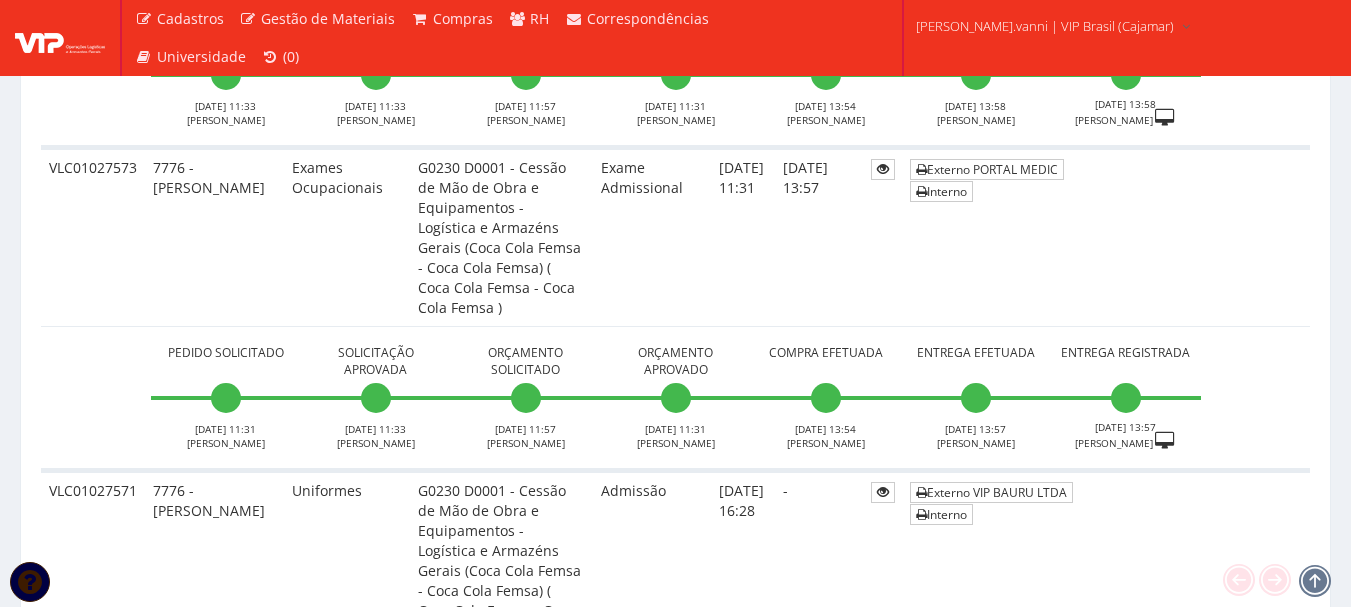 scroll, scrollTop: 1500, scrollLeft: 0, axis: vertical 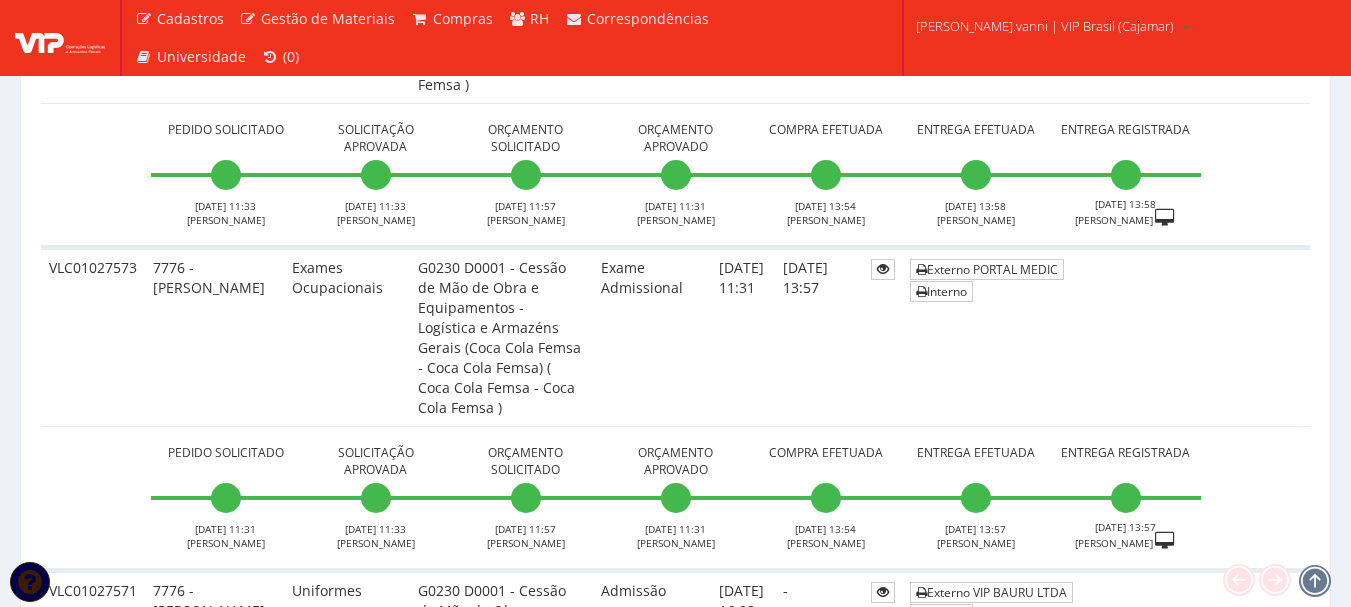 click on "VLC01027573" at bounding box center [93, 337] 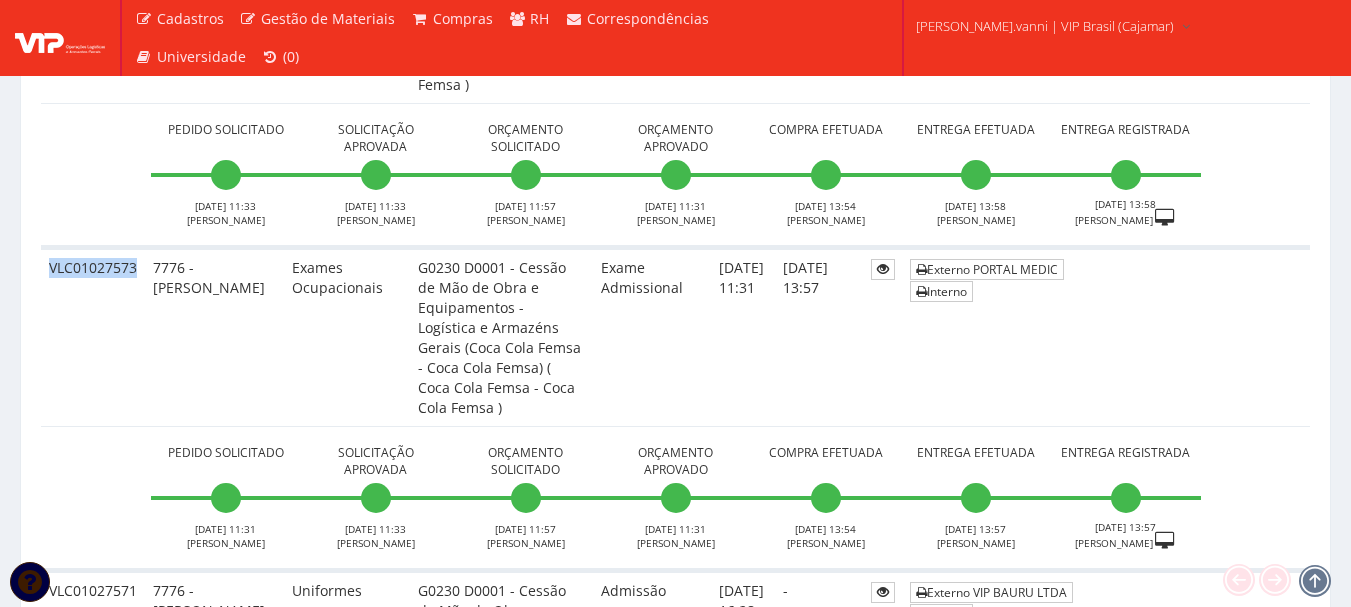 click on "VLC01027573" at bounding box center (93, 337) 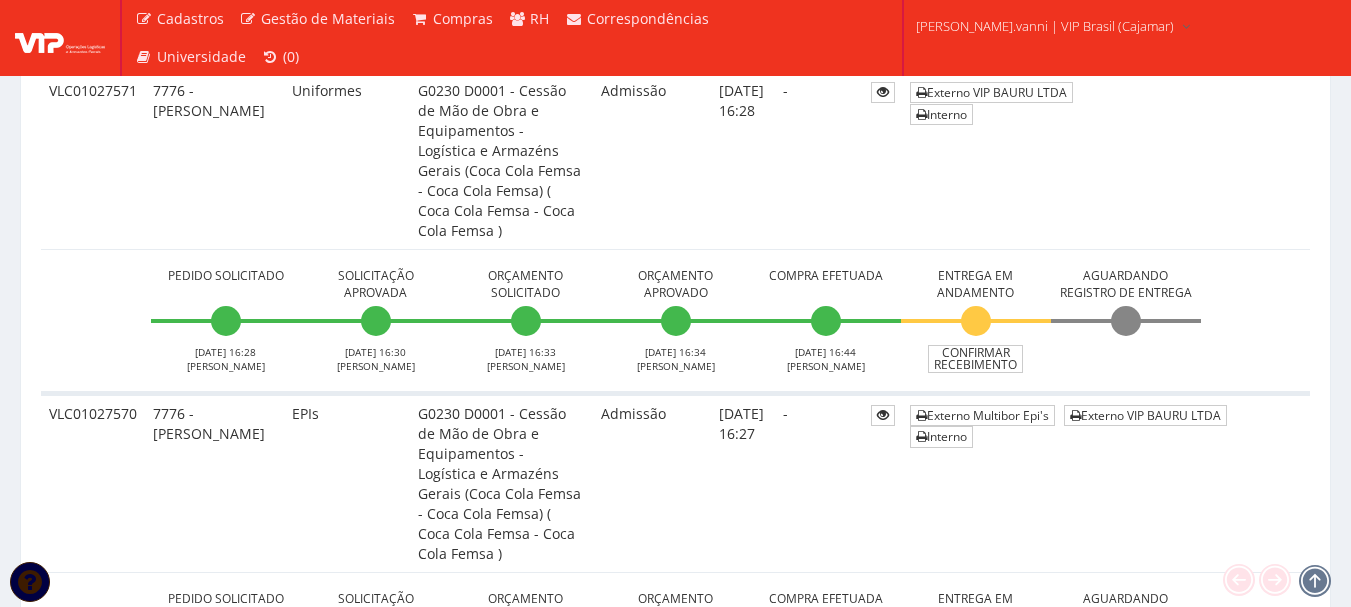 scroll, scrollTop: 1900, scrollLeft: 0, axis: vertical 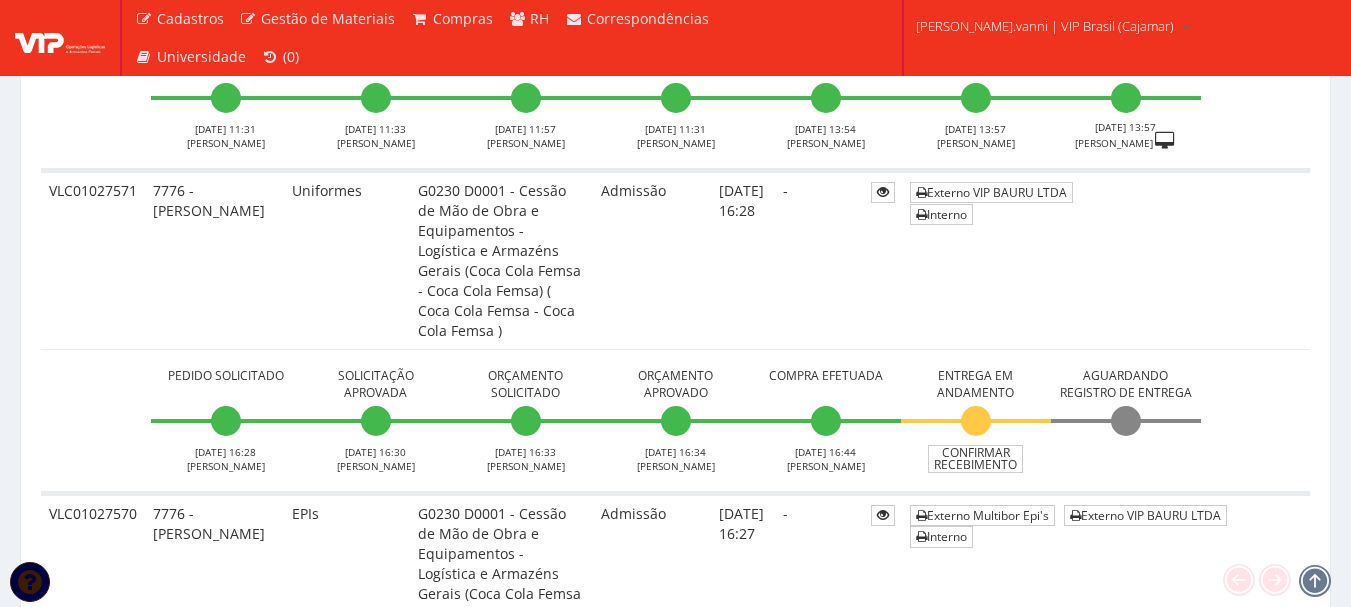 click on "VLC01027571" at bounding box center [93, 260] 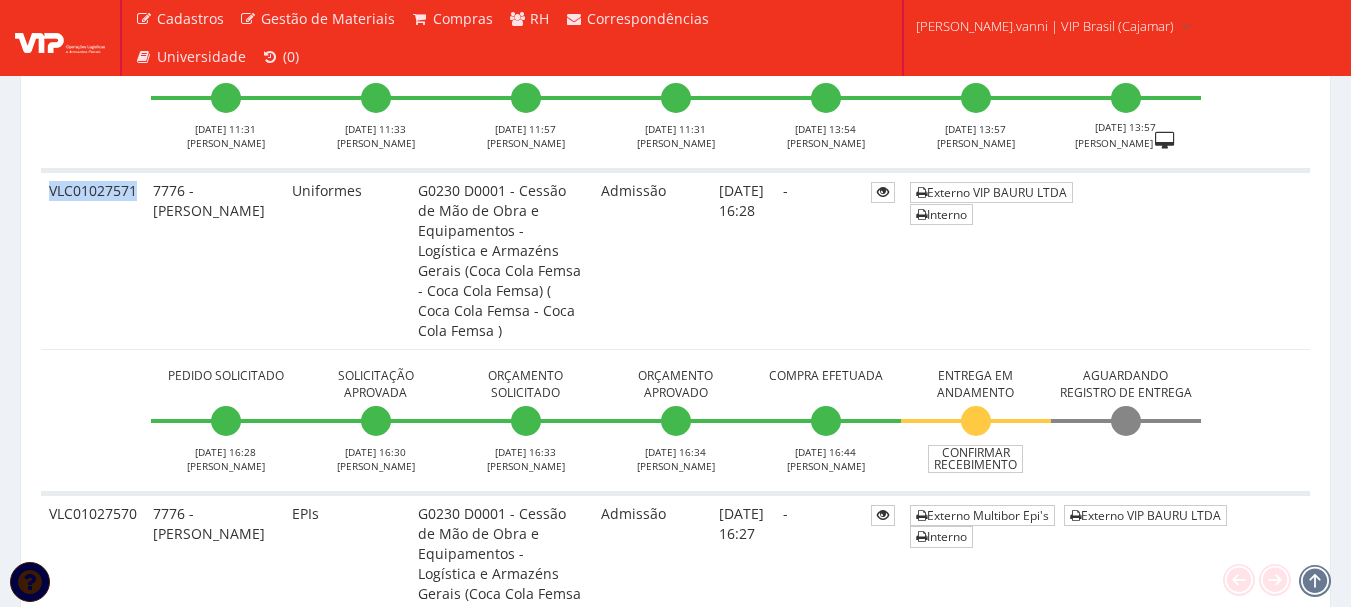 click on "VLC01027571" at bounding box center [93, 260] 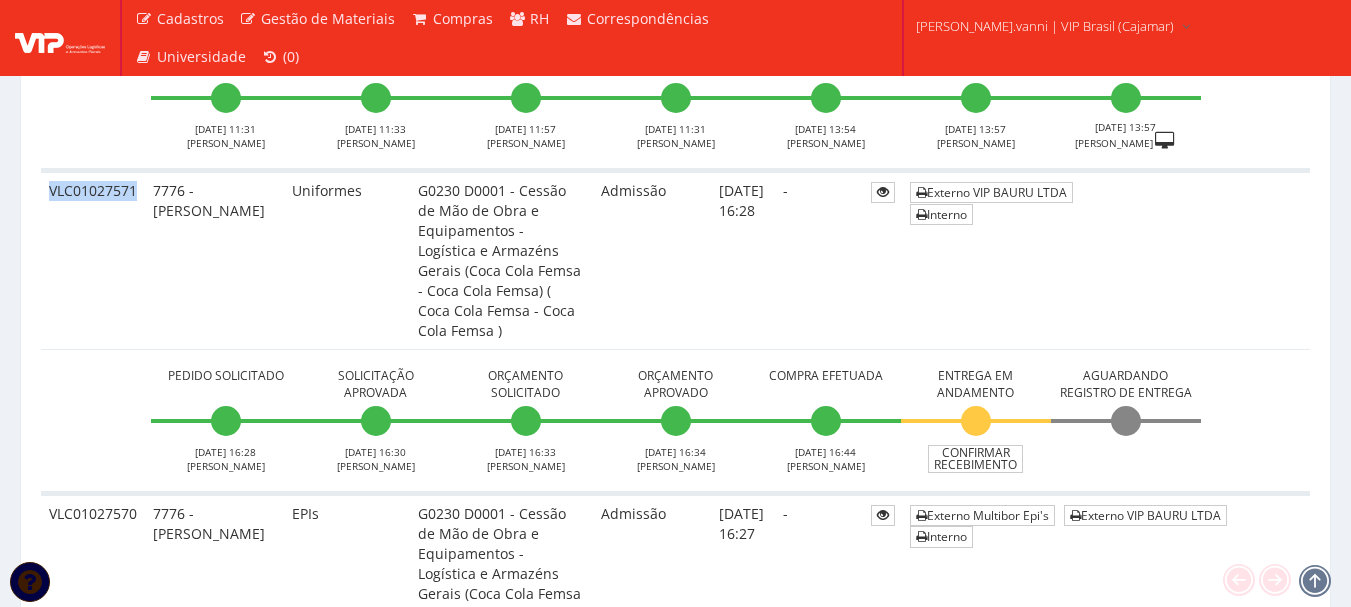 click on "VLC01027571" at bounding box center [93, 260] 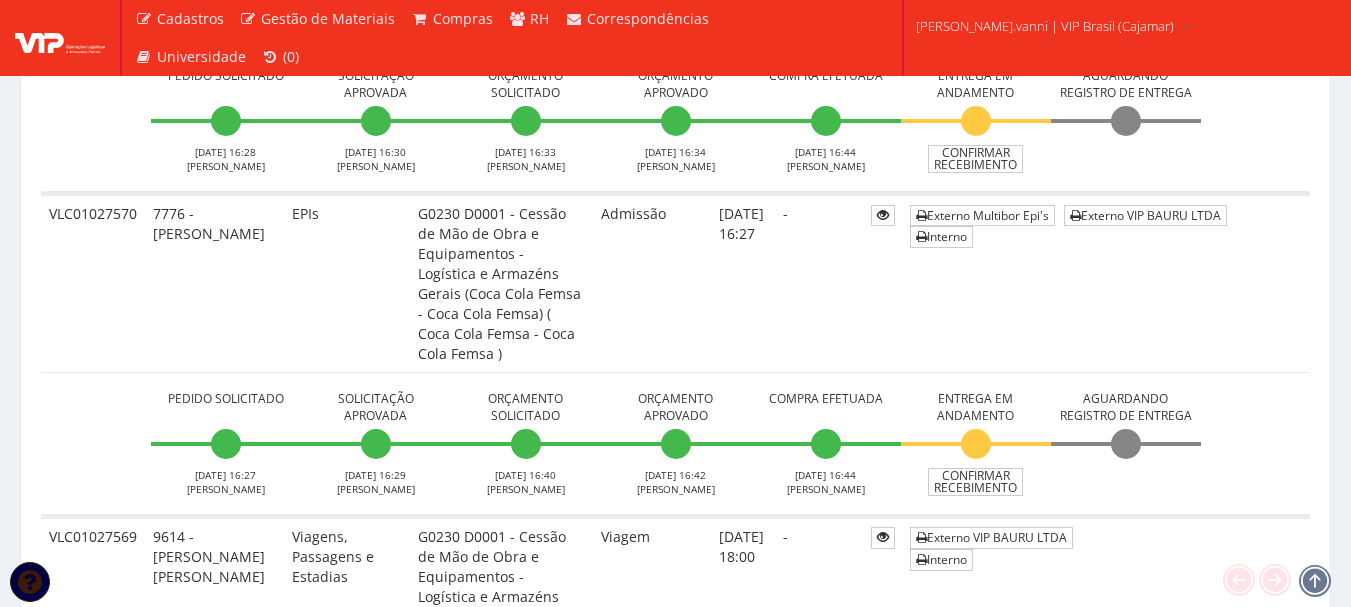 scroll, scrollTop: 2100, scrollLeft: 0, axis: vertical 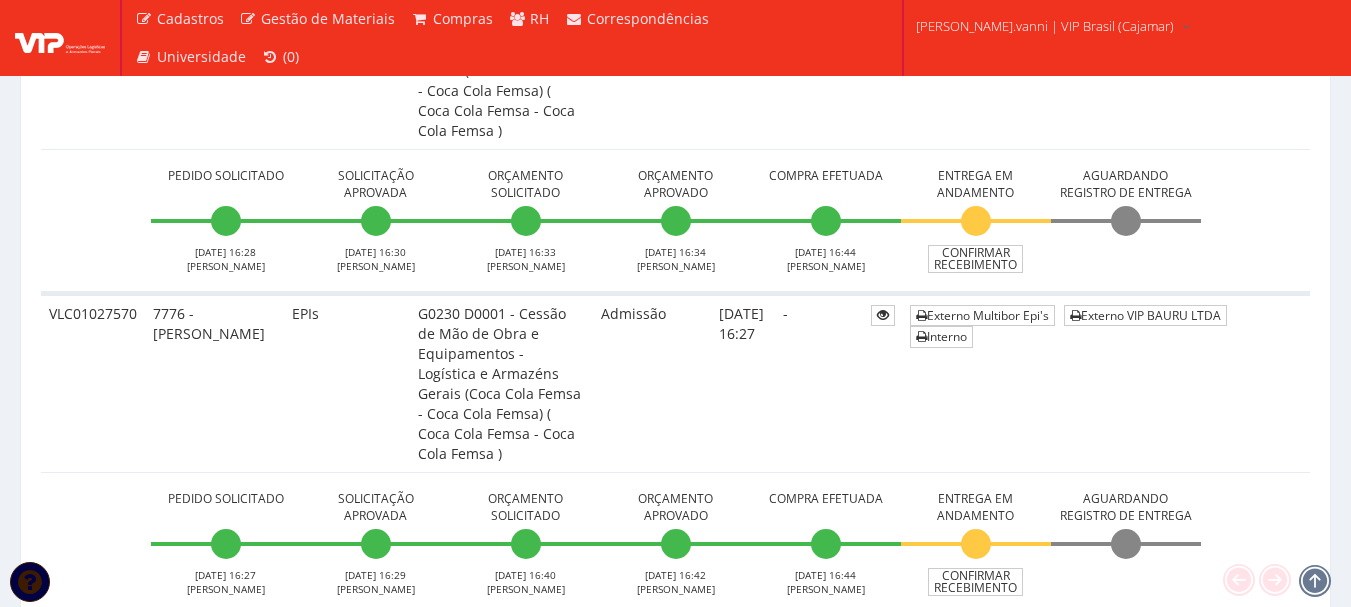 click on "VLC01027570" at bounding box center (93, 382) 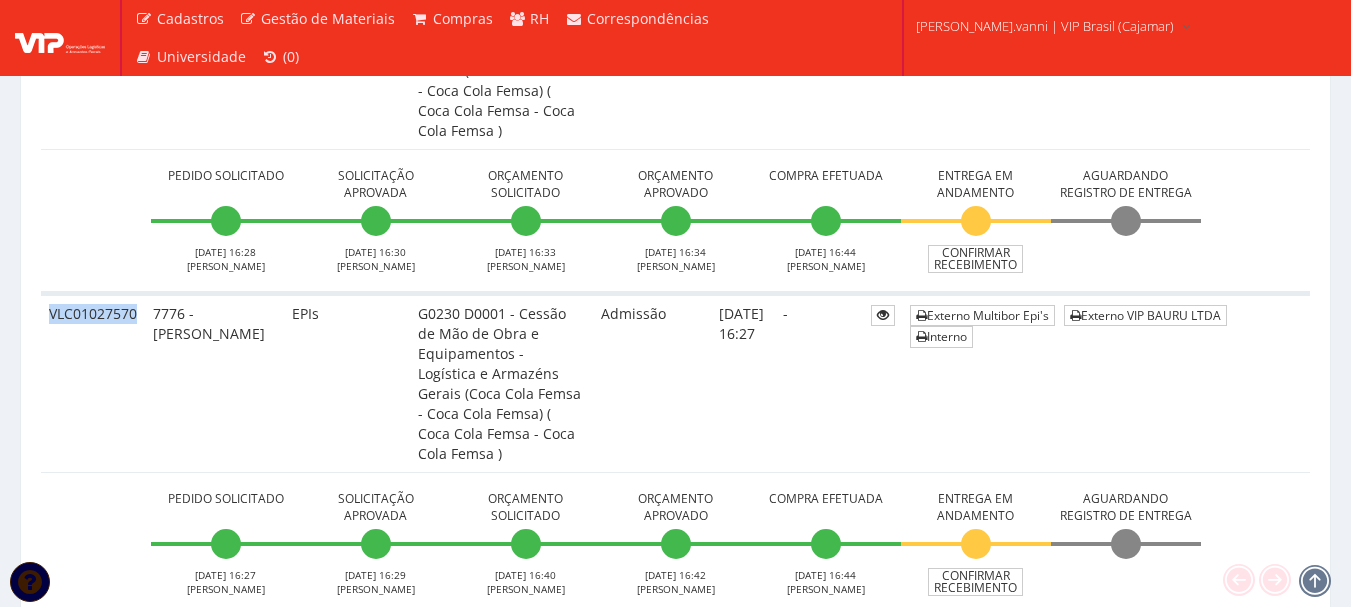 click on "VLC01027570" at bounding box center (93, 382) 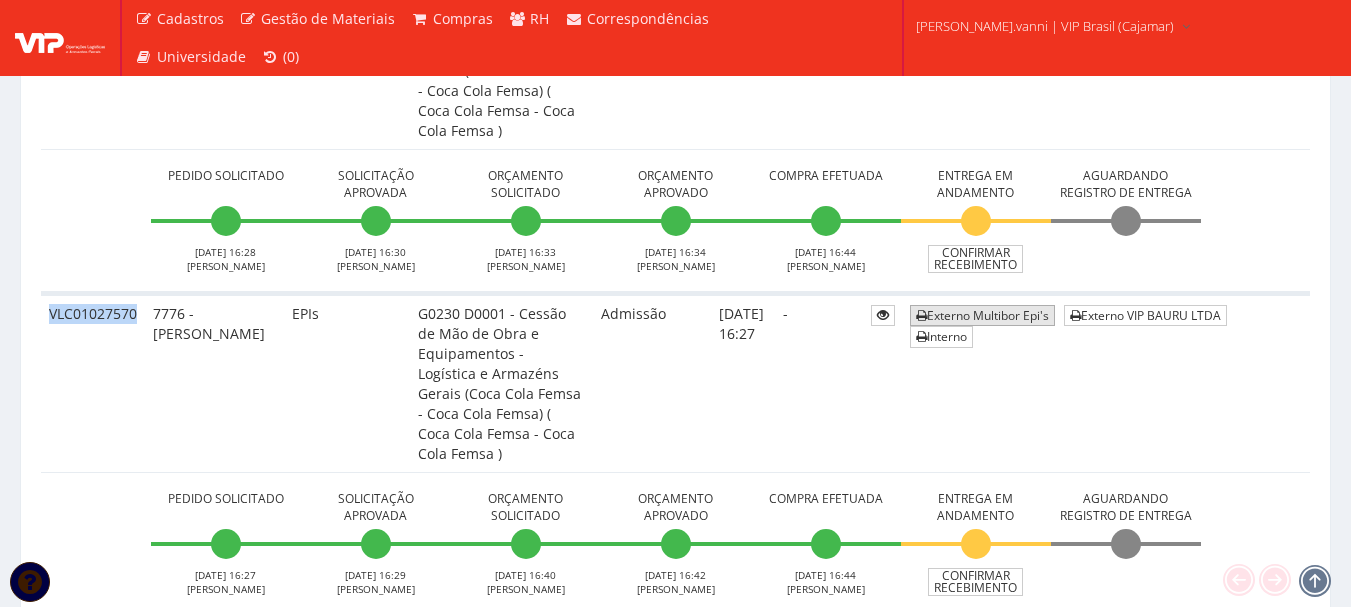 drag, startPoint x: 952, startPoint y: 217, endPoint x: 905, endPoint y: 158, distance: 75.43209 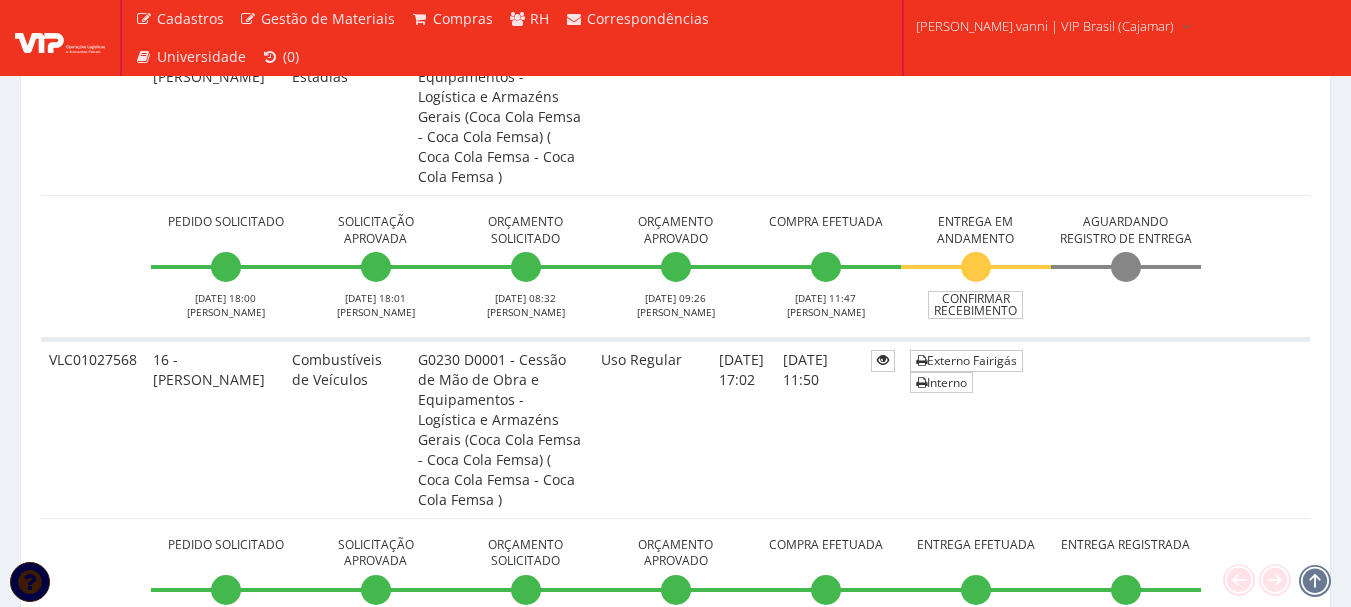 scroll, scrollTop: 2500, scrollLeft: 0, axis: vertical 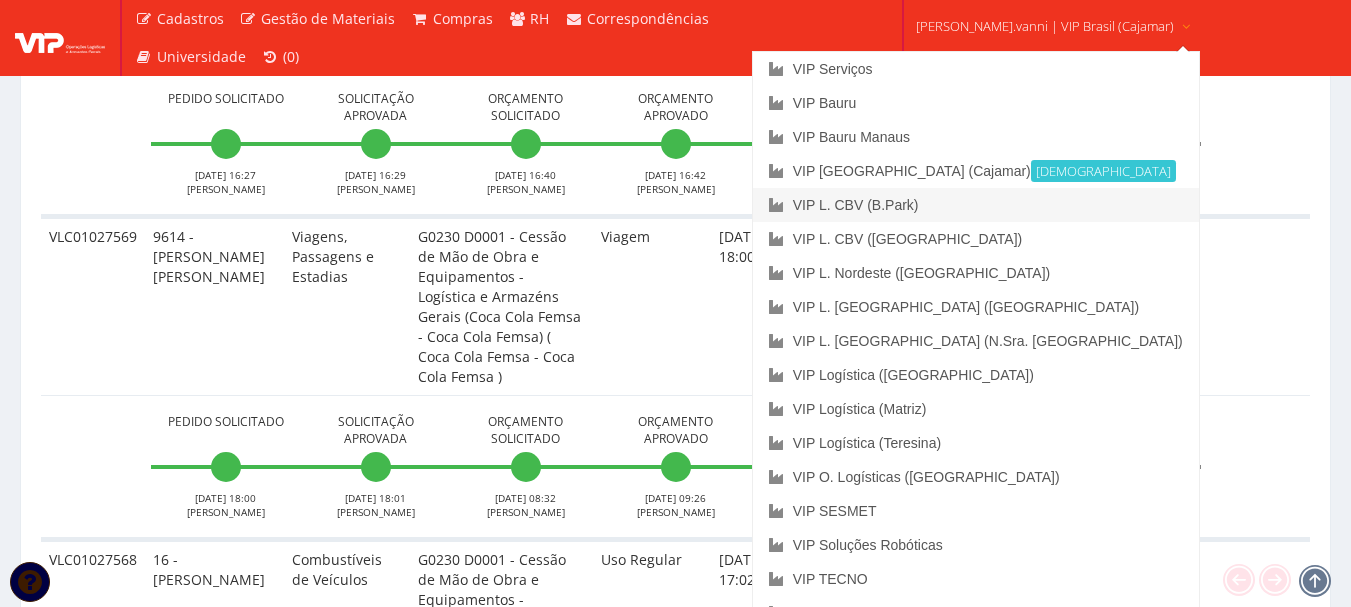 click on "VIP L. CBV (B.Park)" at bounding box center [976, 205] 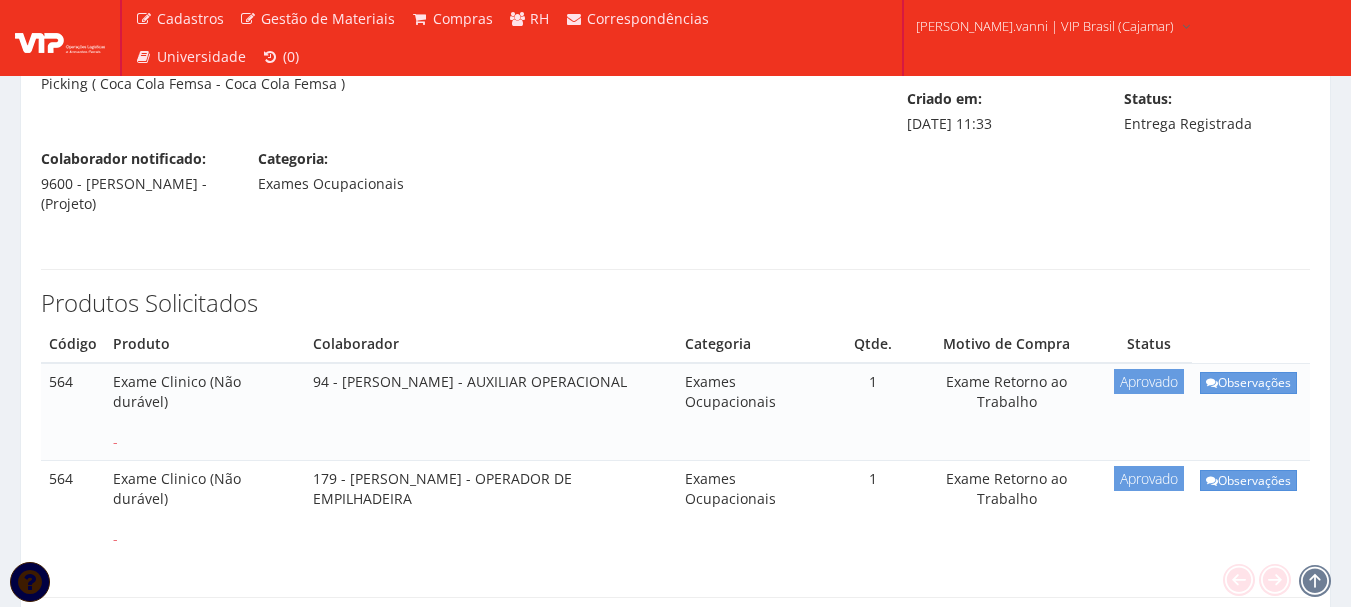scroll, scrollTop: 700, scrollLeft: 0, axis: vertical 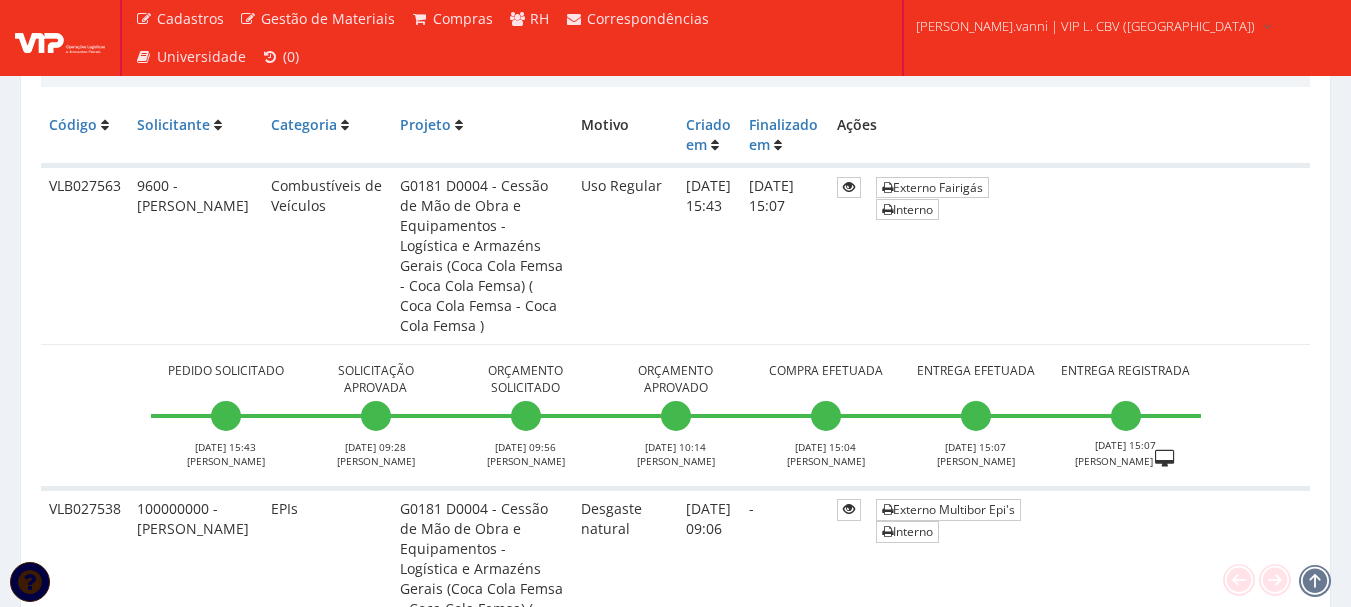 click on "VLB027563" at bounding box center [85, 255] 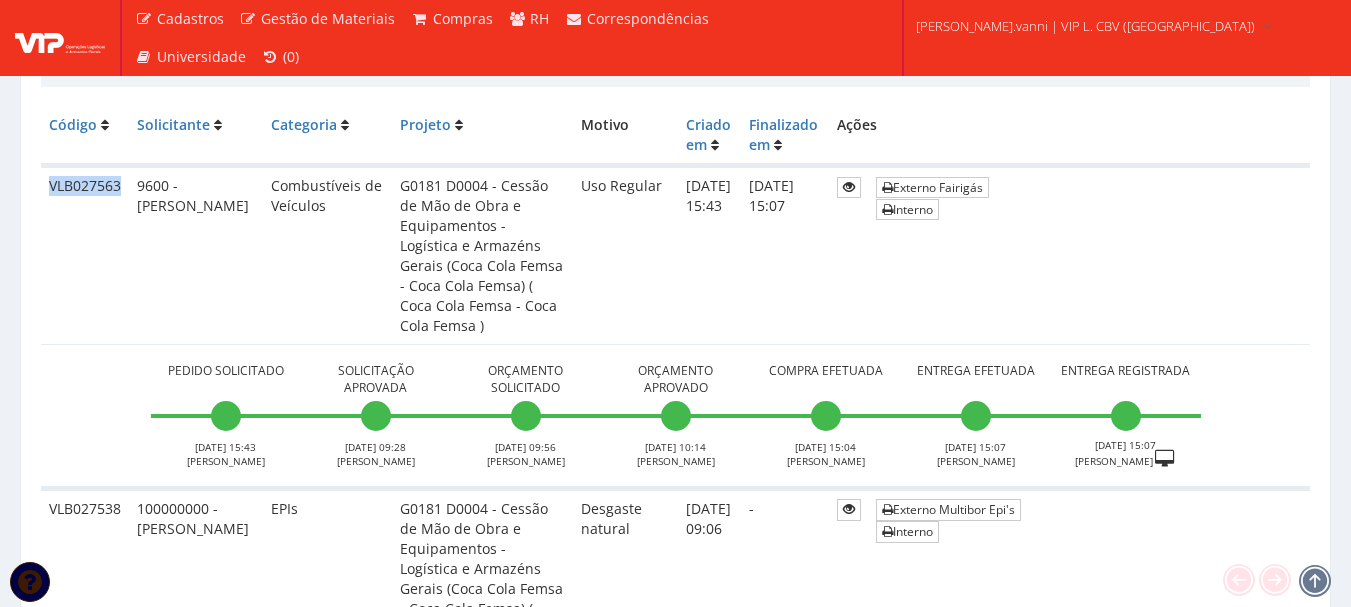 click on "VLB027563" at bounding box center (85, 255) 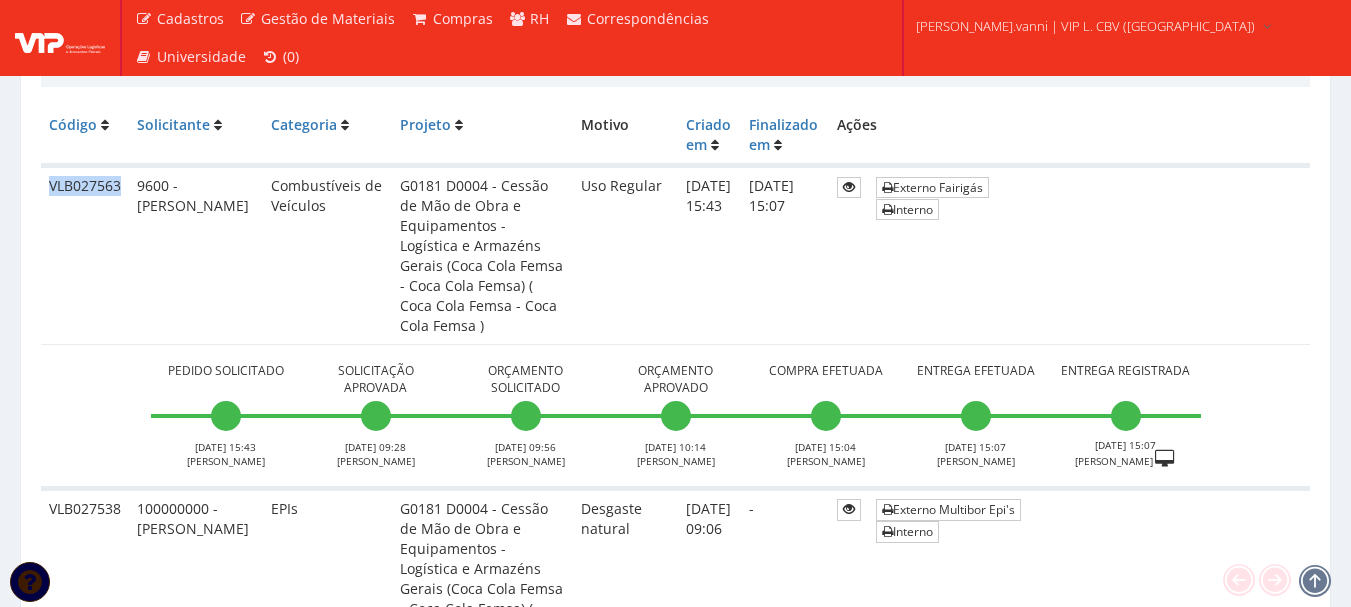 scroll, scrollTop: 0, scrollLeft: 0, axis: both 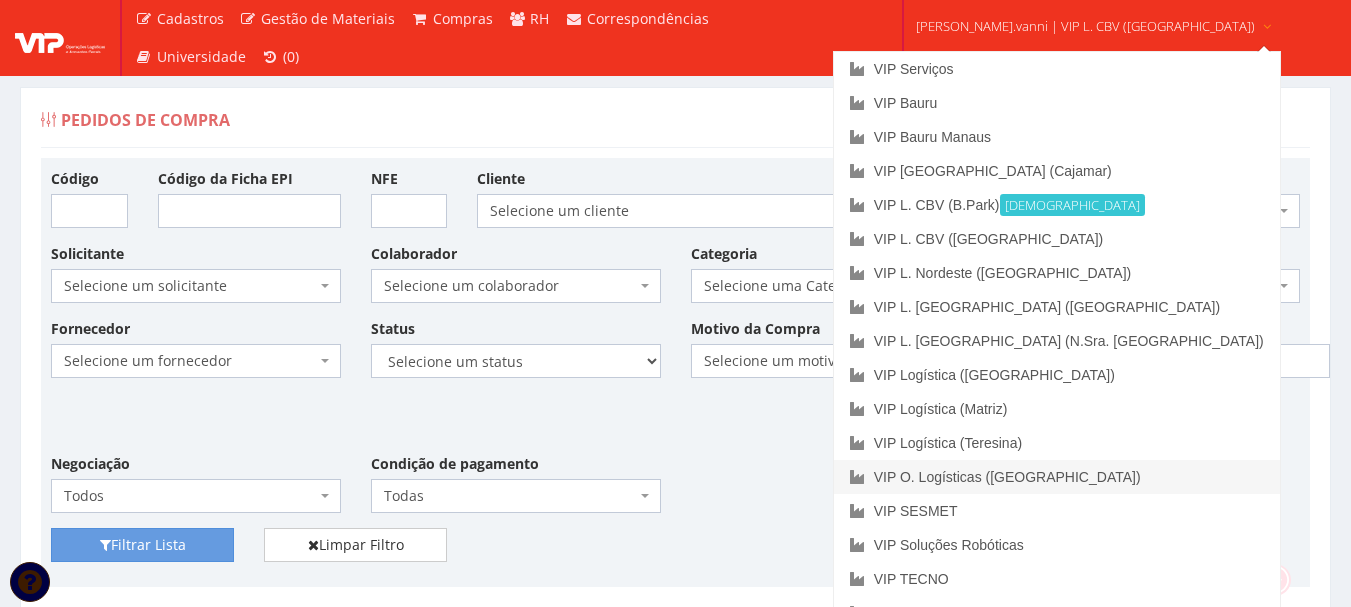 click on "VIP O. Logísticas ([GEOGRAPHIC_DATA])" at bounding box center (1057, 477) 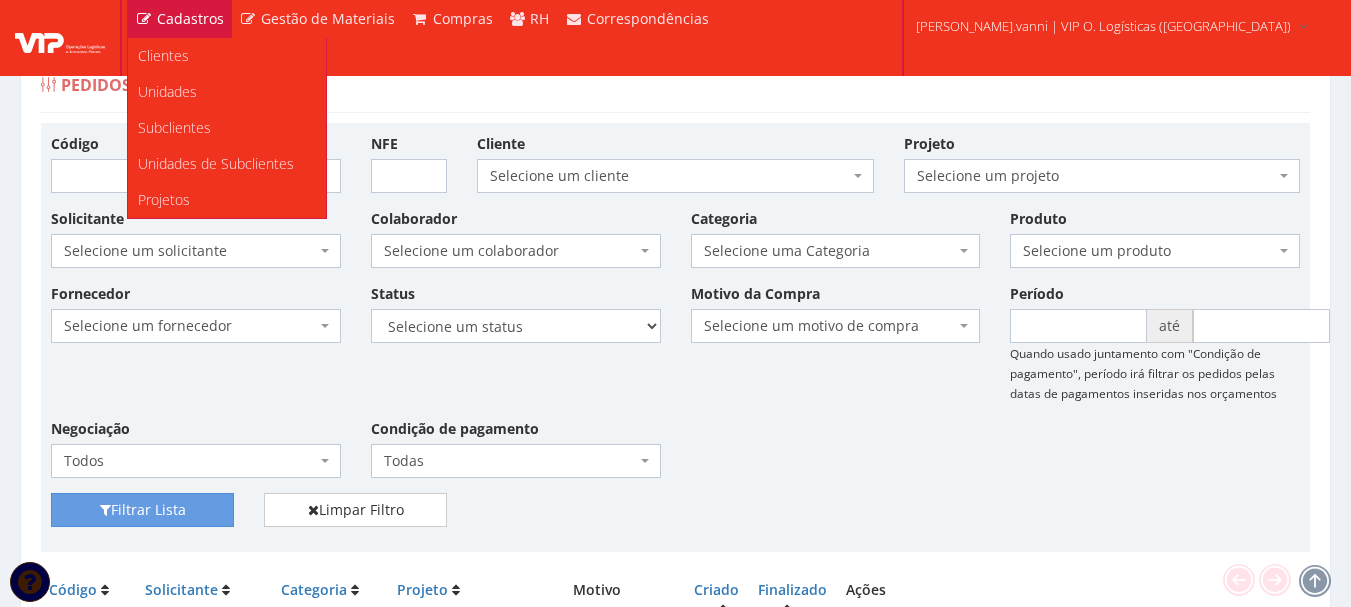 scroll, scrollTop: 0, scrollLeft: 0, axis: both 